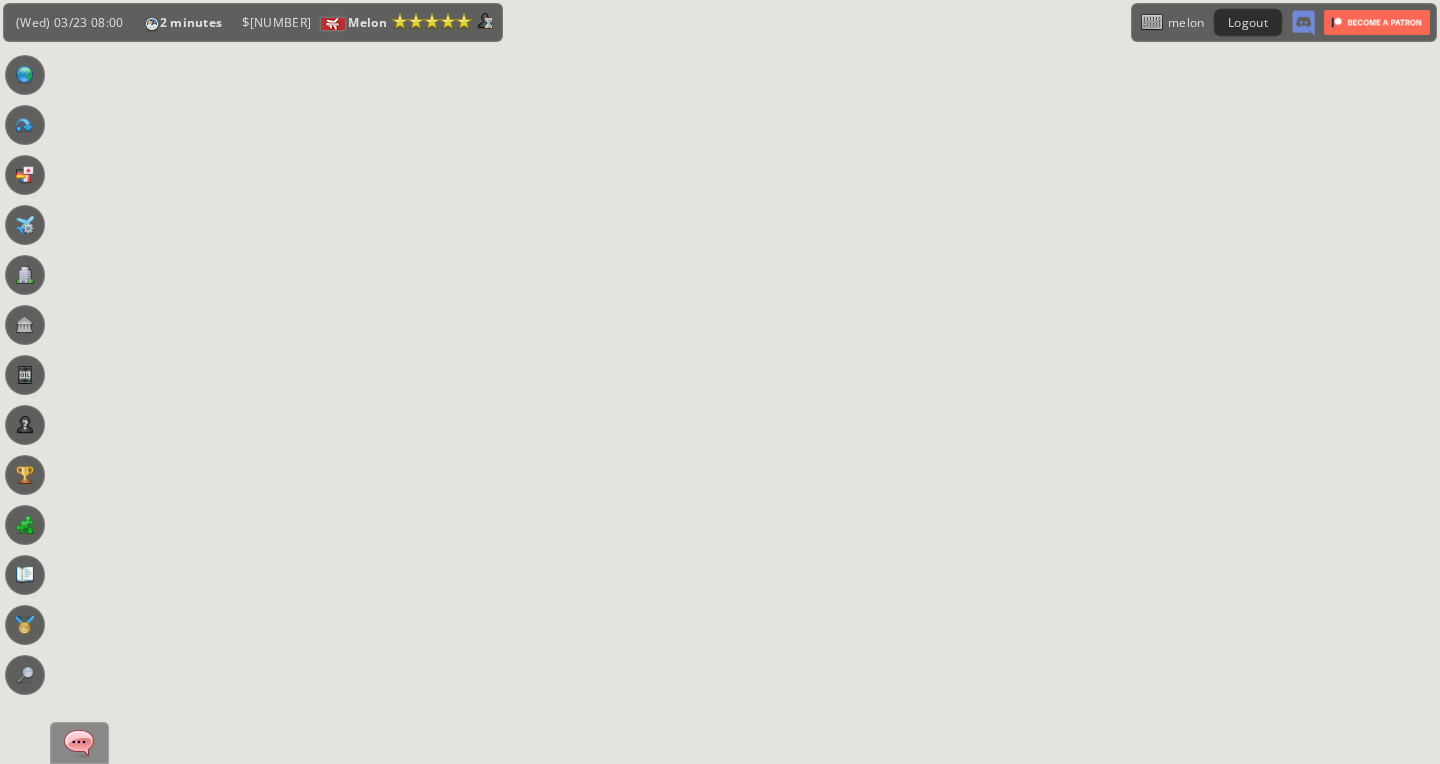 scroll, scrollTop: 0, scrollLeft: 0, axis: both 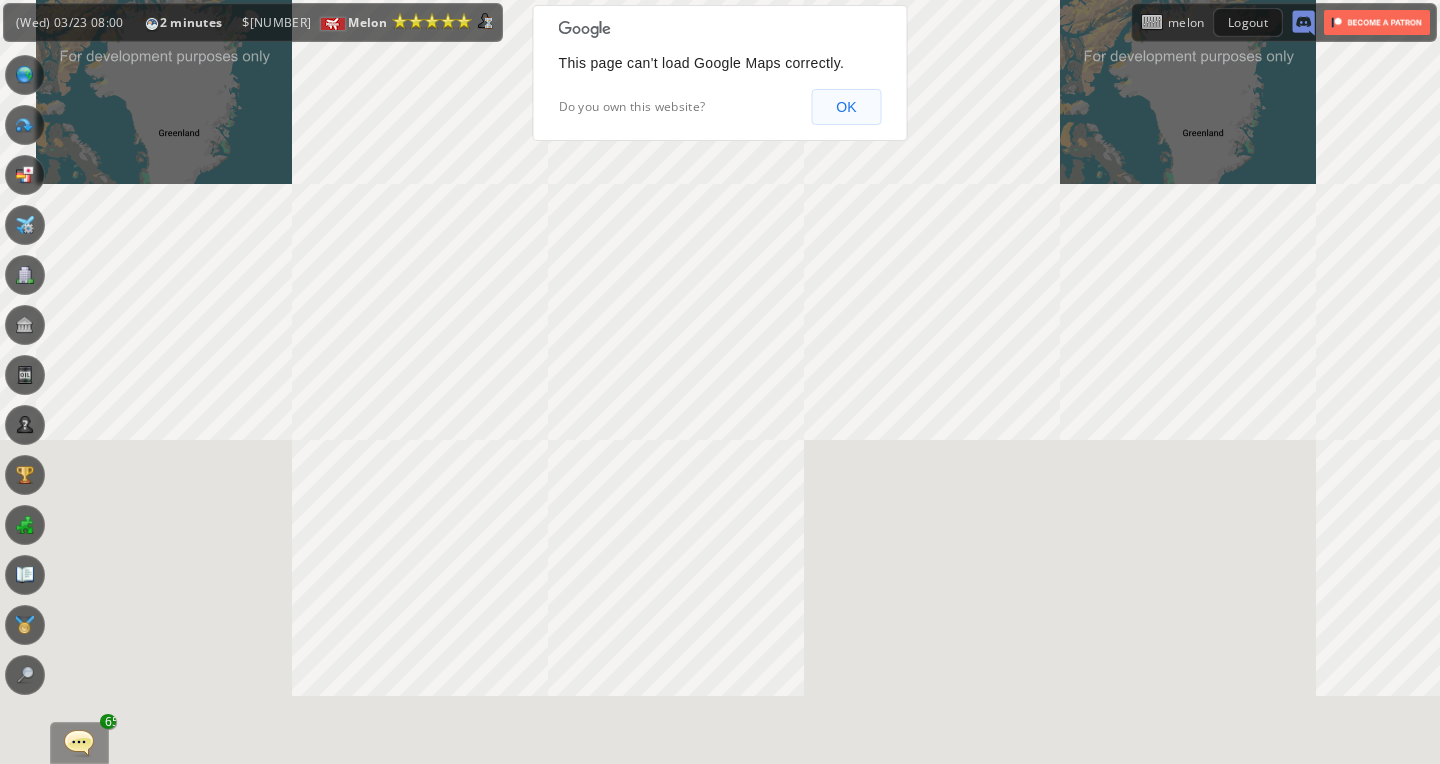 click on "OK" at bounding box center (846, 107) 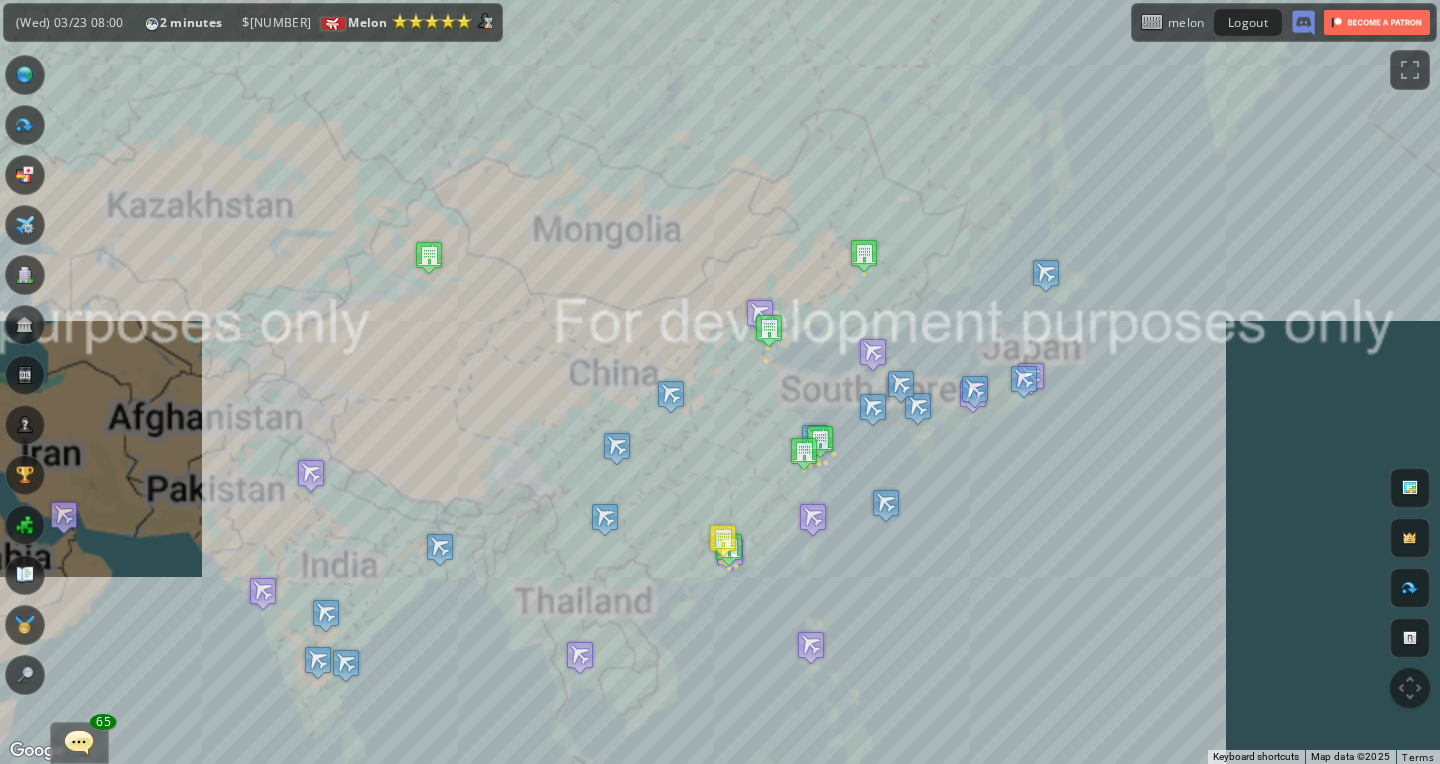 click on "To navigate, press the arrow keys." at bounding box center (720, 382) 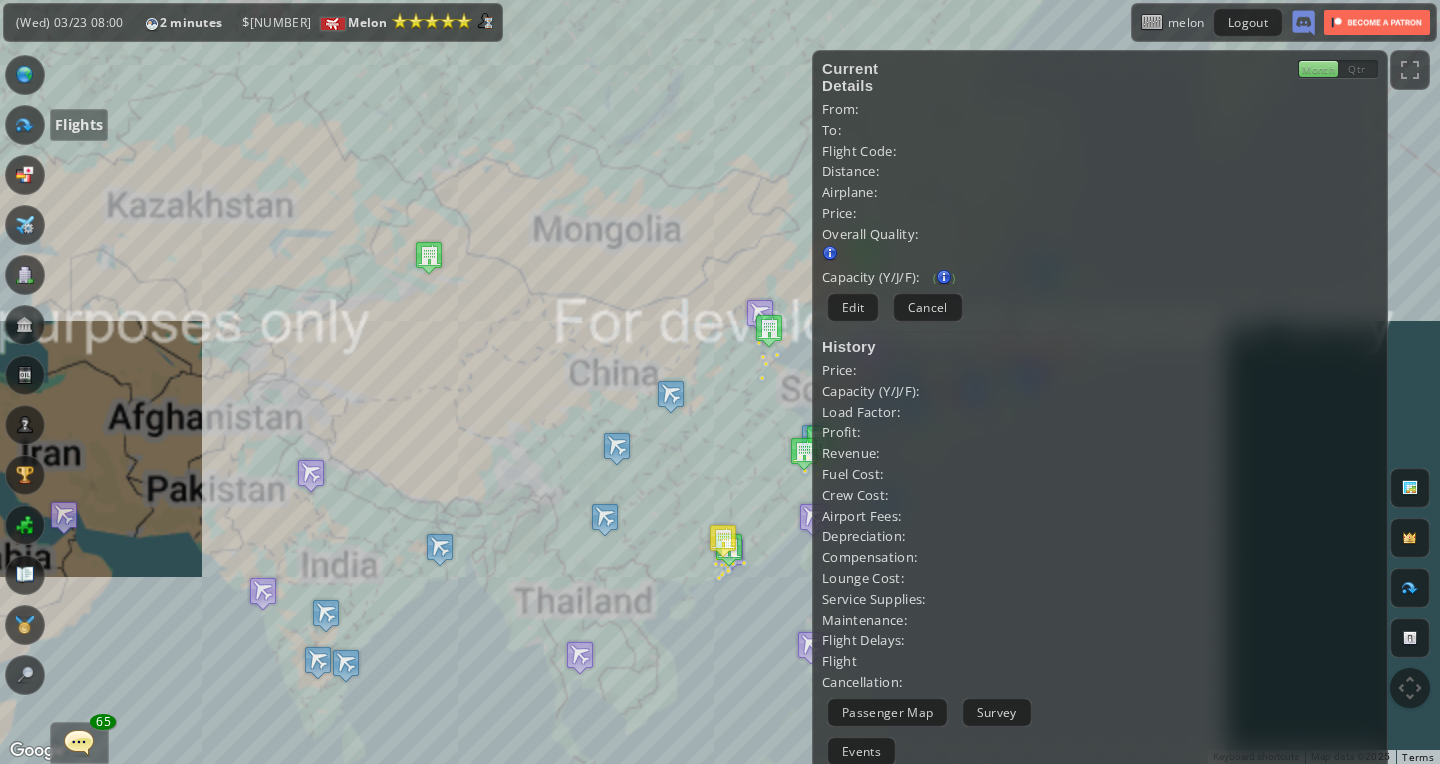 click at bounding box center (25, 125) 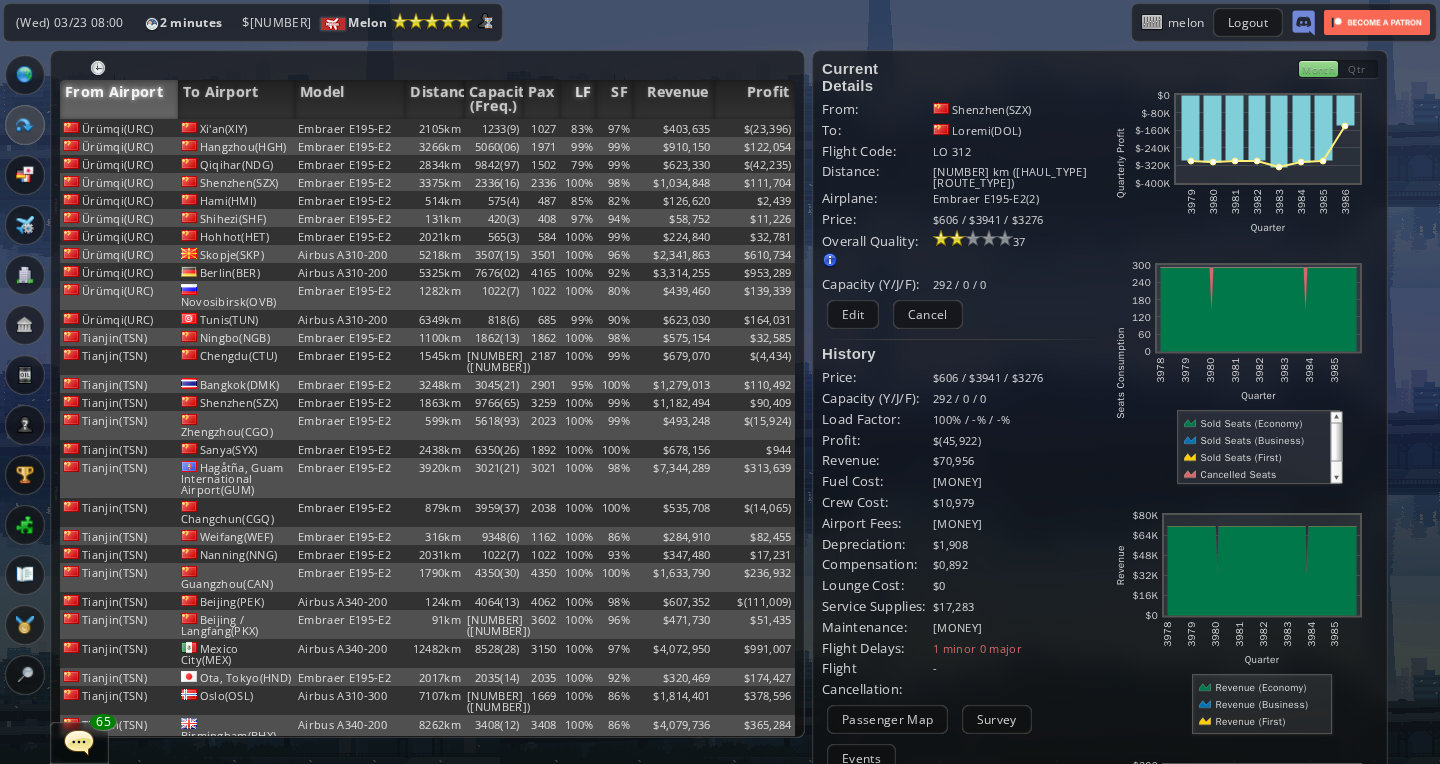 click on "LF" at bounding box center [578, 99] 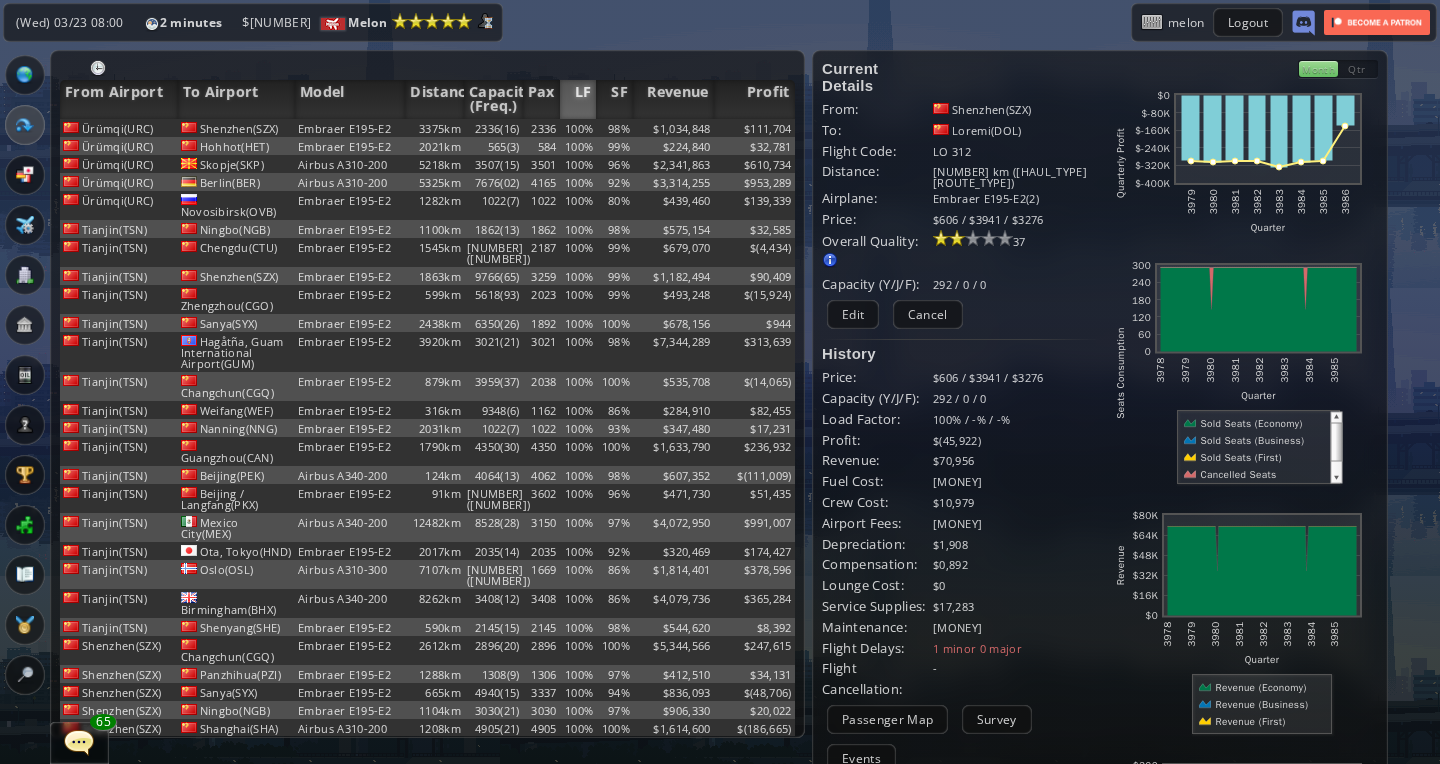click on "LF" at bounding box center (578, 99) 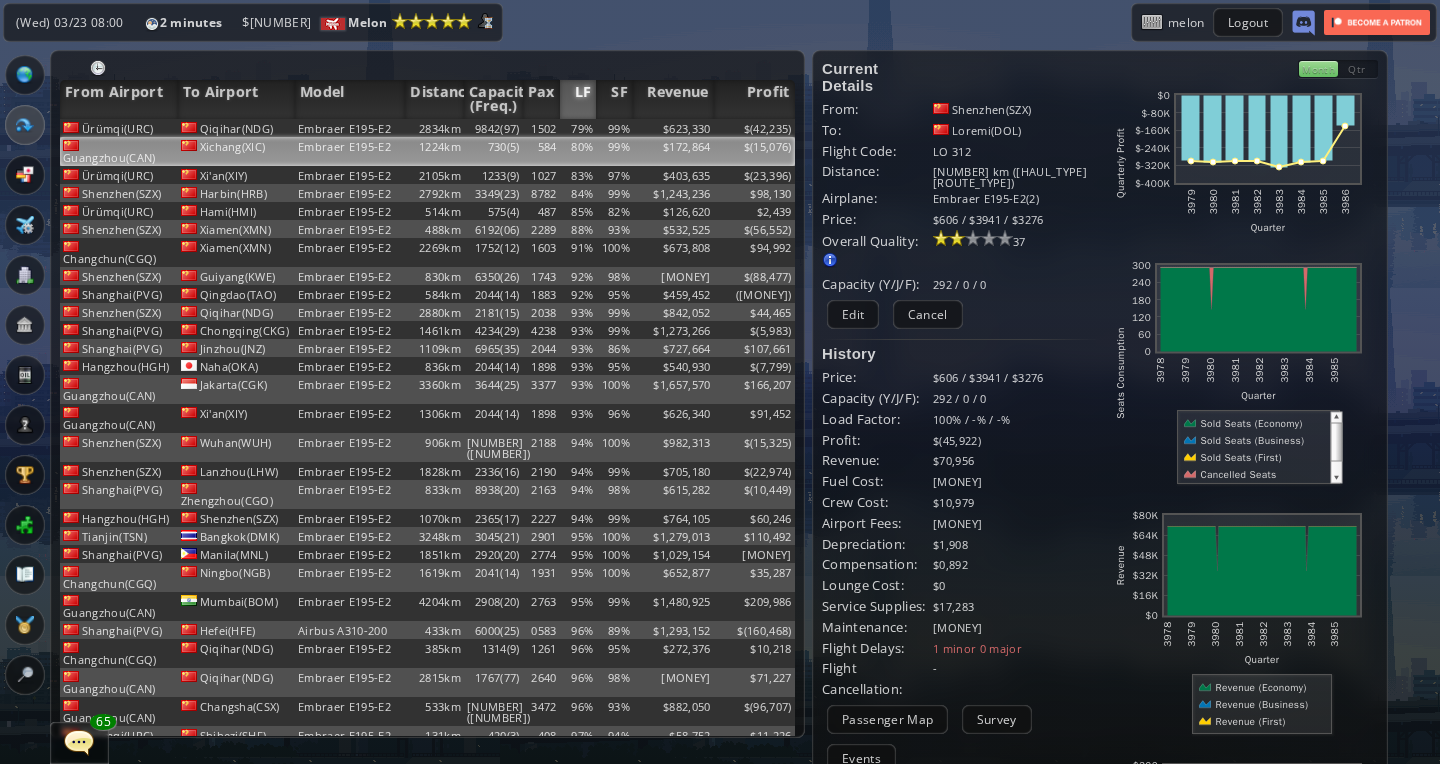 click on "80%" at bounding box center (578, 128) 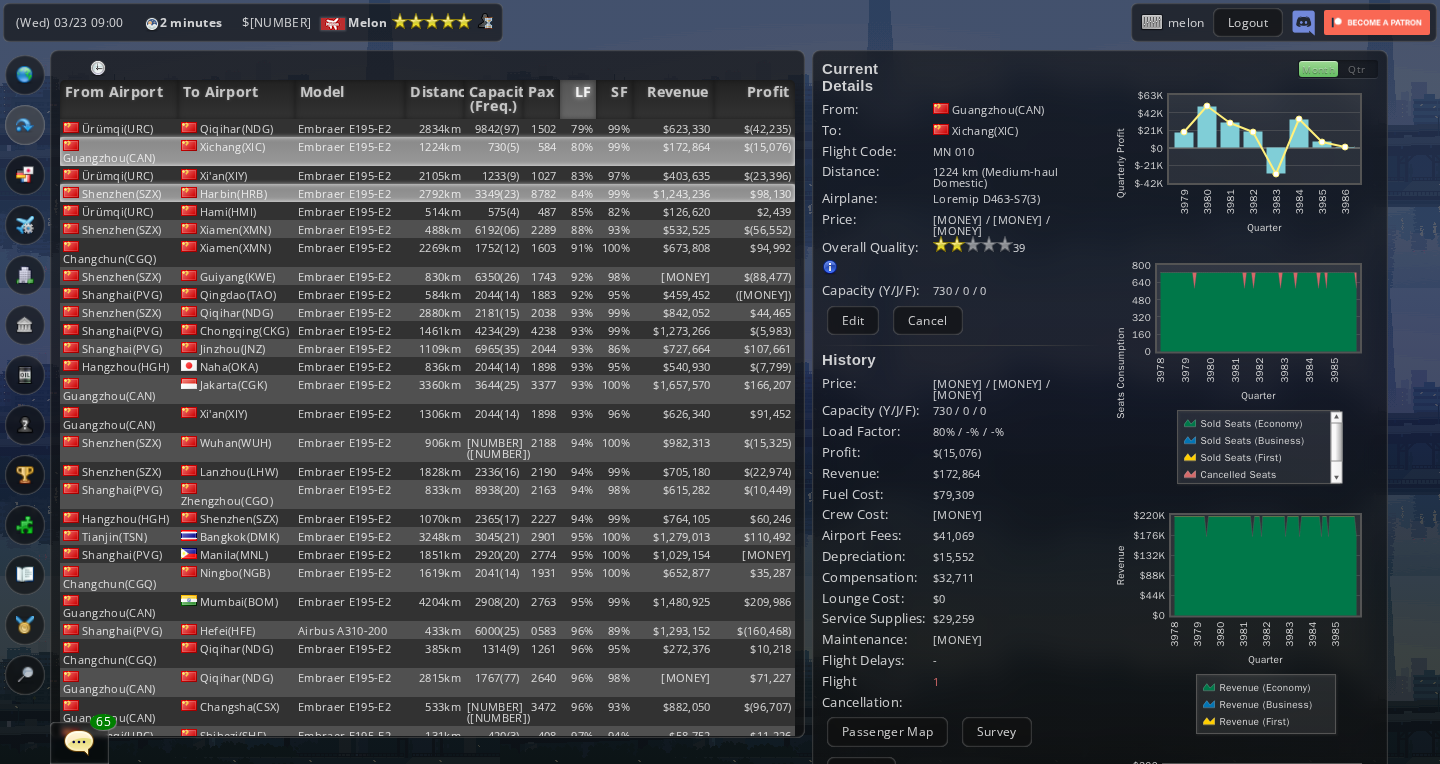 click on "84%" at bounding box center [578, 128] 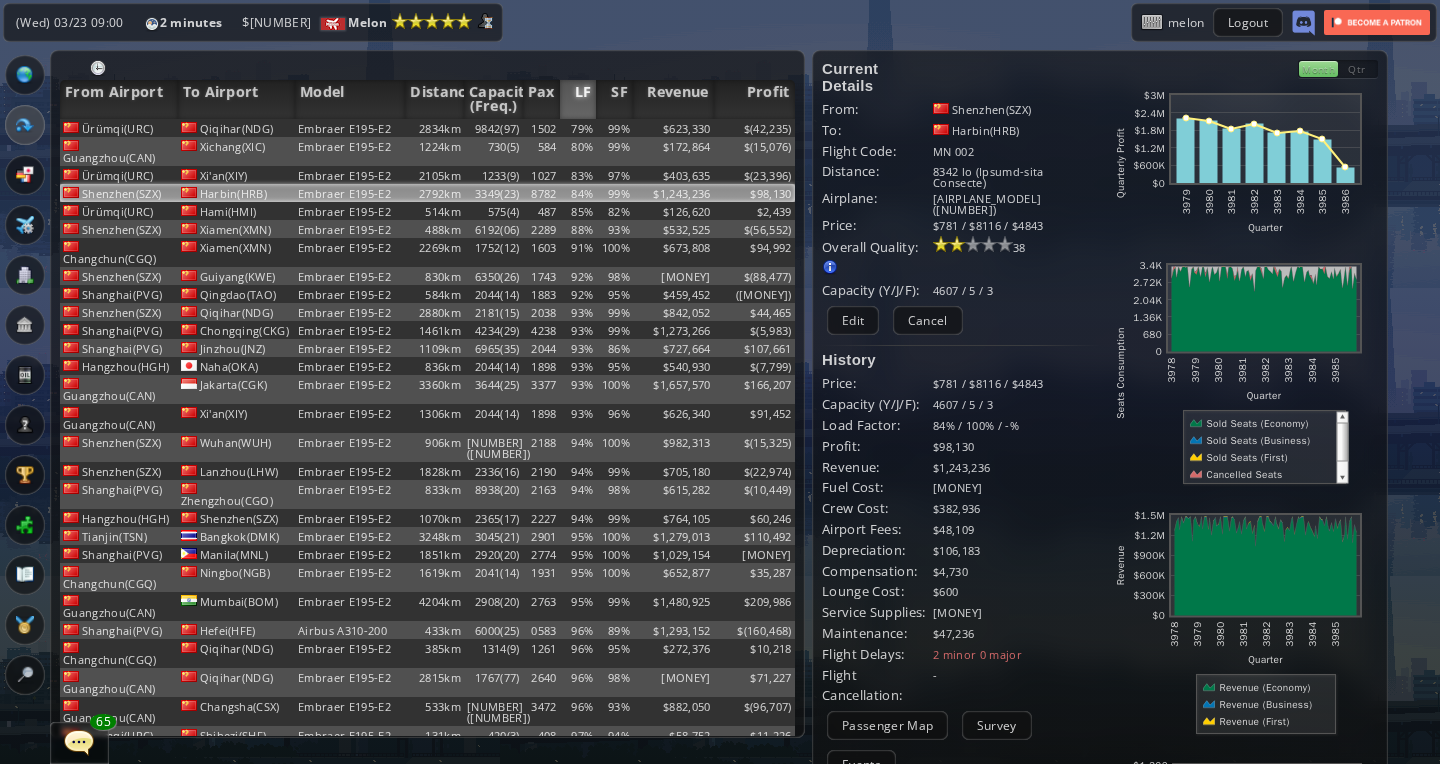 click on "Loremip Dolorsi
Amet:
Consecte(ADI)
El:
Seddoe(TEM)
Incidi Utla:
ET 844
Dolorema:
9421 al (Enimad-mini Veniamqu)
Nostrude:
Ullamco L204-N2(09)
Aliqu:
$416 / $7296 / $3845
Exeacom Consequ:
Duisaut irurein re voluptatev es:
- Cillu Fug nul Paria
- Excepte Sint occae cup nonpr
- Suntcul quio Deserun Mollita
49" at bounding box center (961, 562) 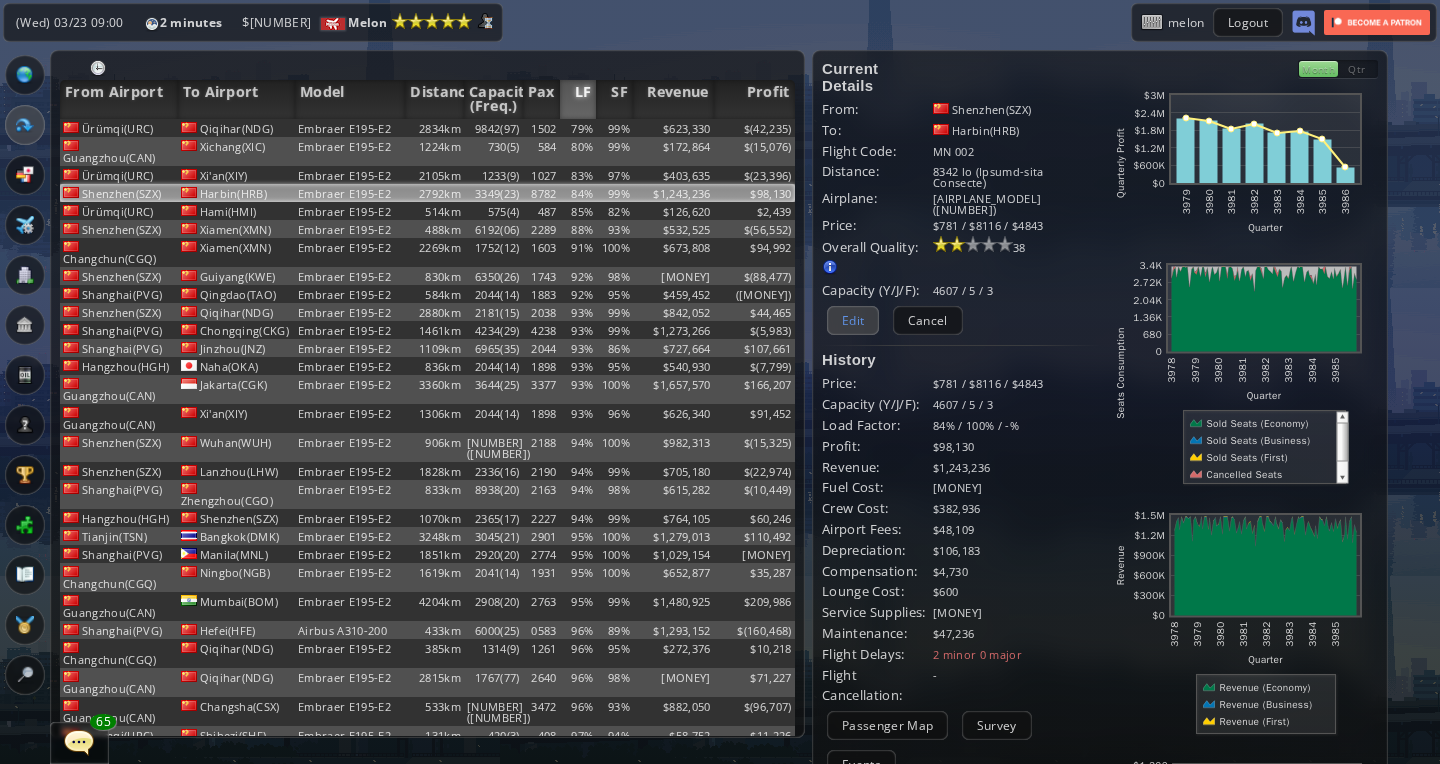 click on "Edit" at bounding box center (853, 320) 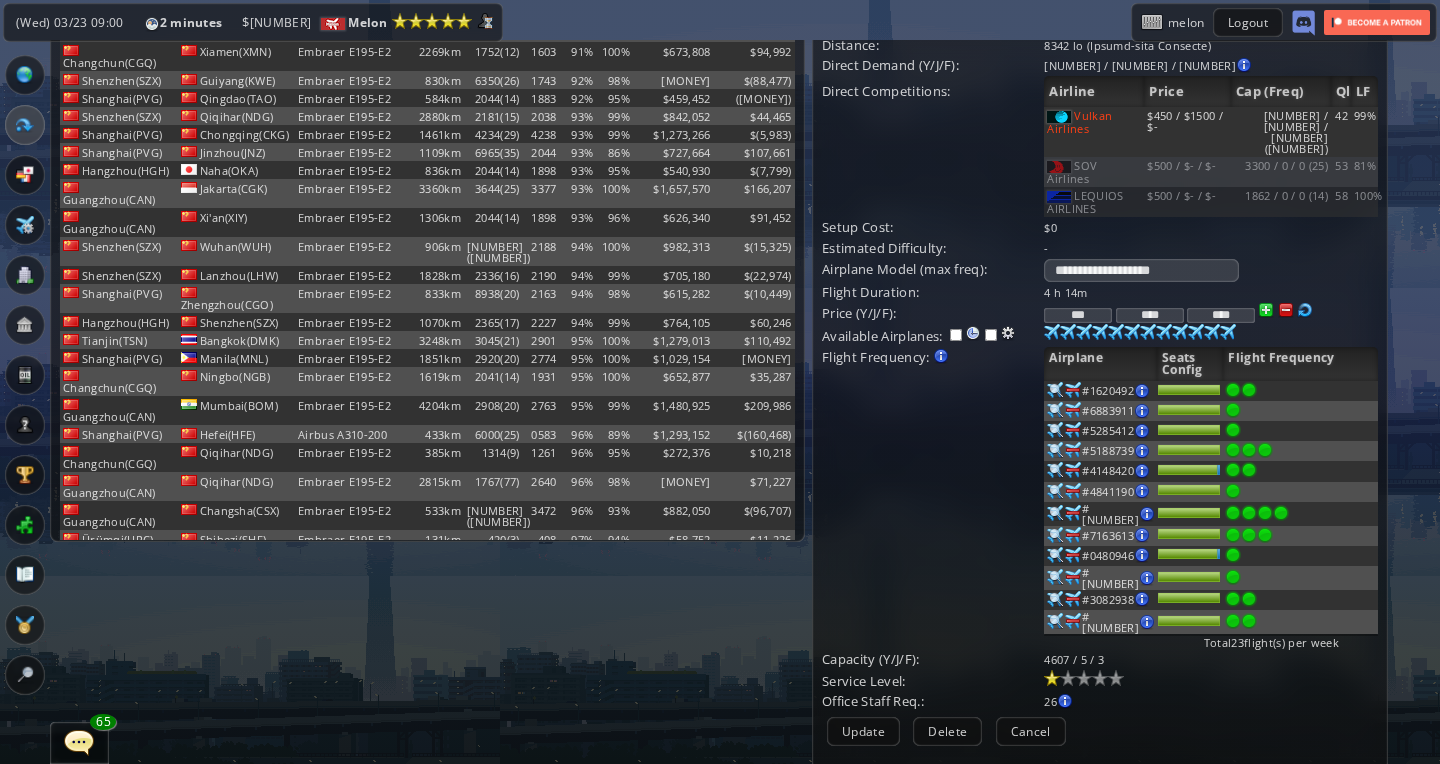 scroll, scrollTop: 178, scrollLeft: 2, axis: both 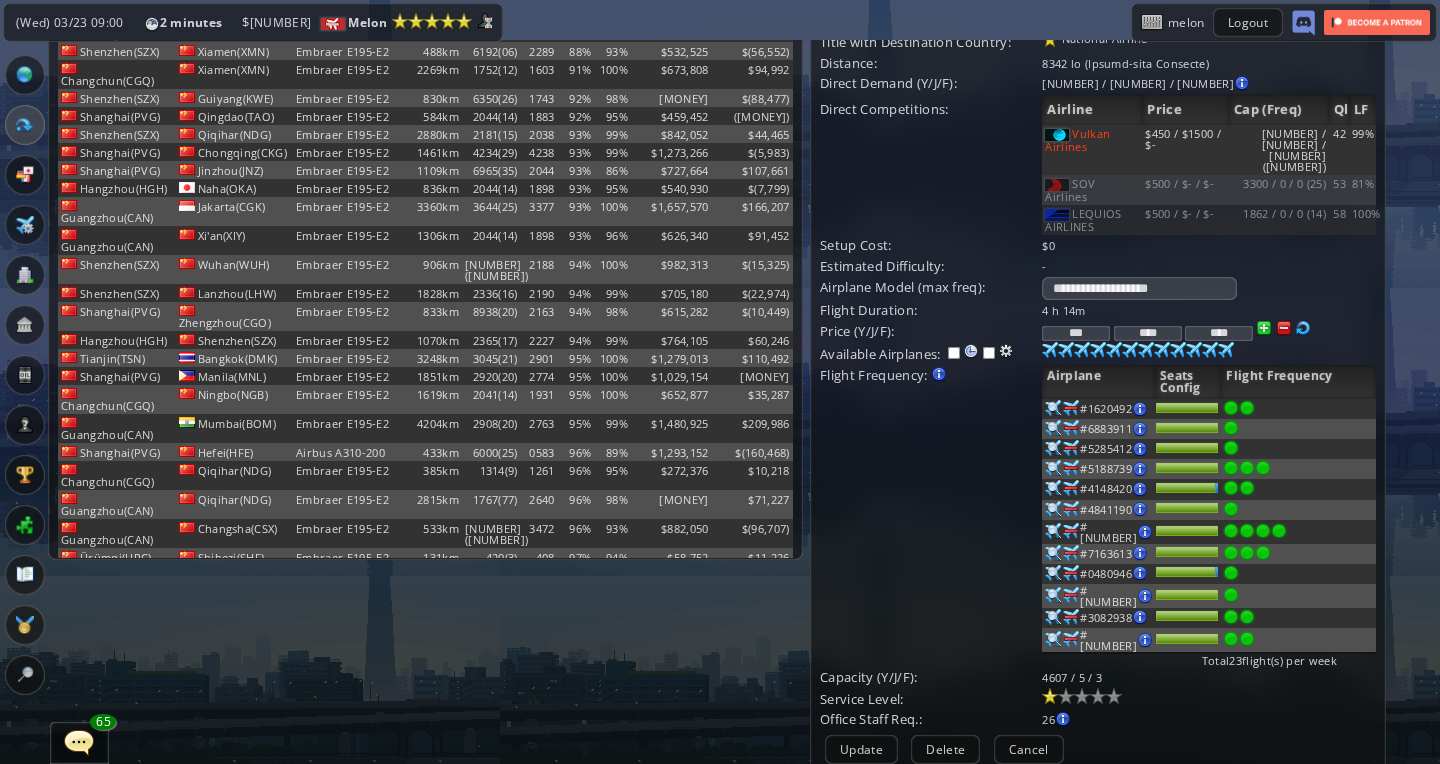 drag, startPoint x: 1080, startPoint y: 288, endPoint x: 1113, endPoint y: 290, distance: 33.06055 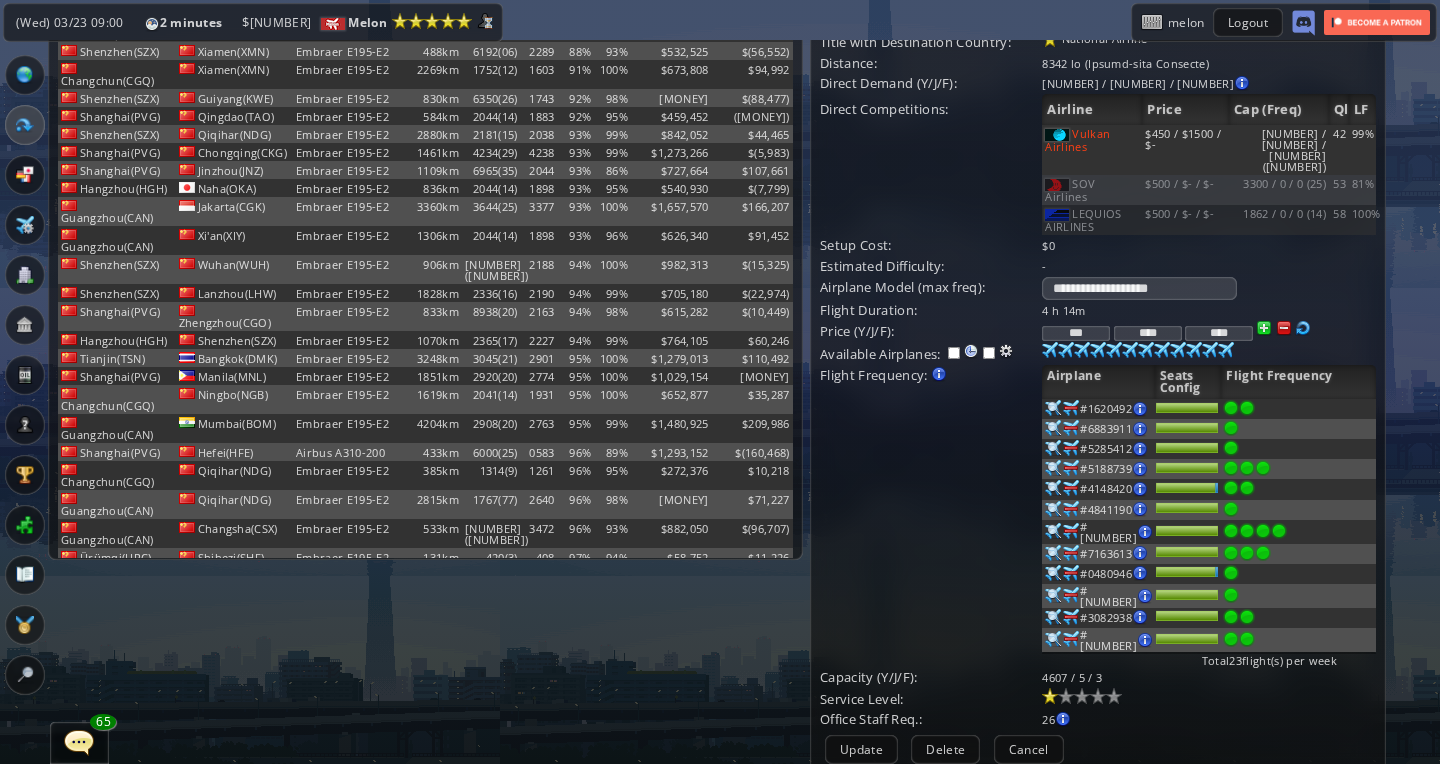 click on "***
****
****" at bounding box center (1208, 310) 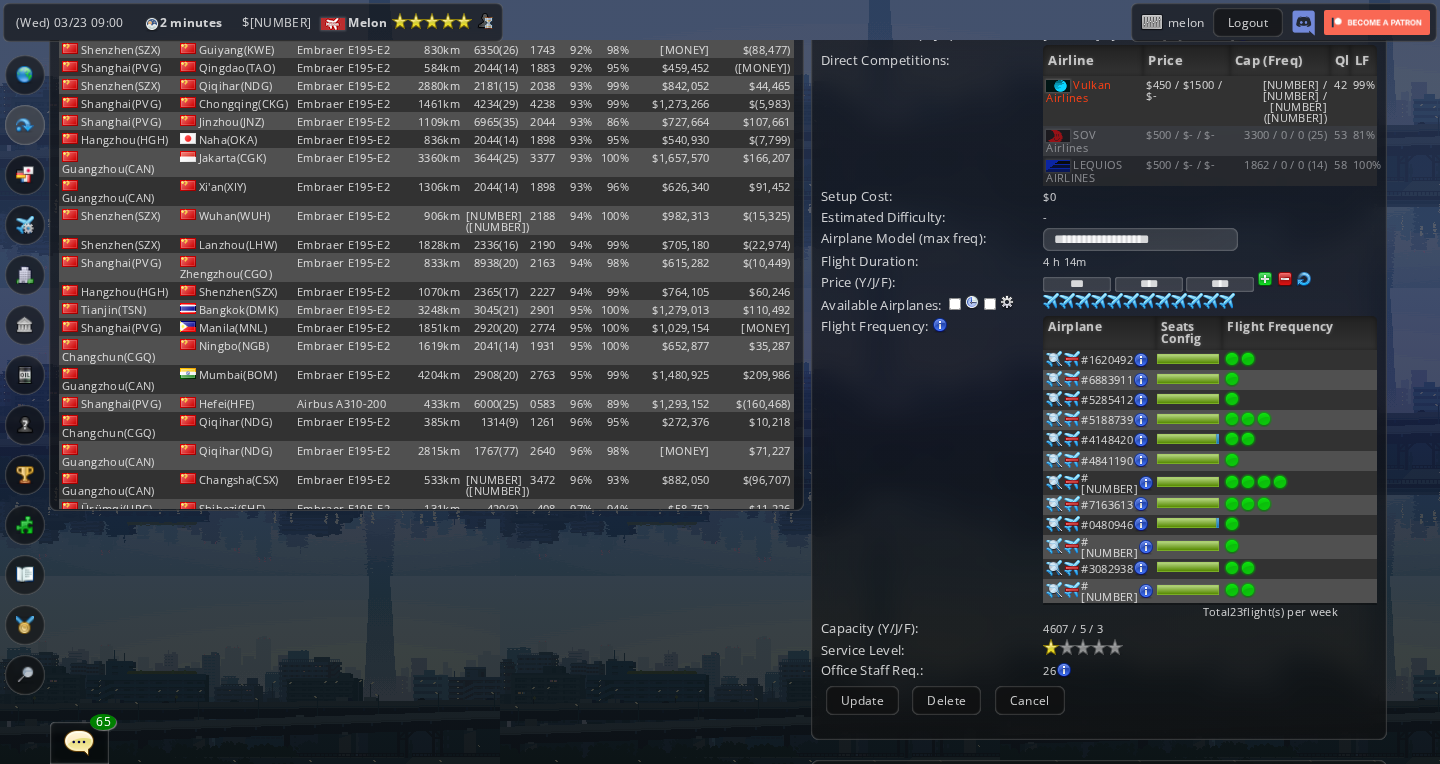 scroll, scrollTop: 229, scrollLeft: 1, axis: both 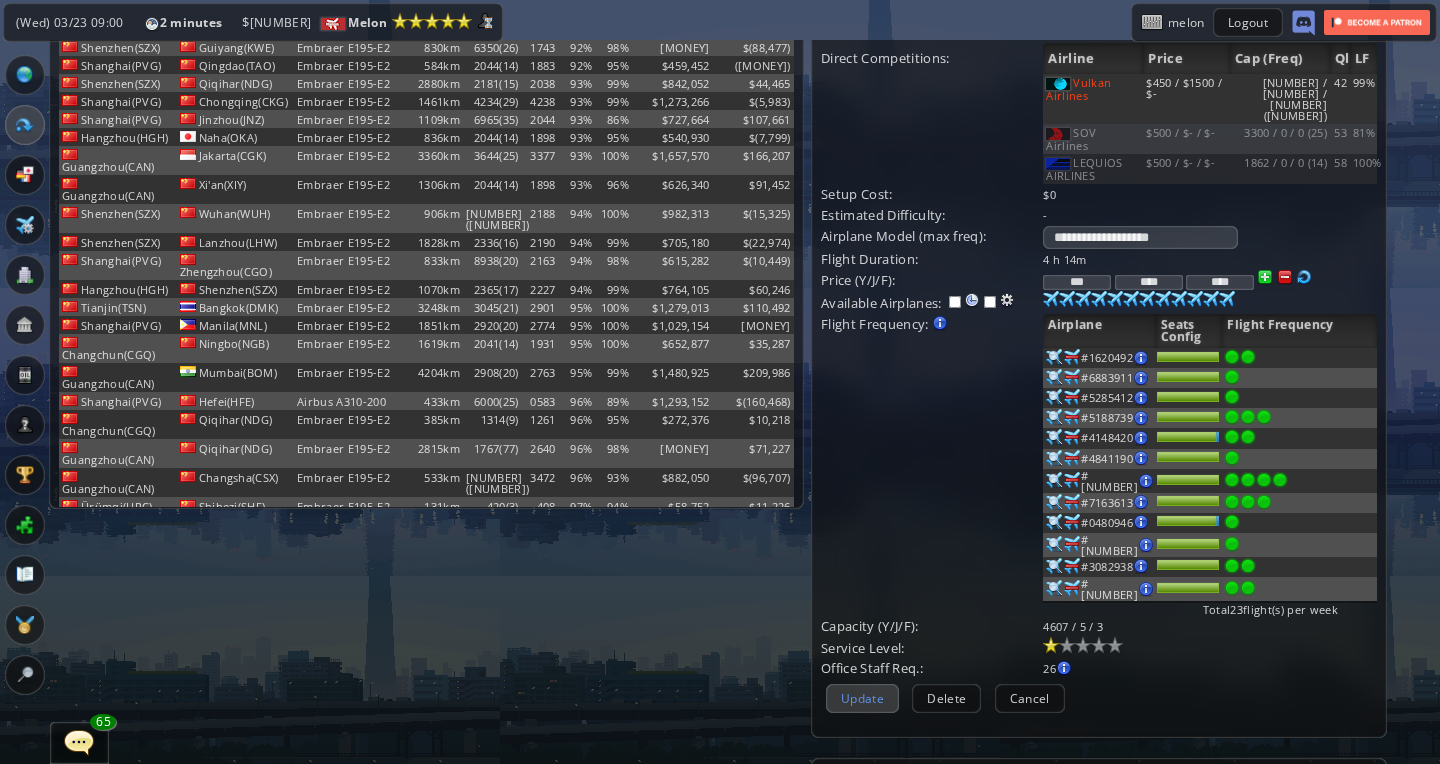 click on "Update" at bounding box center (862, 698) 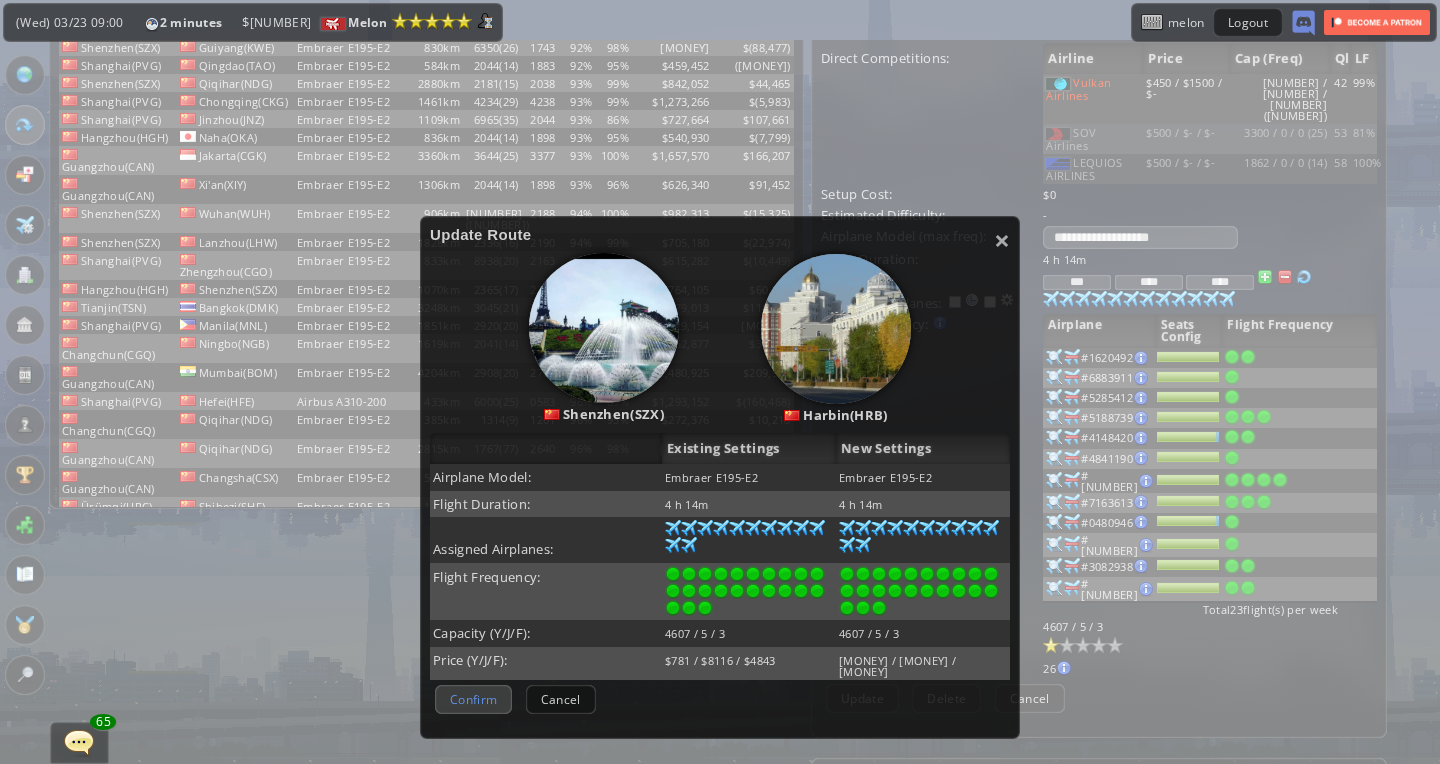click on "Confirm" at bounding box center (473, 699) 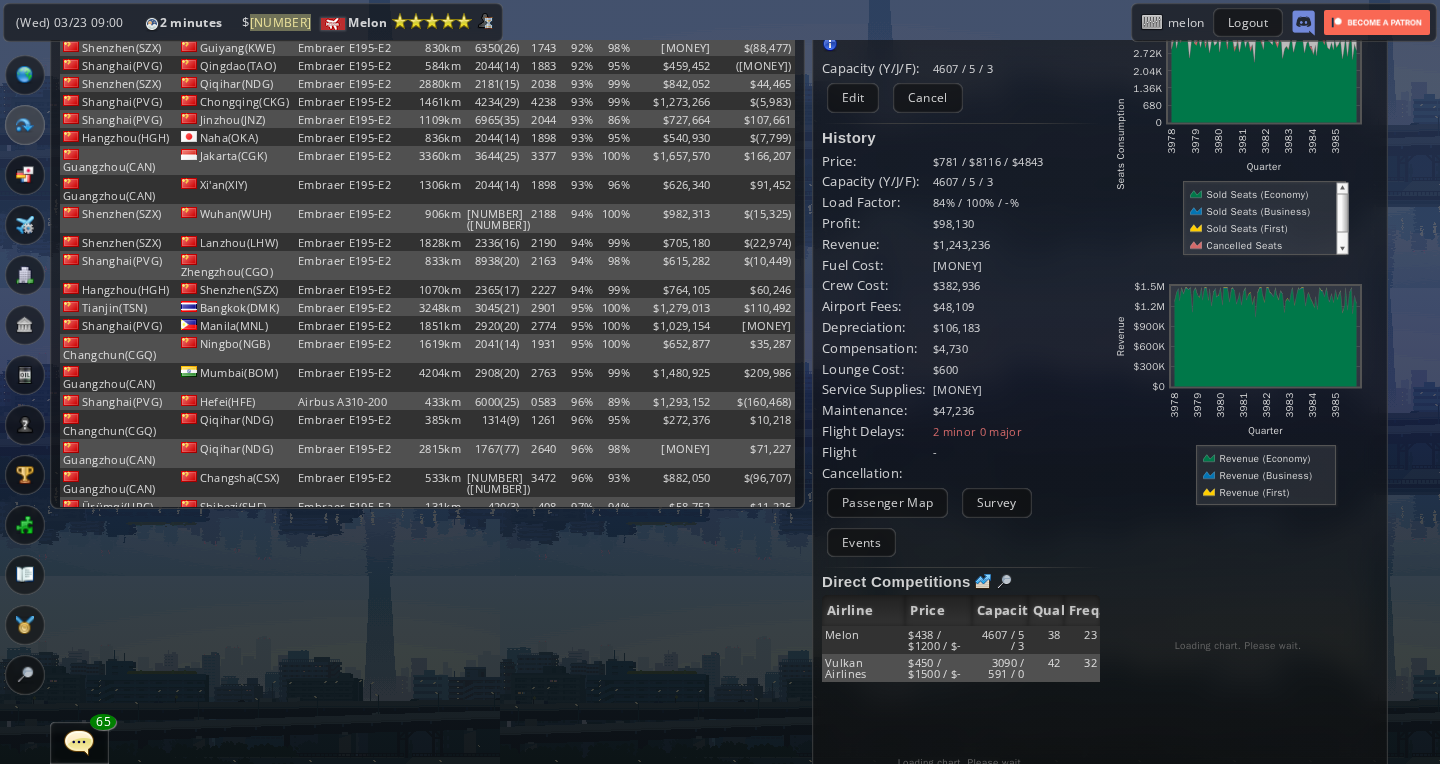 scroll, scrollTop: 0, scrollLeft: 0, axis: both 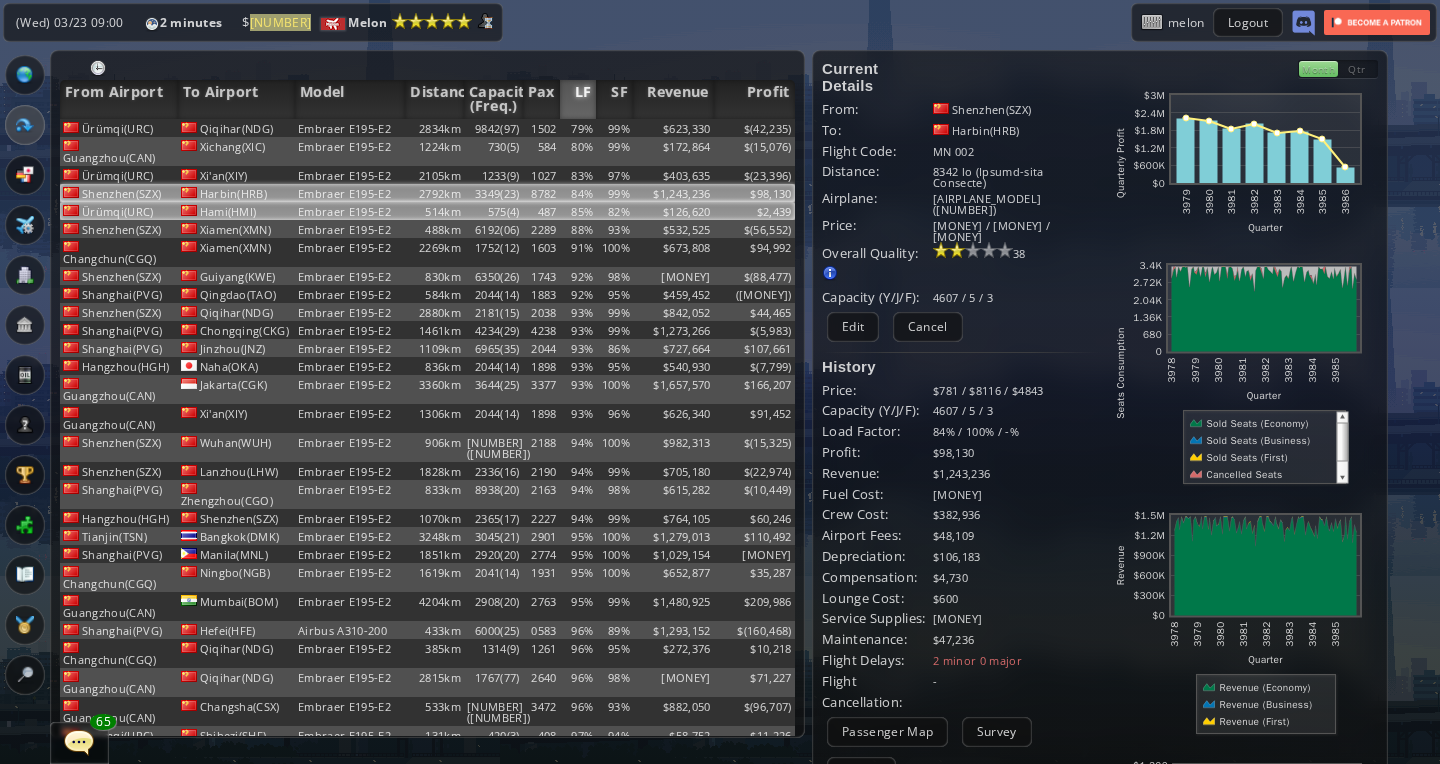 click on "Embraer E195-E2" at bounding box center (350, 128) 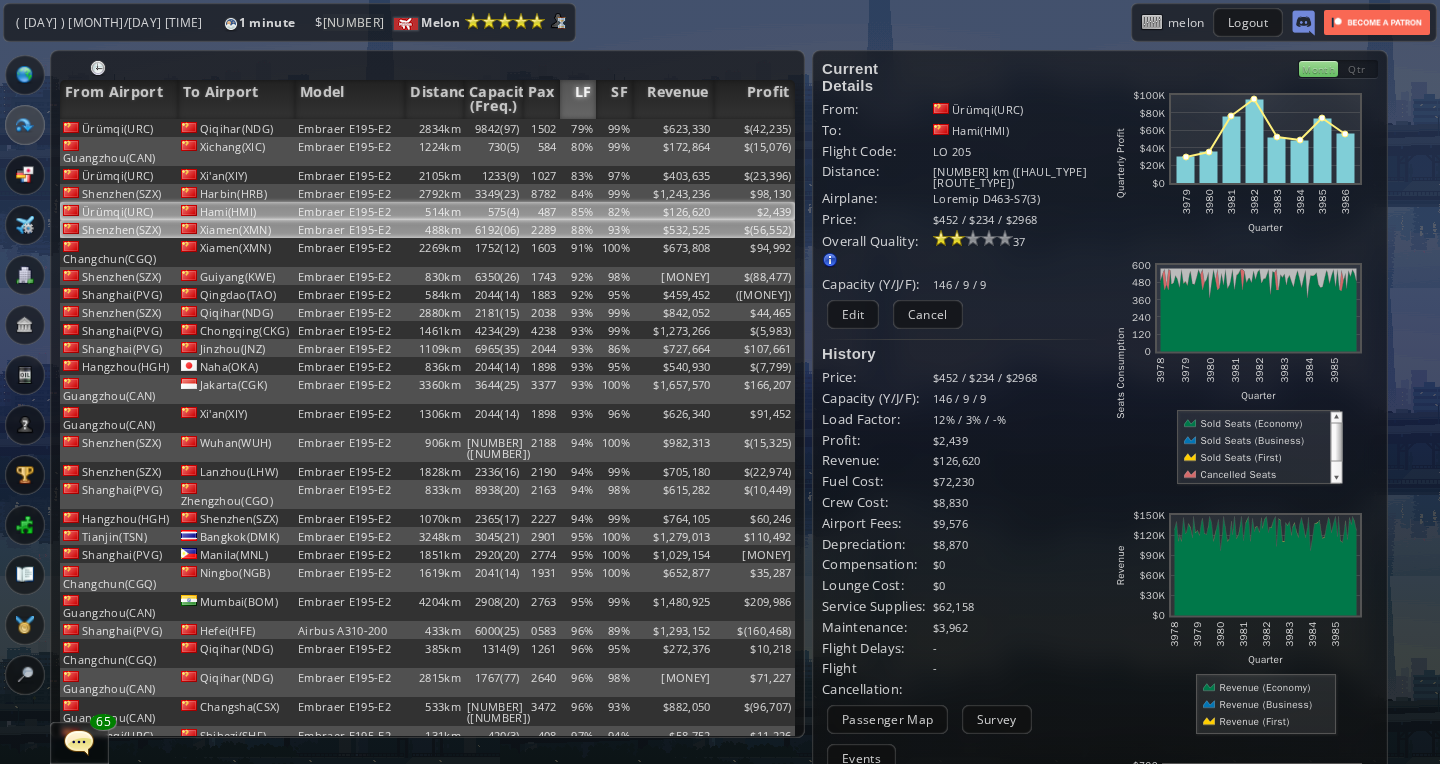click on "Embraer E195-E2" at bounding box center (350, 128) 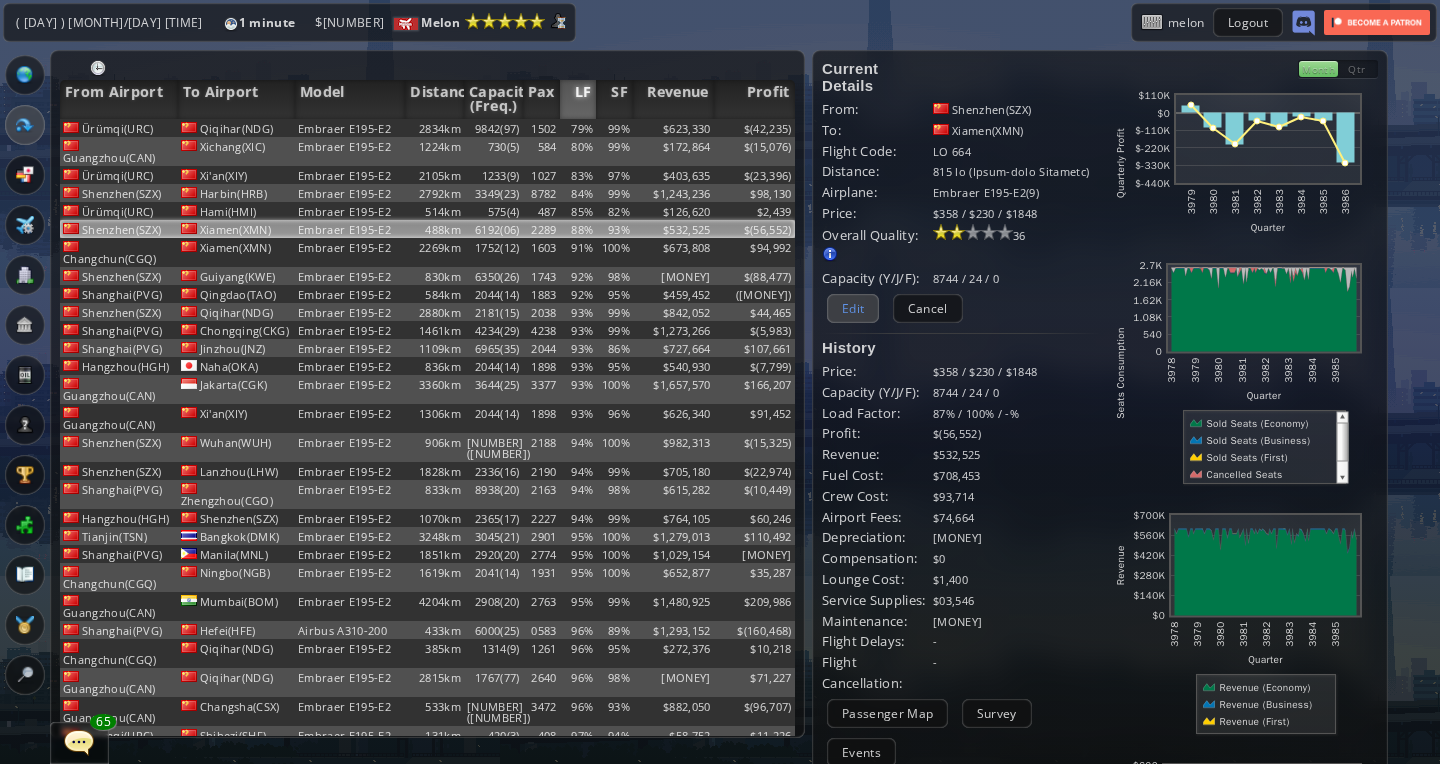 click on "Edit" at bounding box center [853, 308] 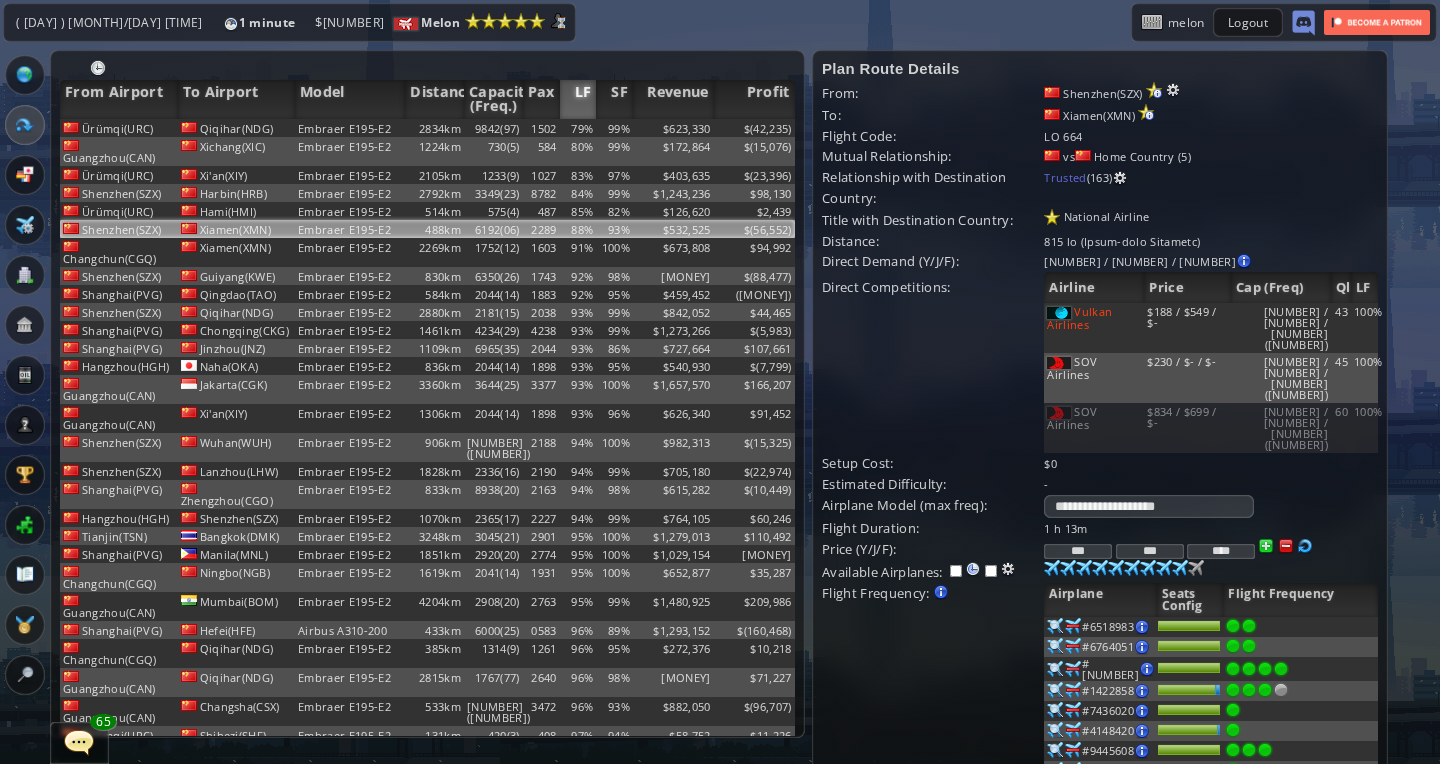 drag, startPoint x: 1072, startPoint y: 457, endPoint x: 1111, endPoint y: 457, distance: 39 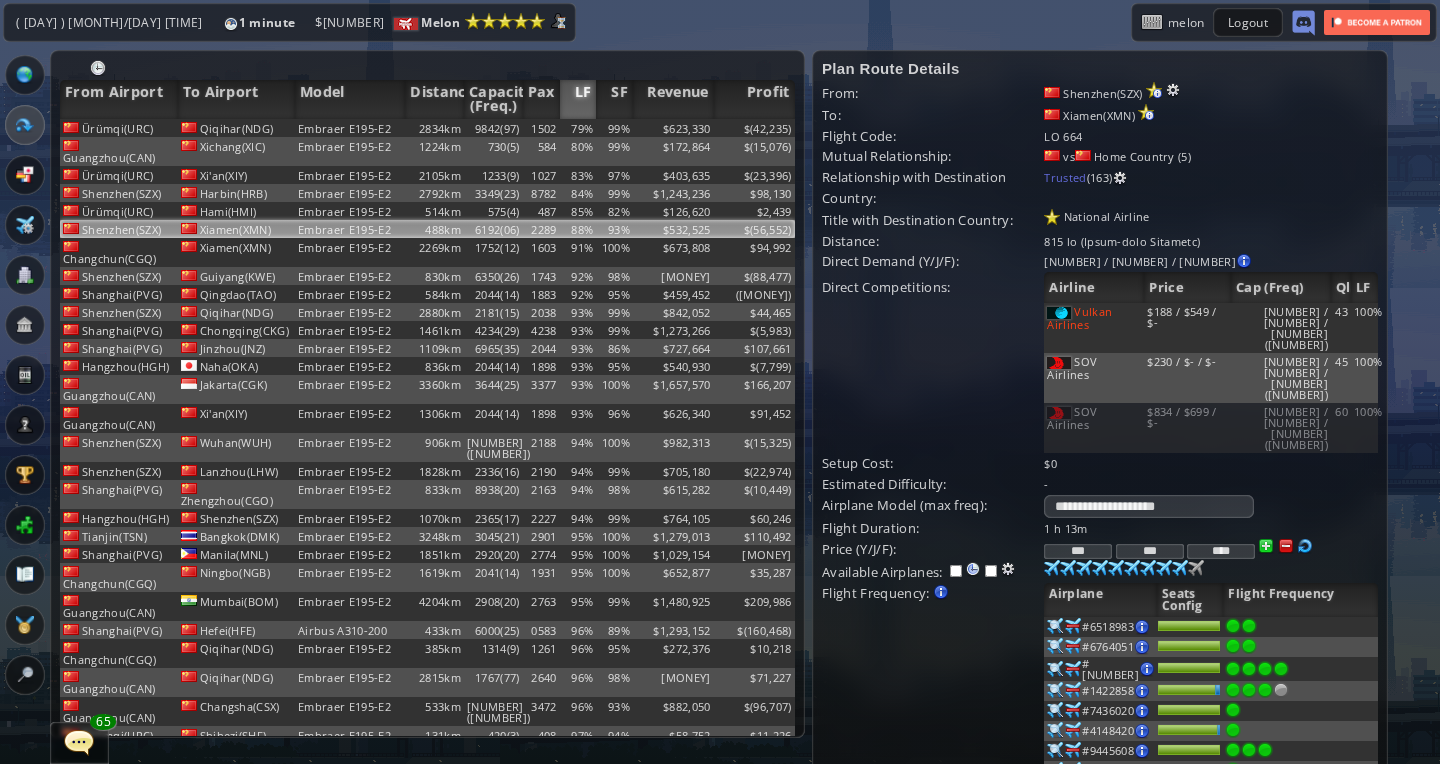 click on "***" at bounding box center (1078, 551) 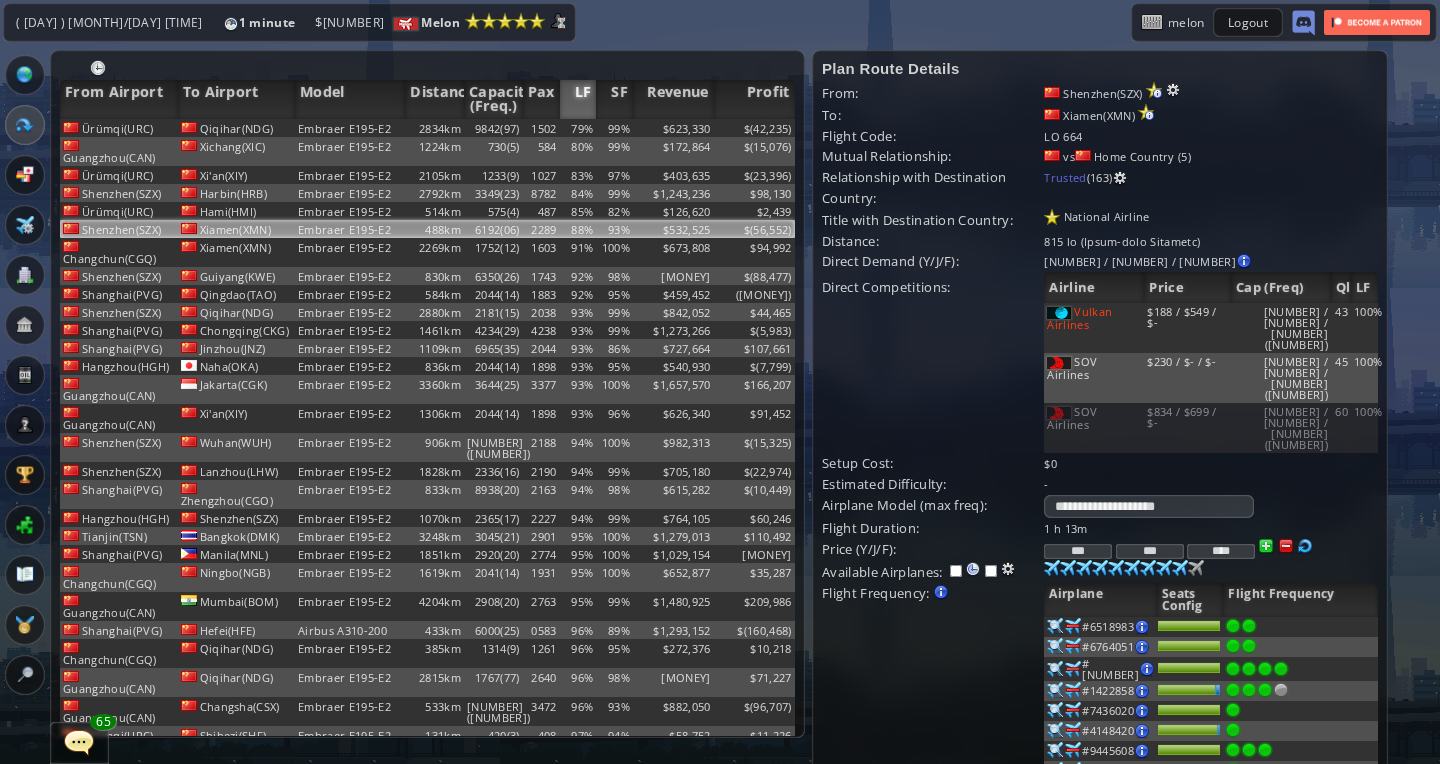 drag, startPoint x: 1073, startPoint y: 464, endPoint x: 1152, endPoint y: 468, distance: 79.101204 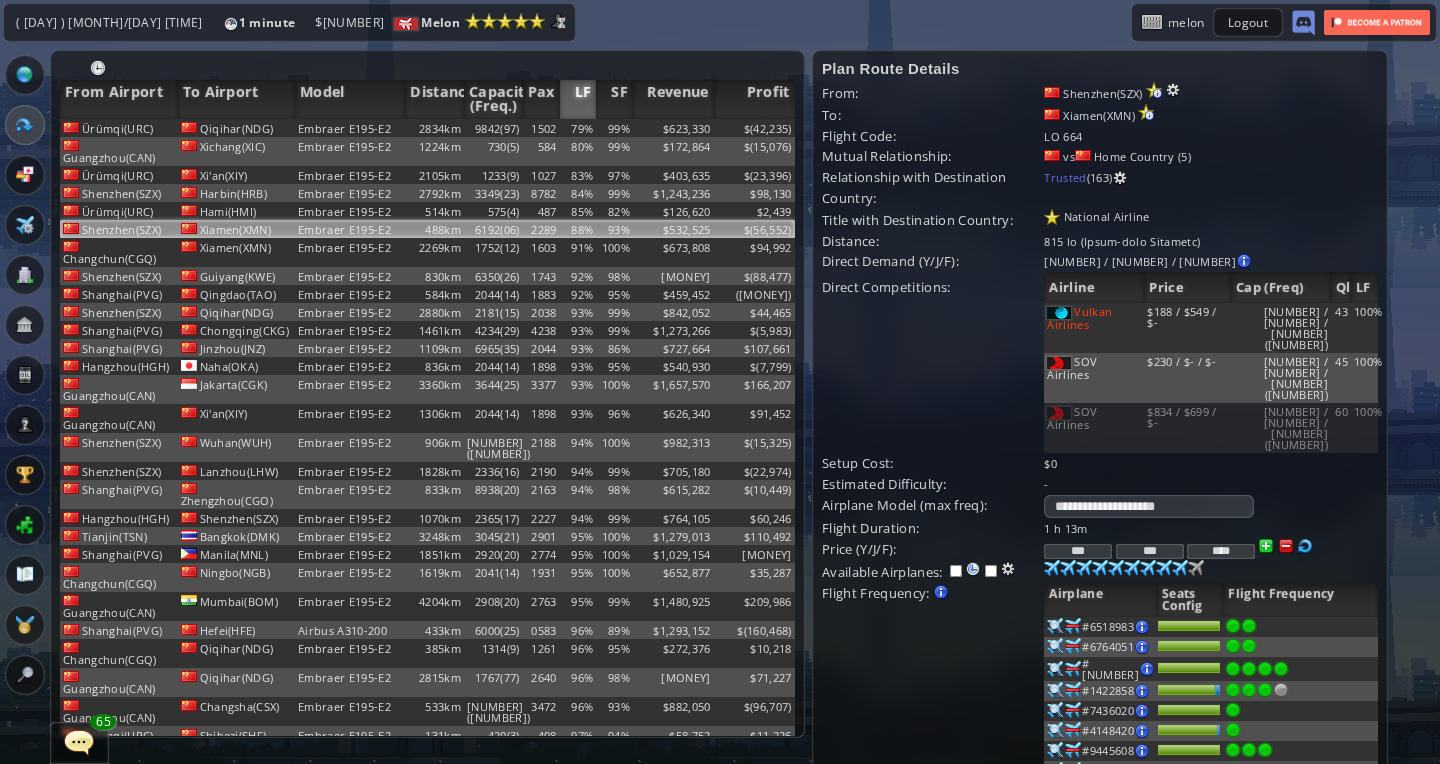 click on "***
***
****" at bounding box center [1210, 528] 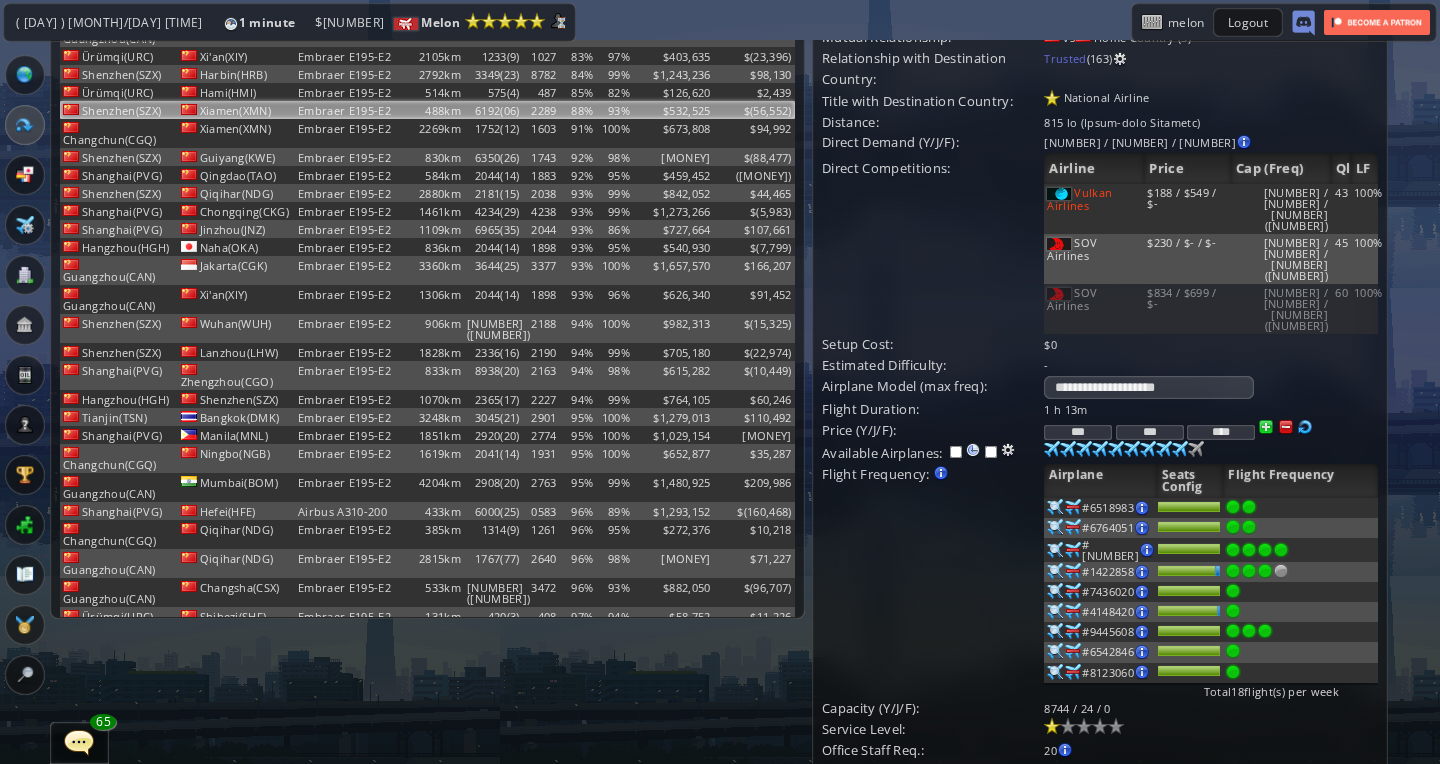 scroll, scrollTop: 135, scrollLeft: 0, axis: vertical 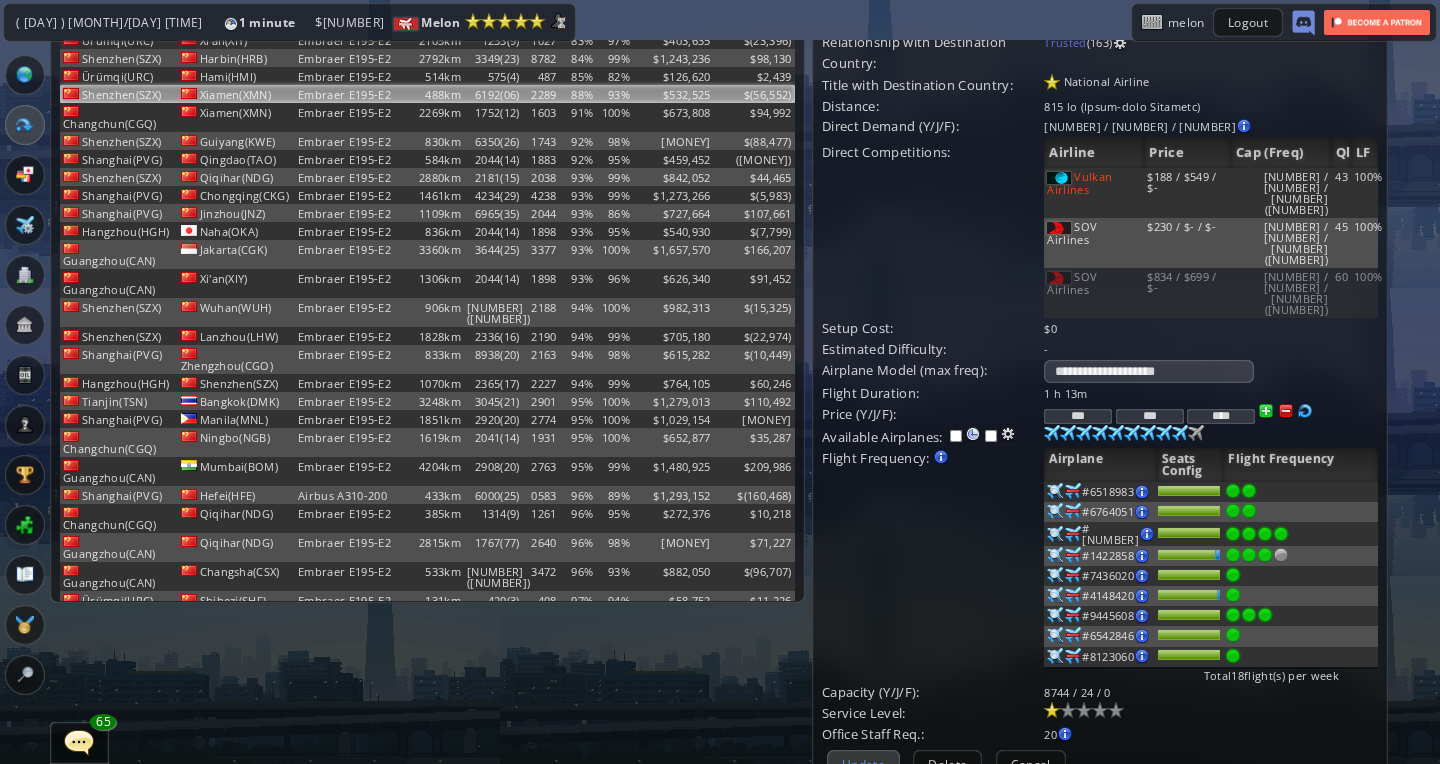 type on "***" 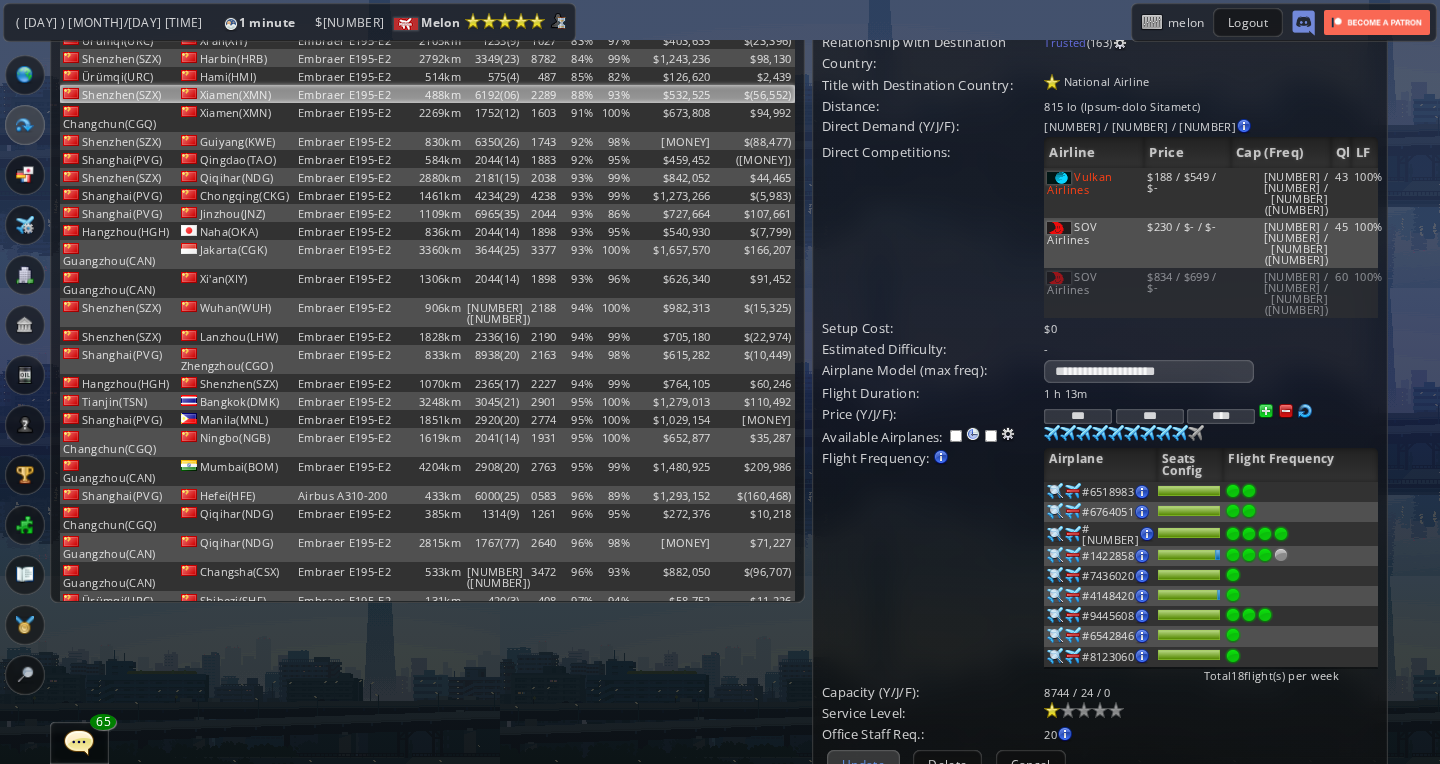 click on "Update" at bounding box center [863, 764] 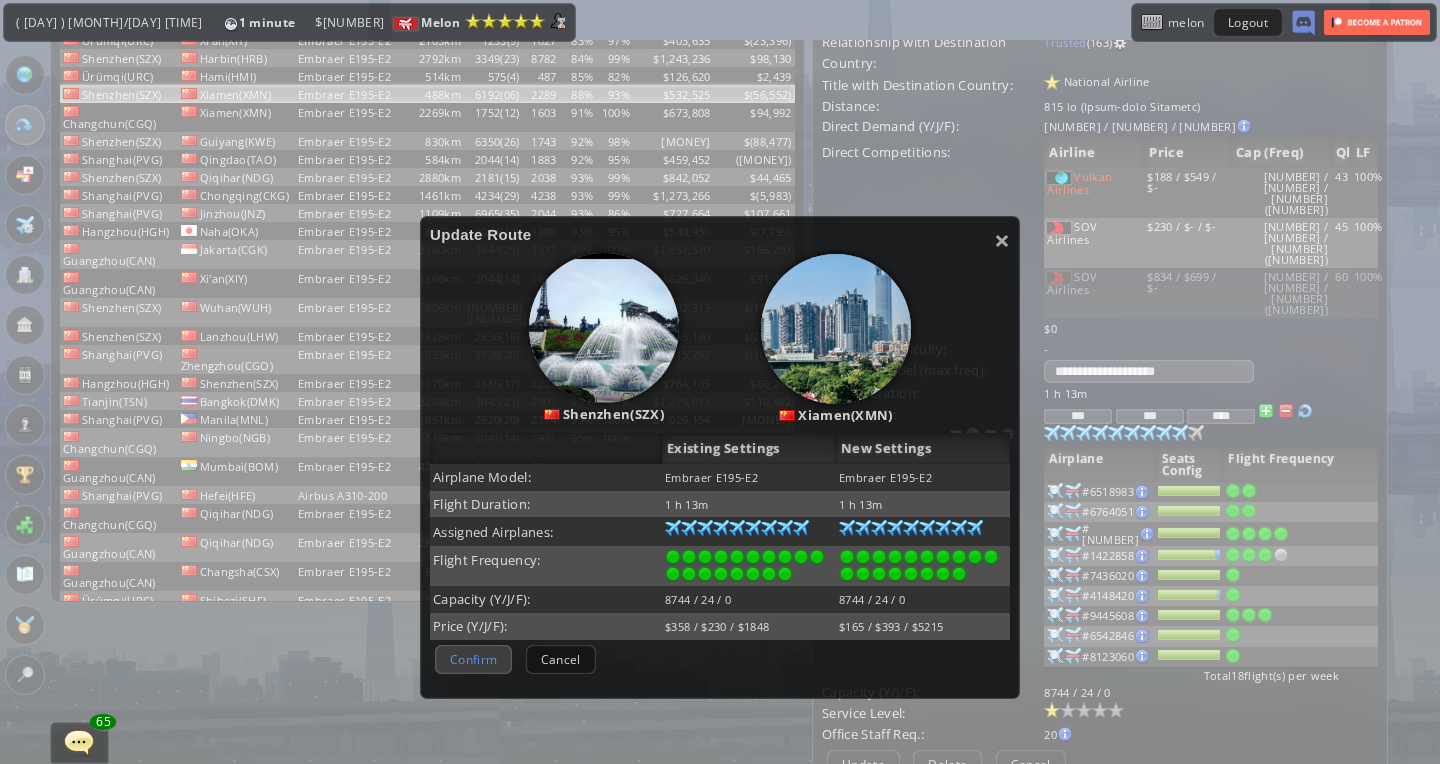 click on "Confirm" at bounding box center (473, 659) 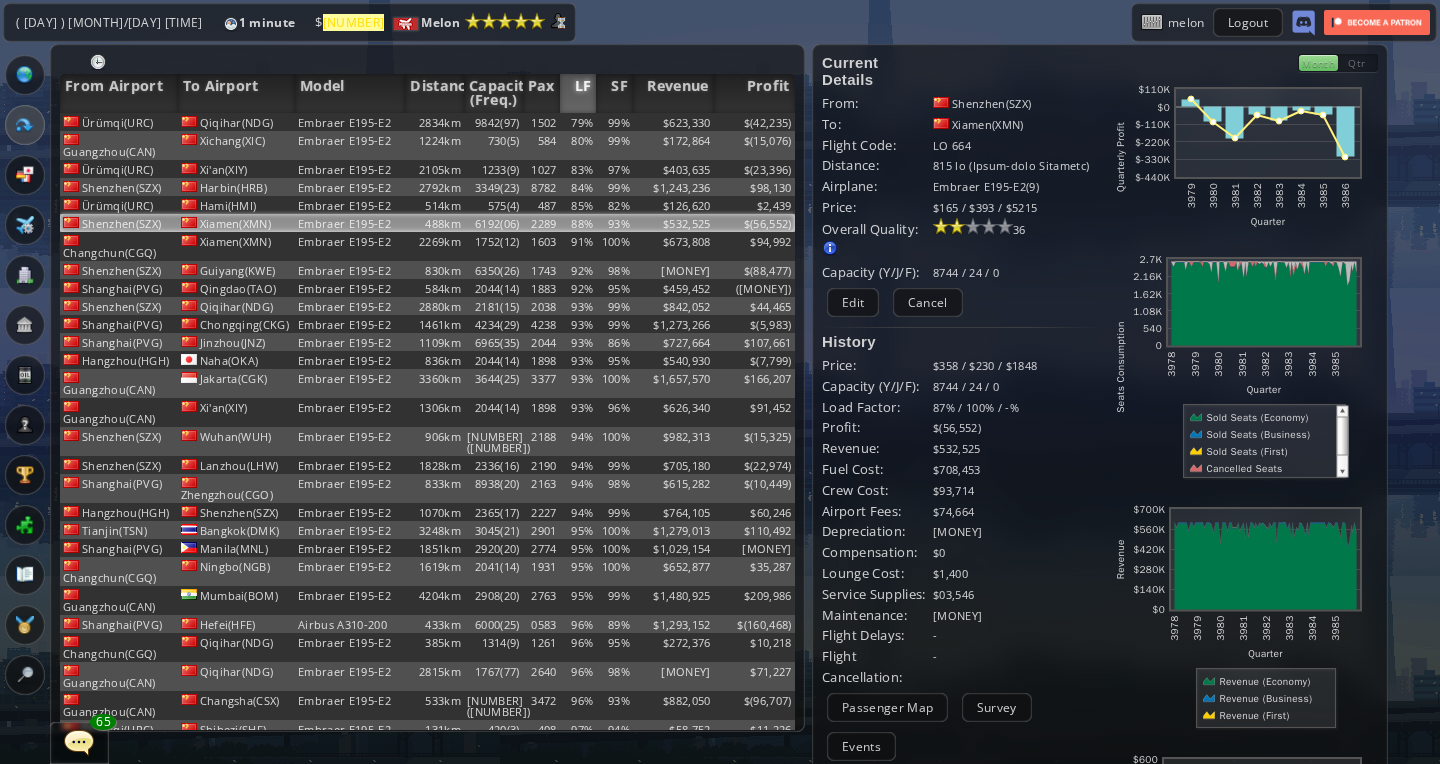 scroll, scrollTop: 2, scrollLeft: 0, axis: vertical 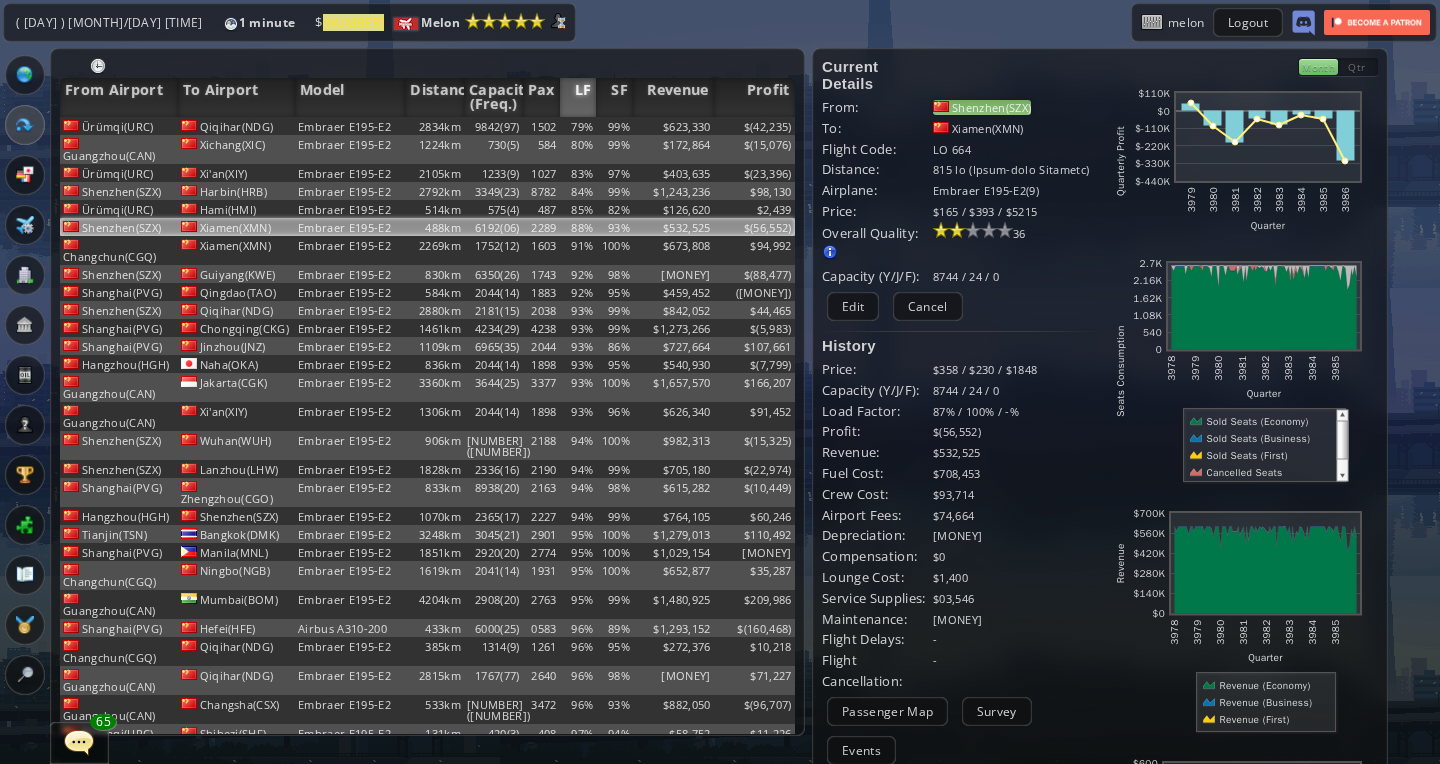click on "Shenzhen(SZX)" at bounding box center [982, 107] 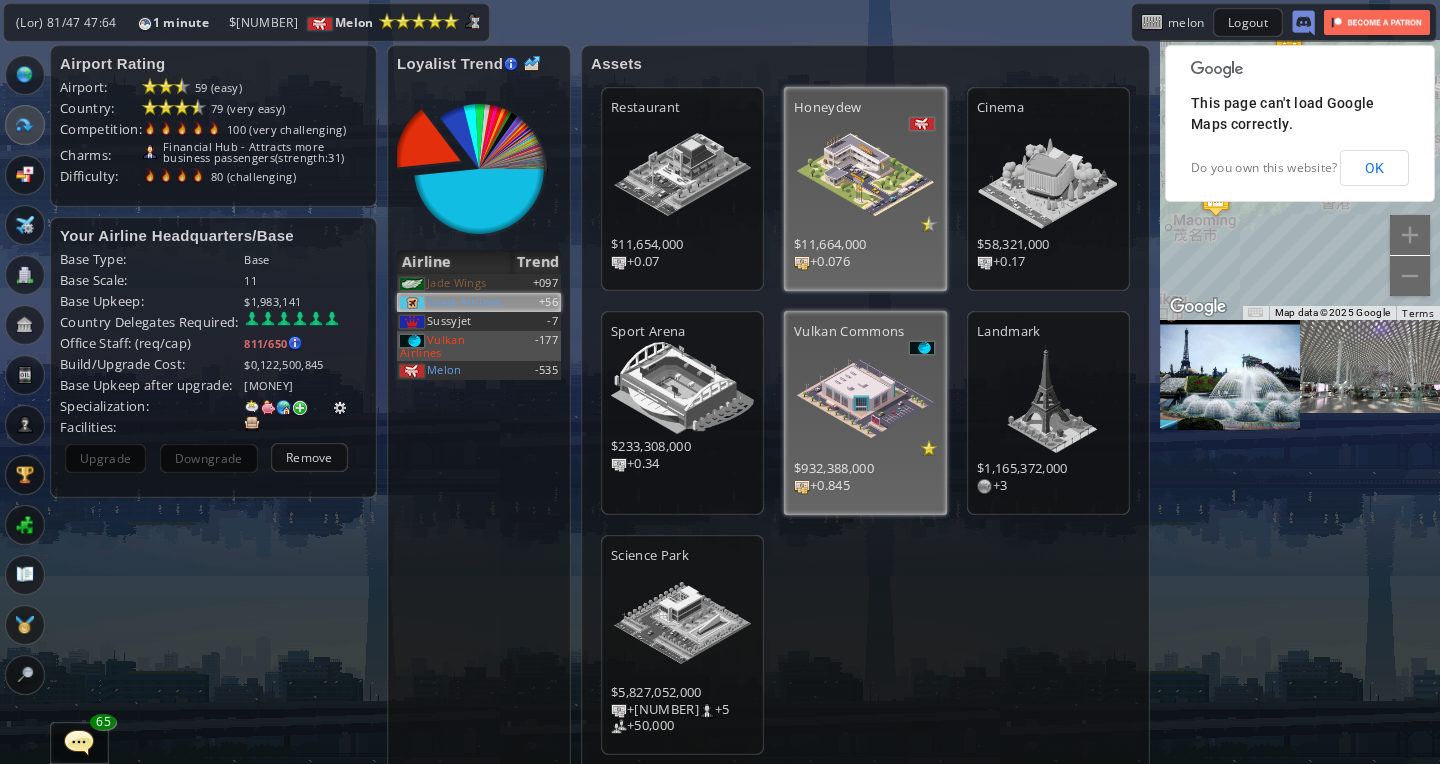 scroll, scrollTop: 0, scrollLeft: 0, axis: both 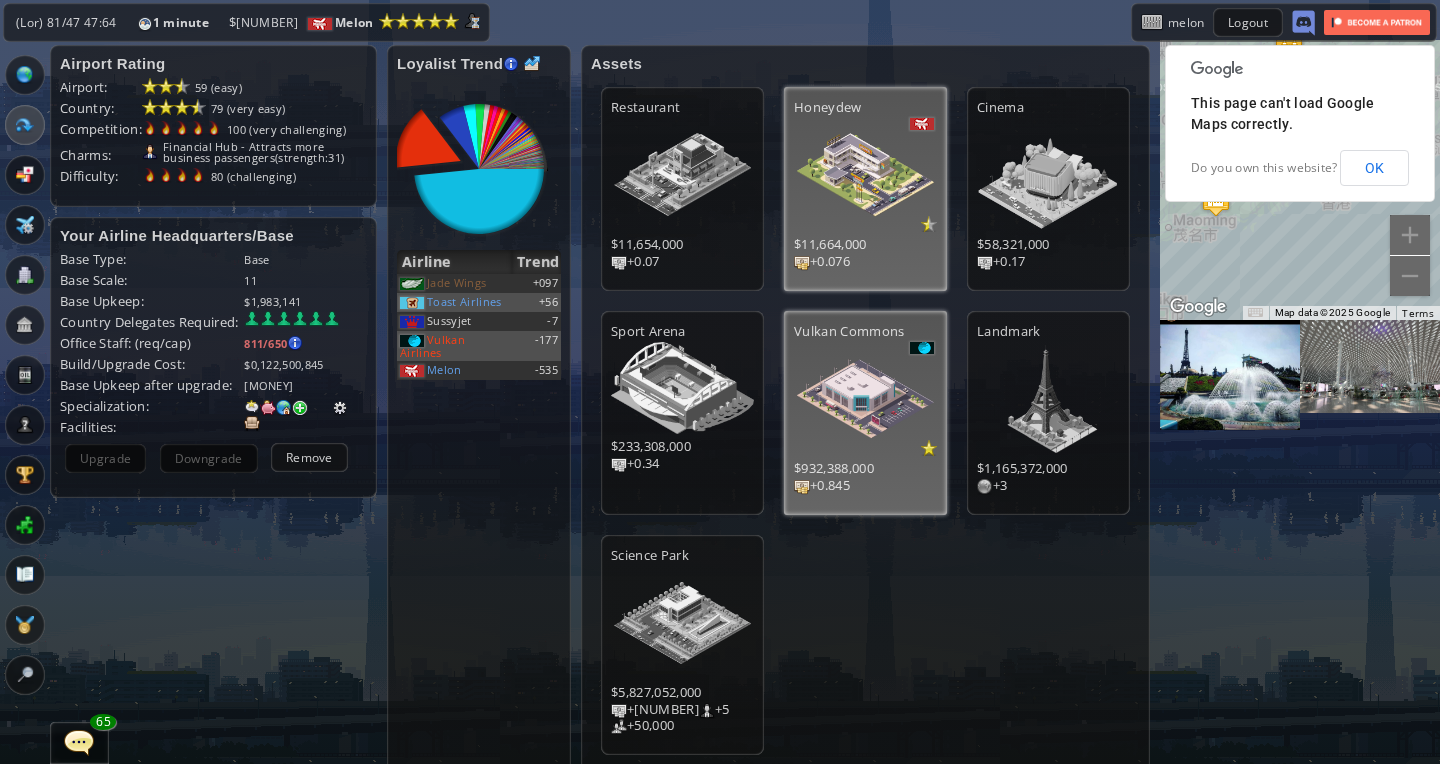 click at bounding box center (865, 175) 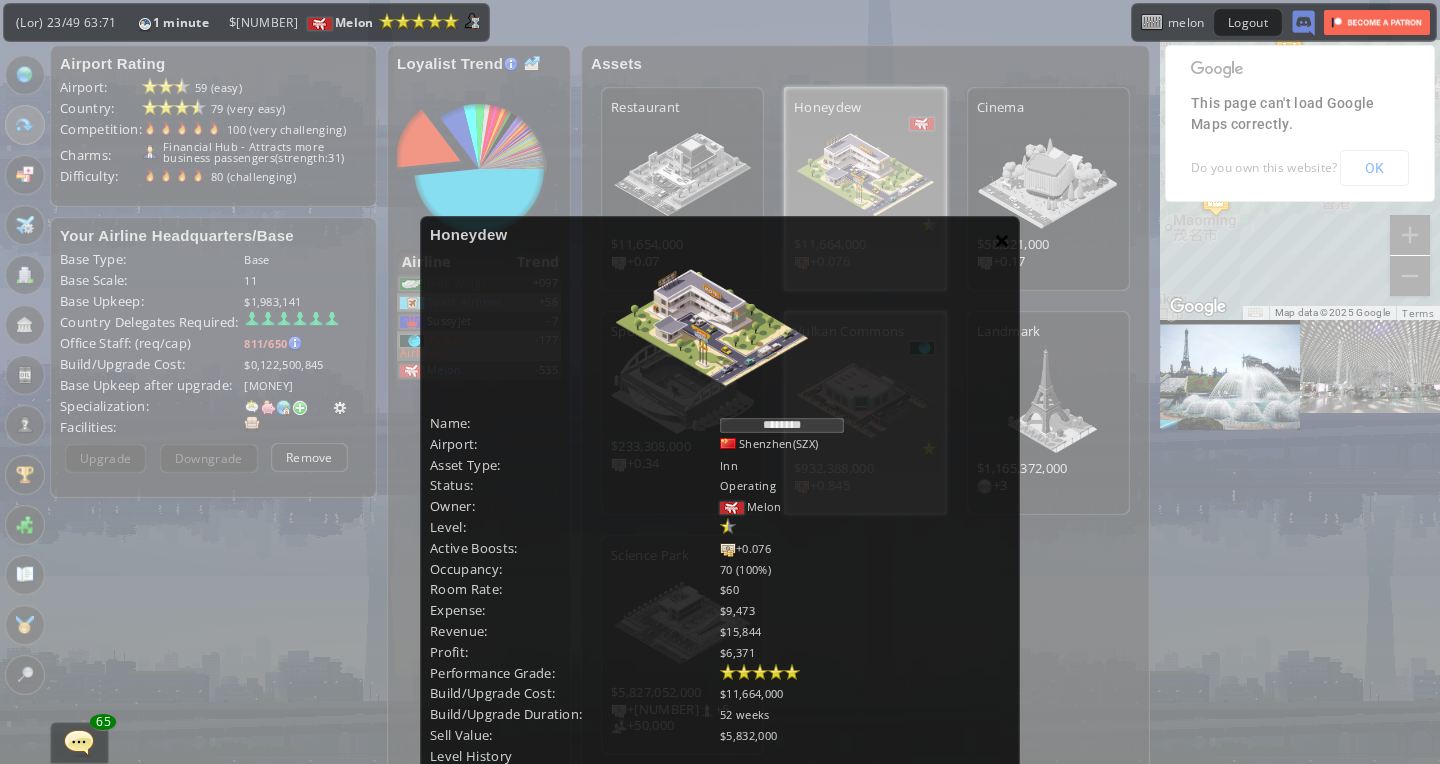 scroll, scrollTop: 0, scrollLeft: 0, axis: both 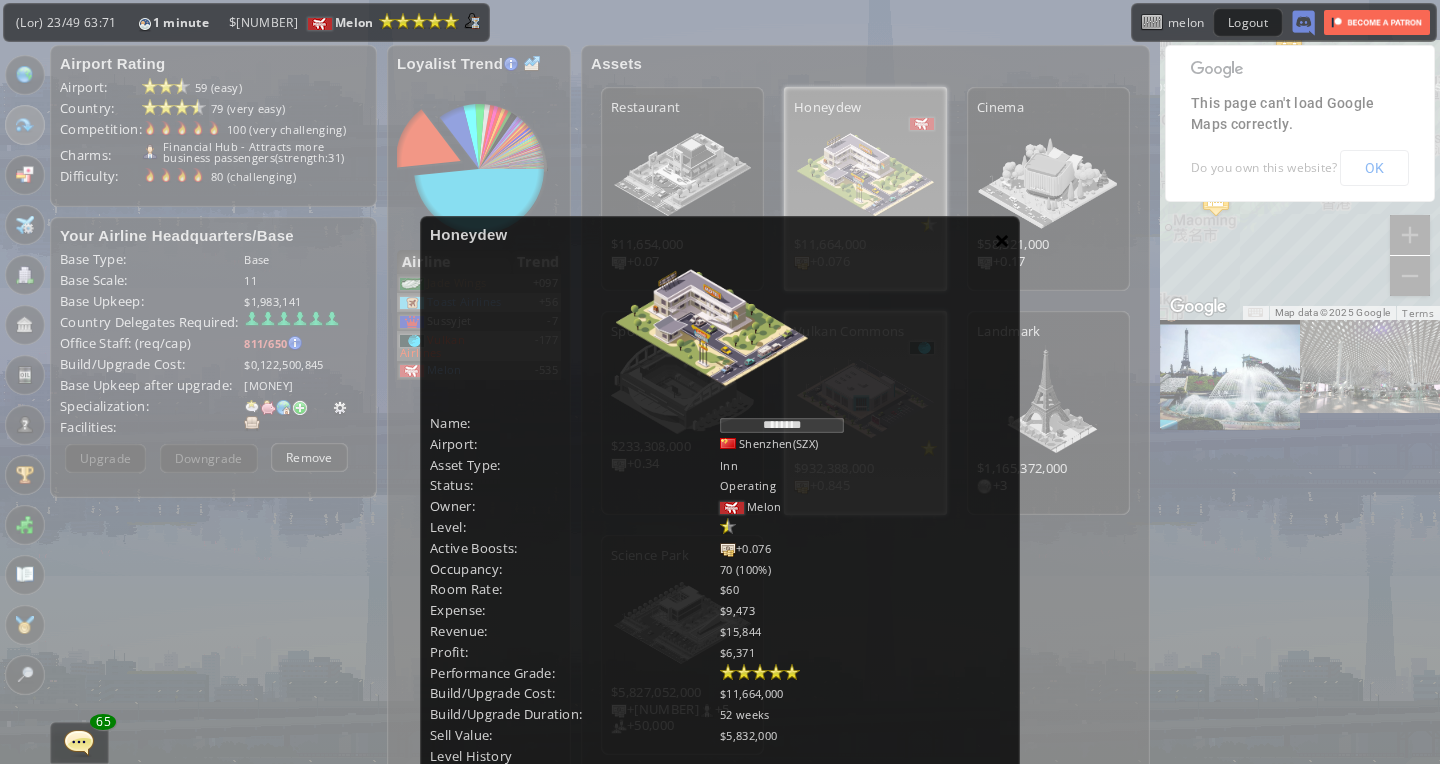 click on "×" at bounding box center [1002, 240] 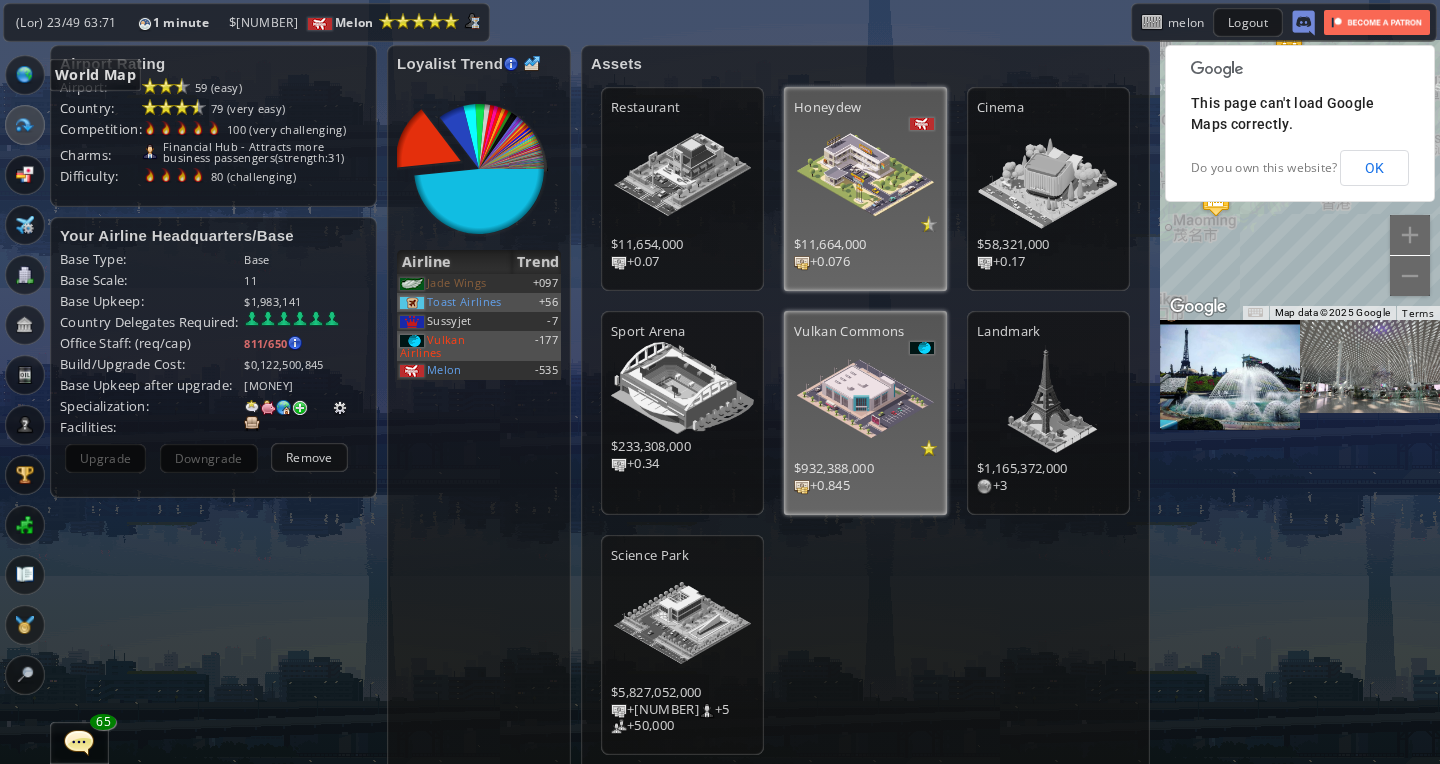 click at bounding box center [25, 75] 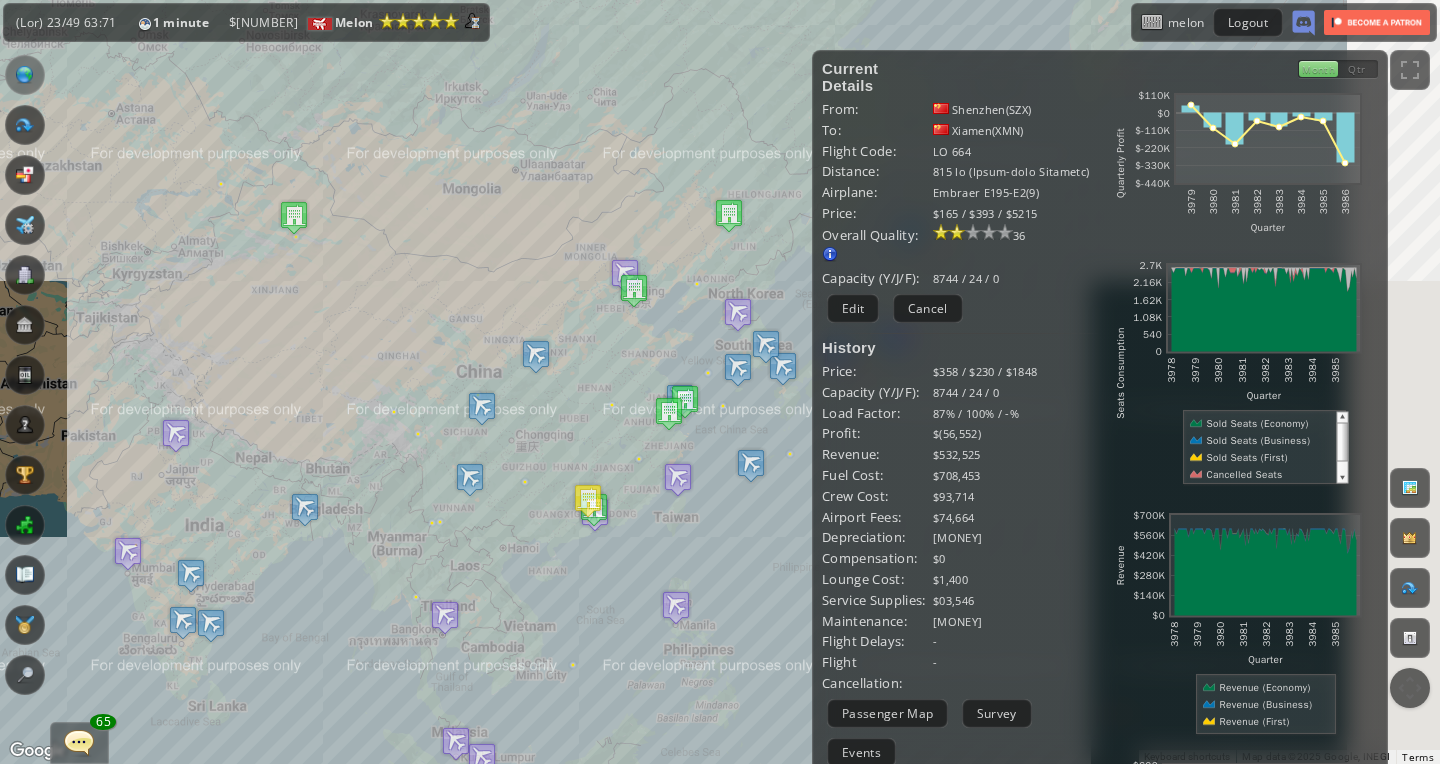 drag, startPoint x: 436, startPoint y: 296, endPoint x: 303, endPoint y: 451, distance: 204.24005 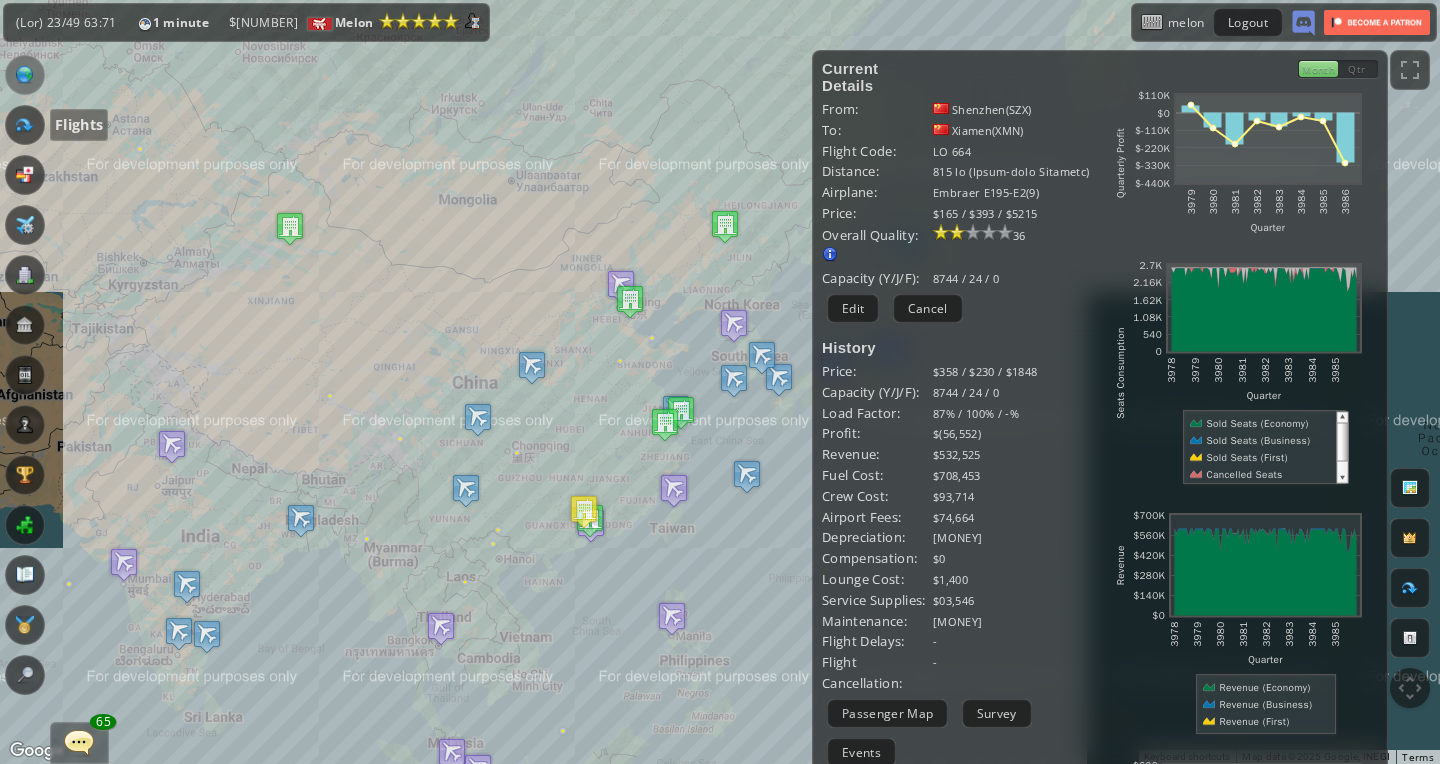 click at bounding box center (25, 125) 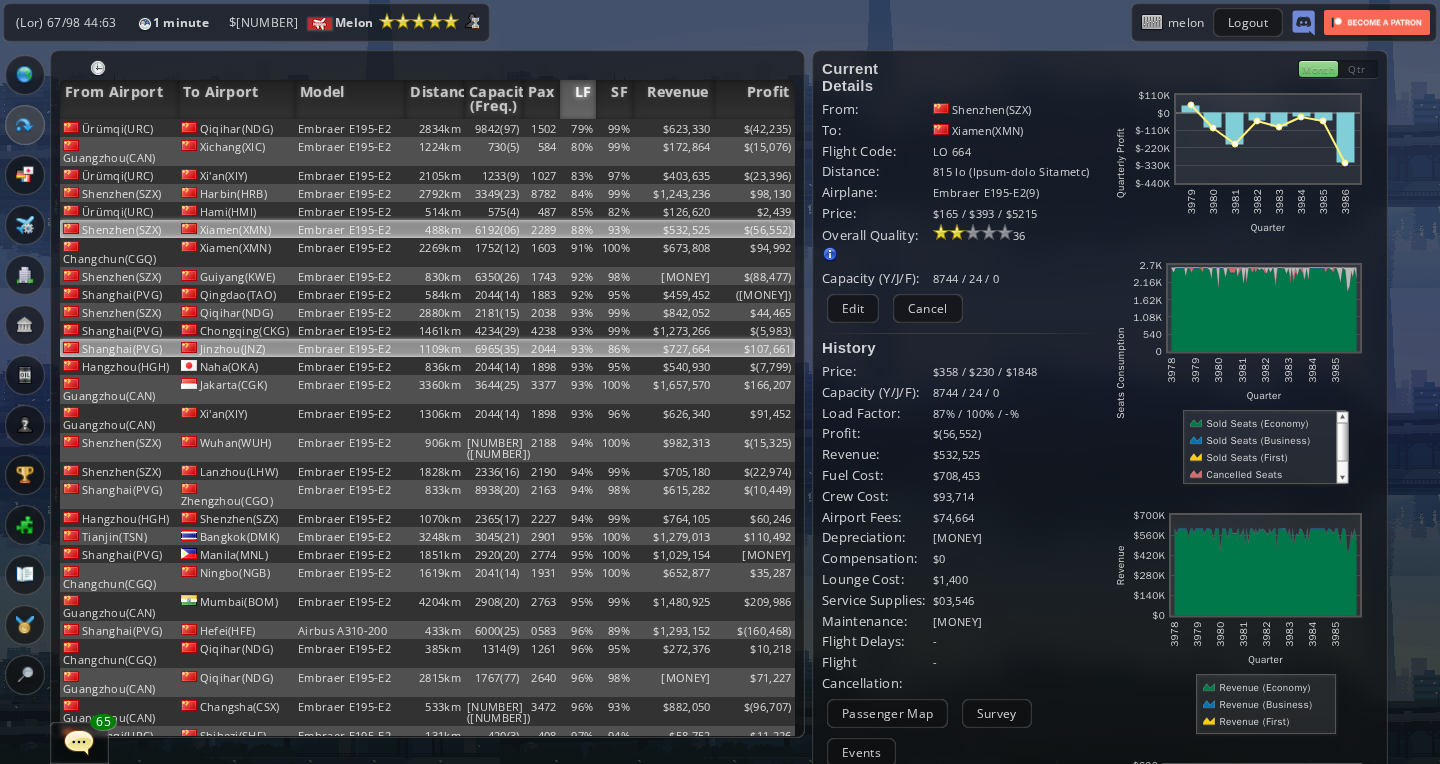 click on "6965(35)" at bounding box center [493, 128] 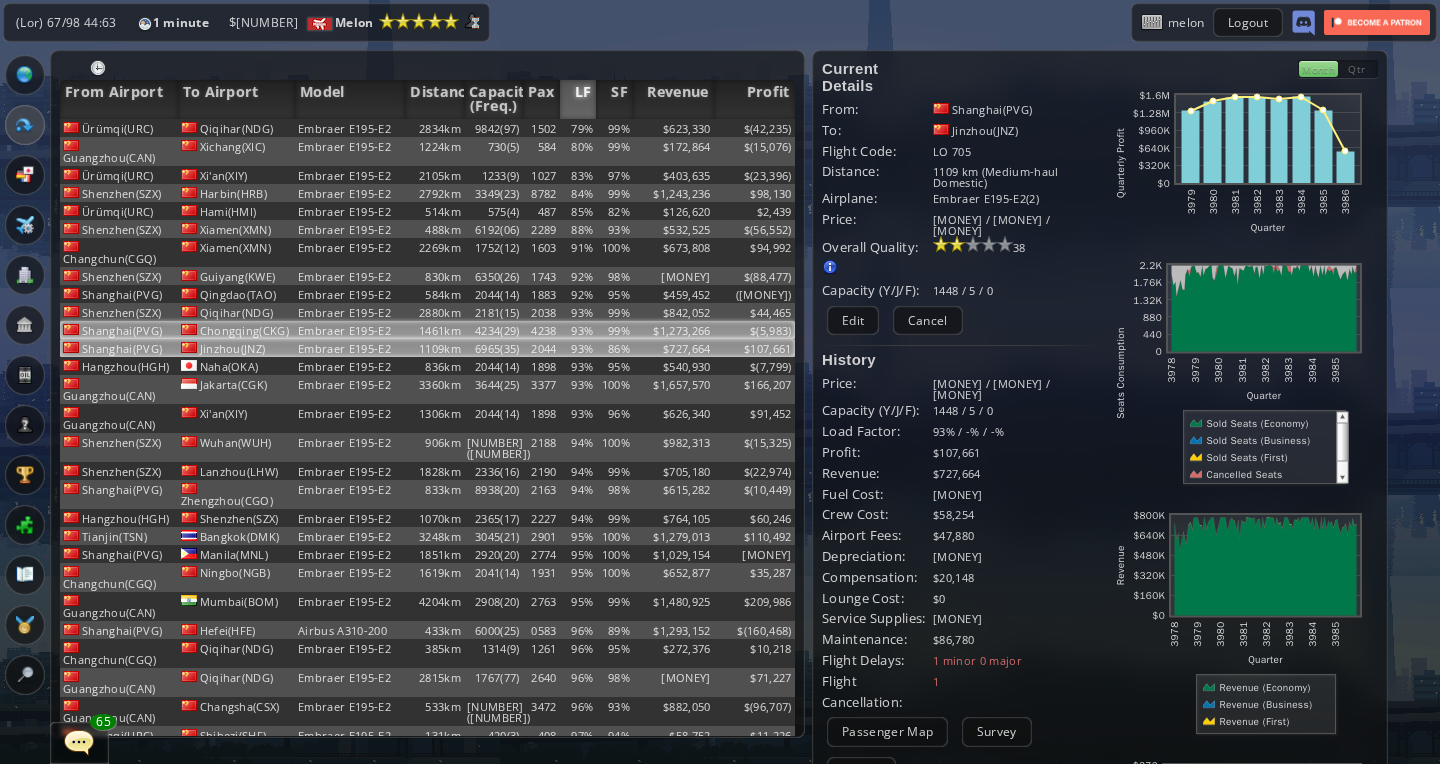 click on "4238" at bounding box center [541, 128] 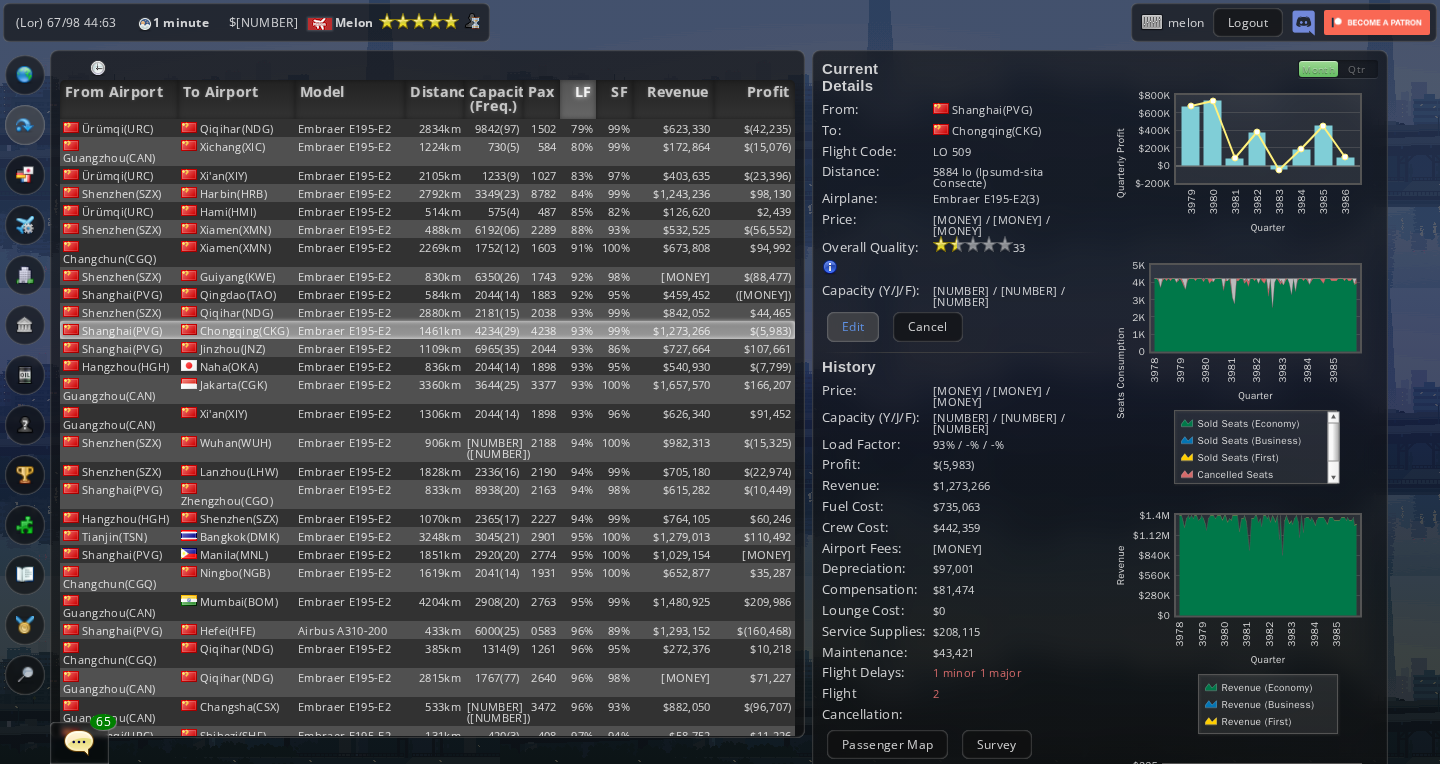 click on "Edit" at bounding box center (853, 326) 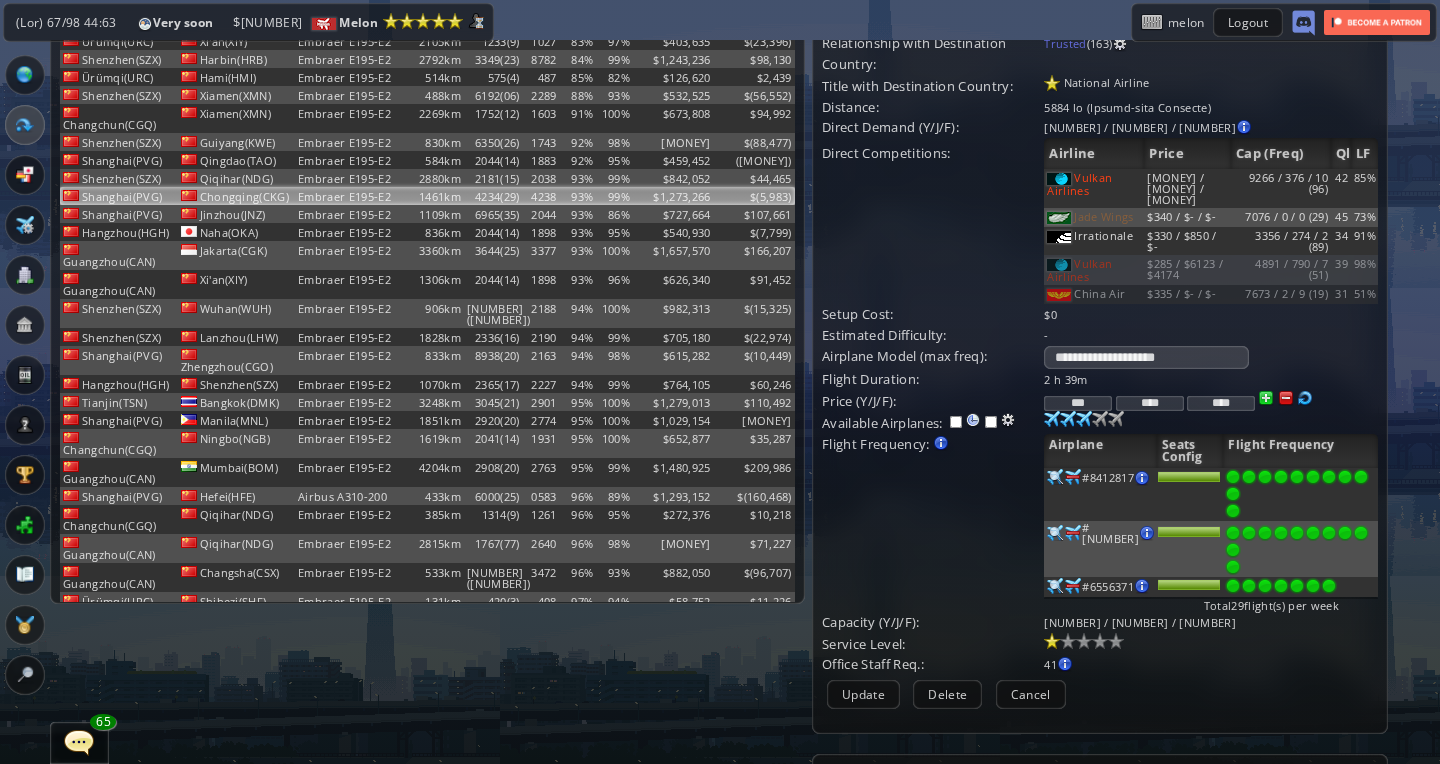 scroll, scrollTop: 133, scrollLeft: 0, axis: vertical 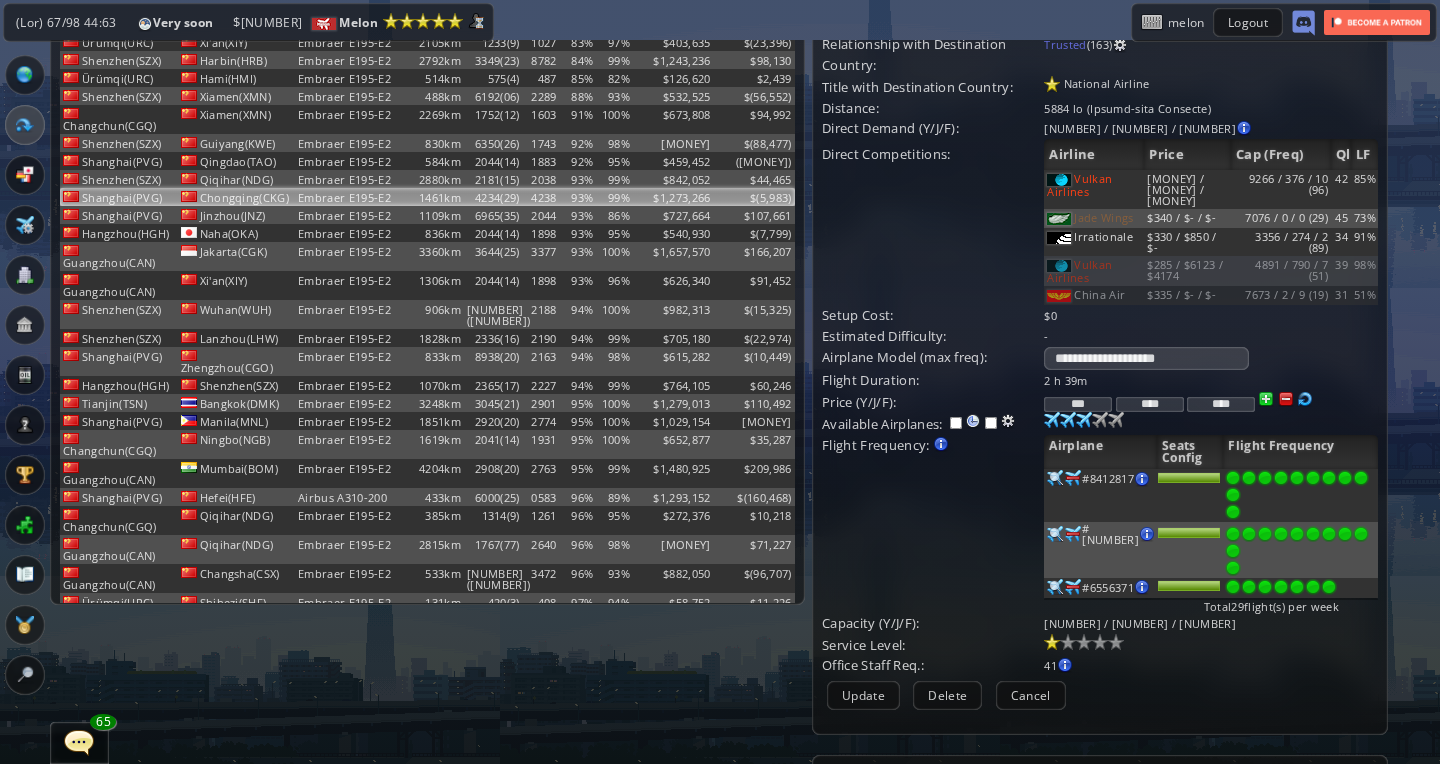 click at bounding box center [1055, 478] 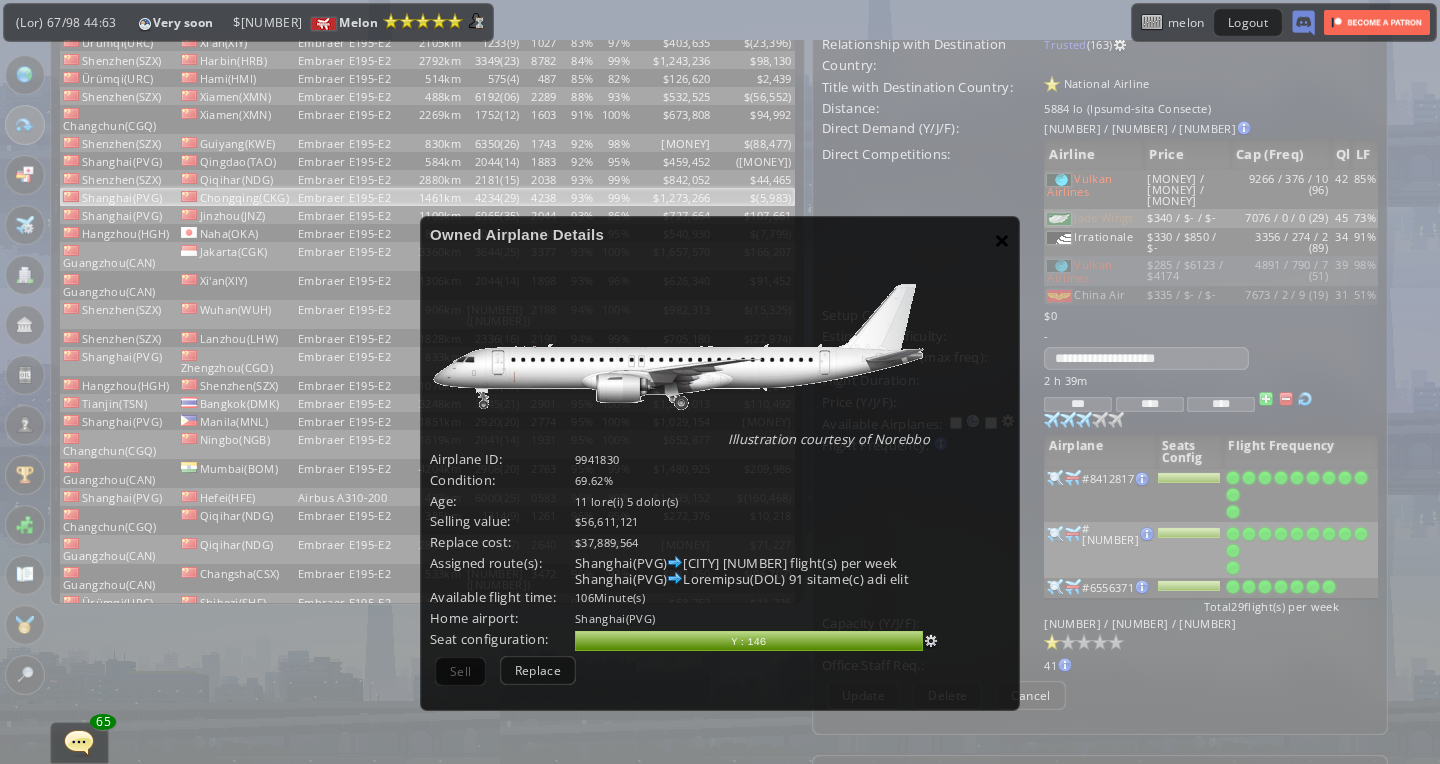 click on "×" at bounding box center (1002, 240) 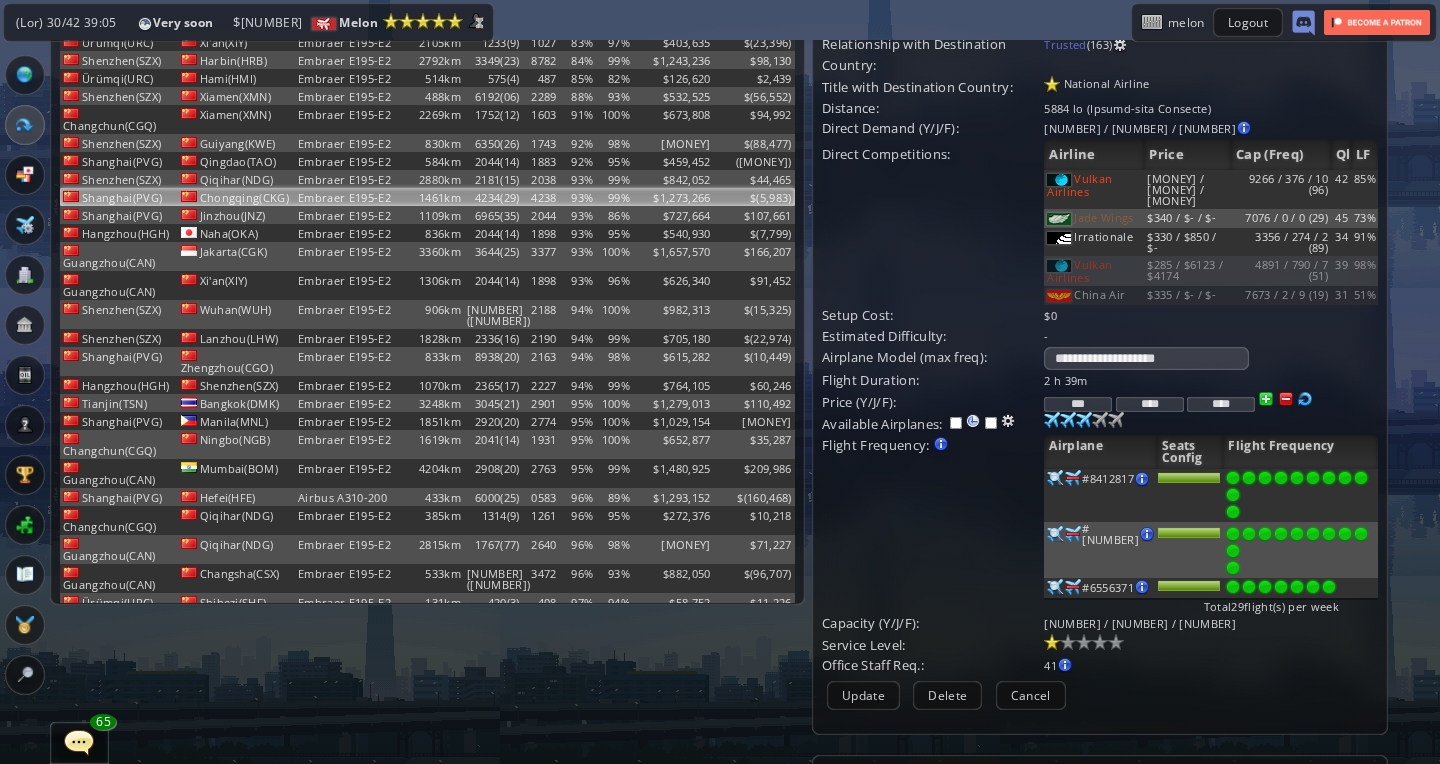 click at bounding box center [1055, 478] 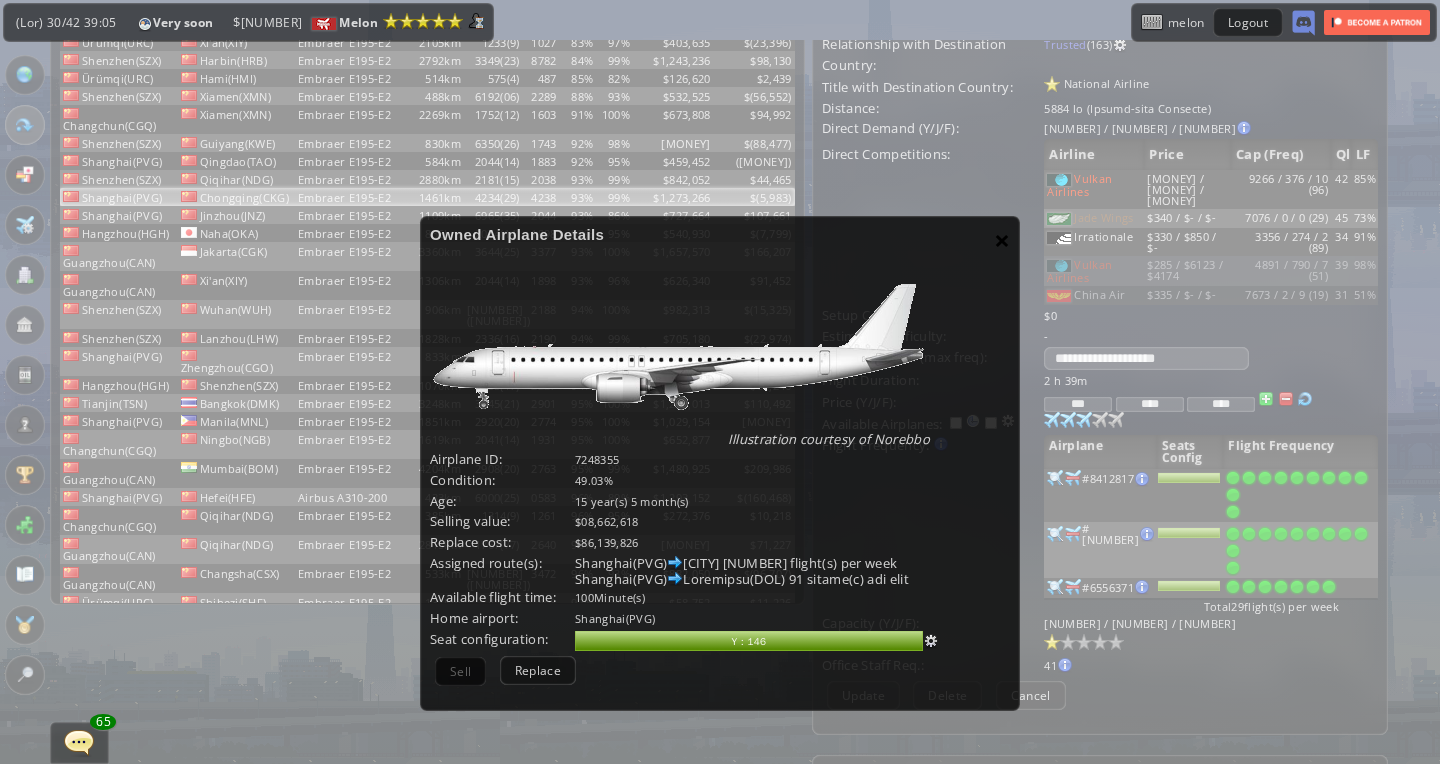 click on "×" at bounding box center (1002, 240) 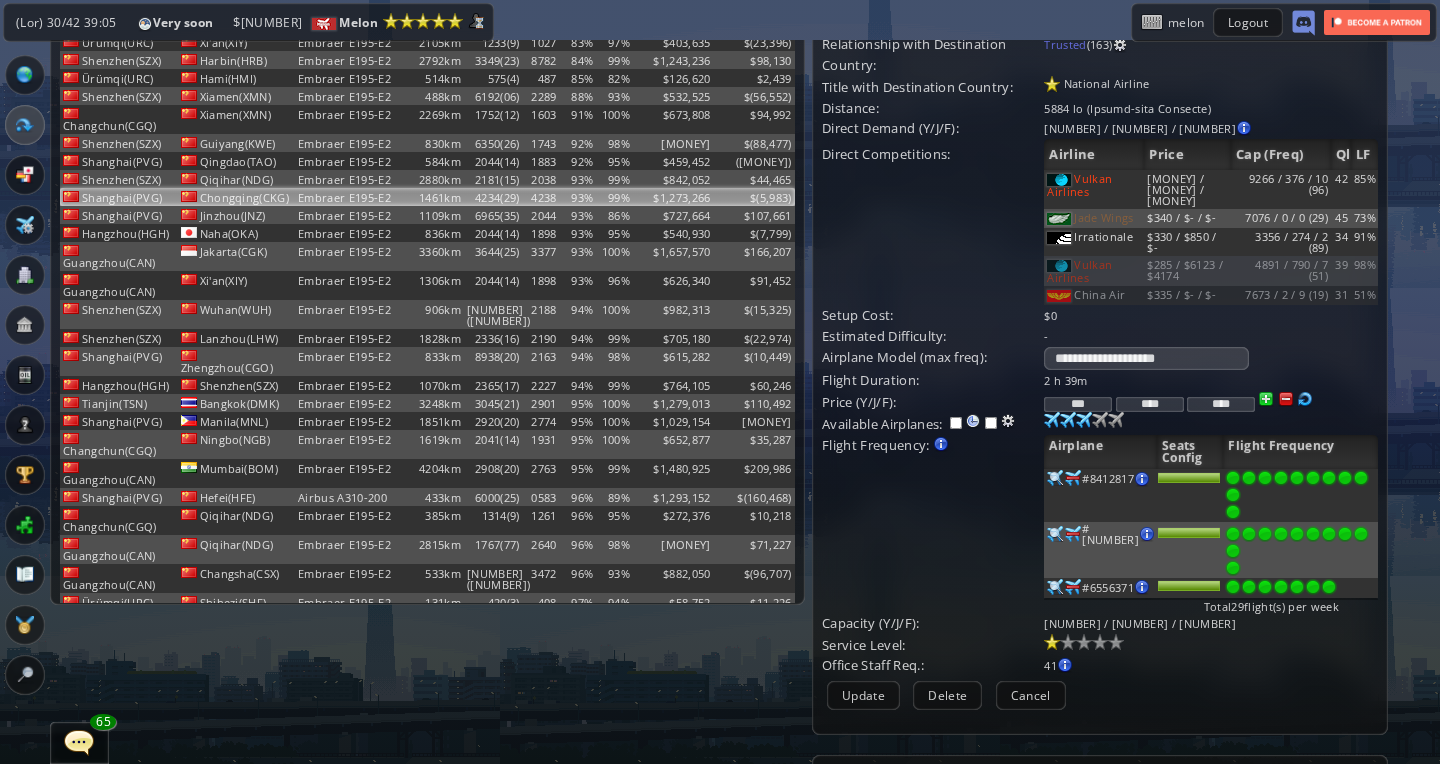 click at bounding box center [1055, 478] 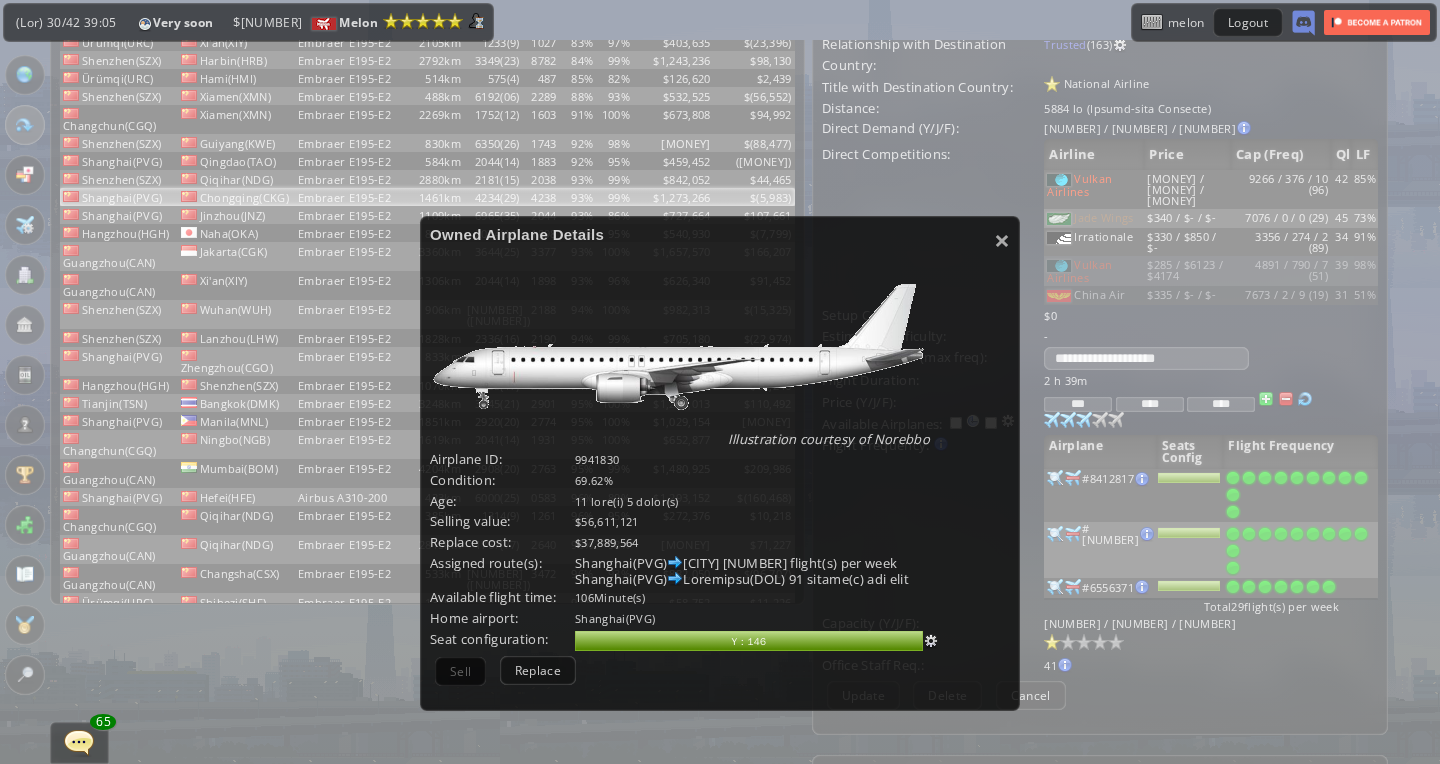 click at bounding box center [931, 641] 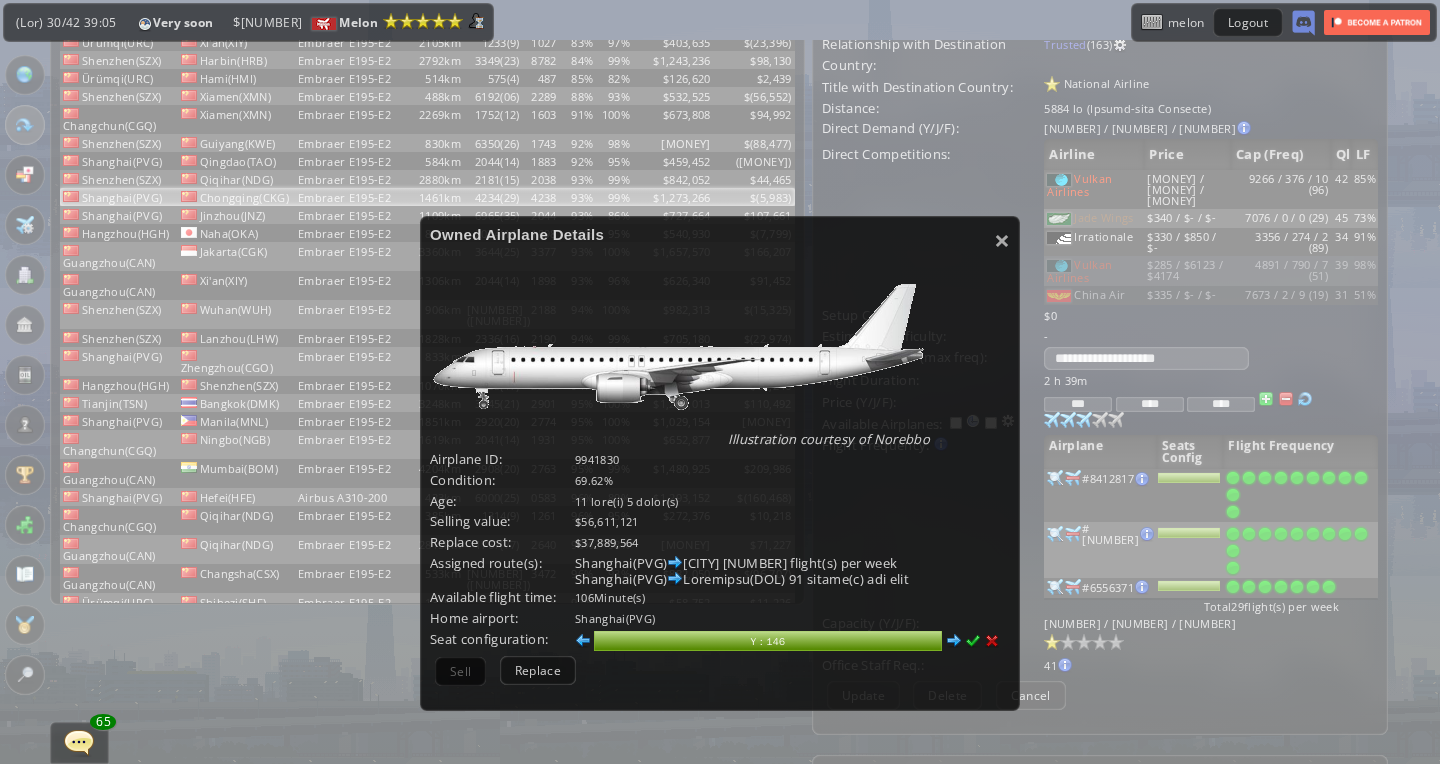 click at bounding box center [954, 641] 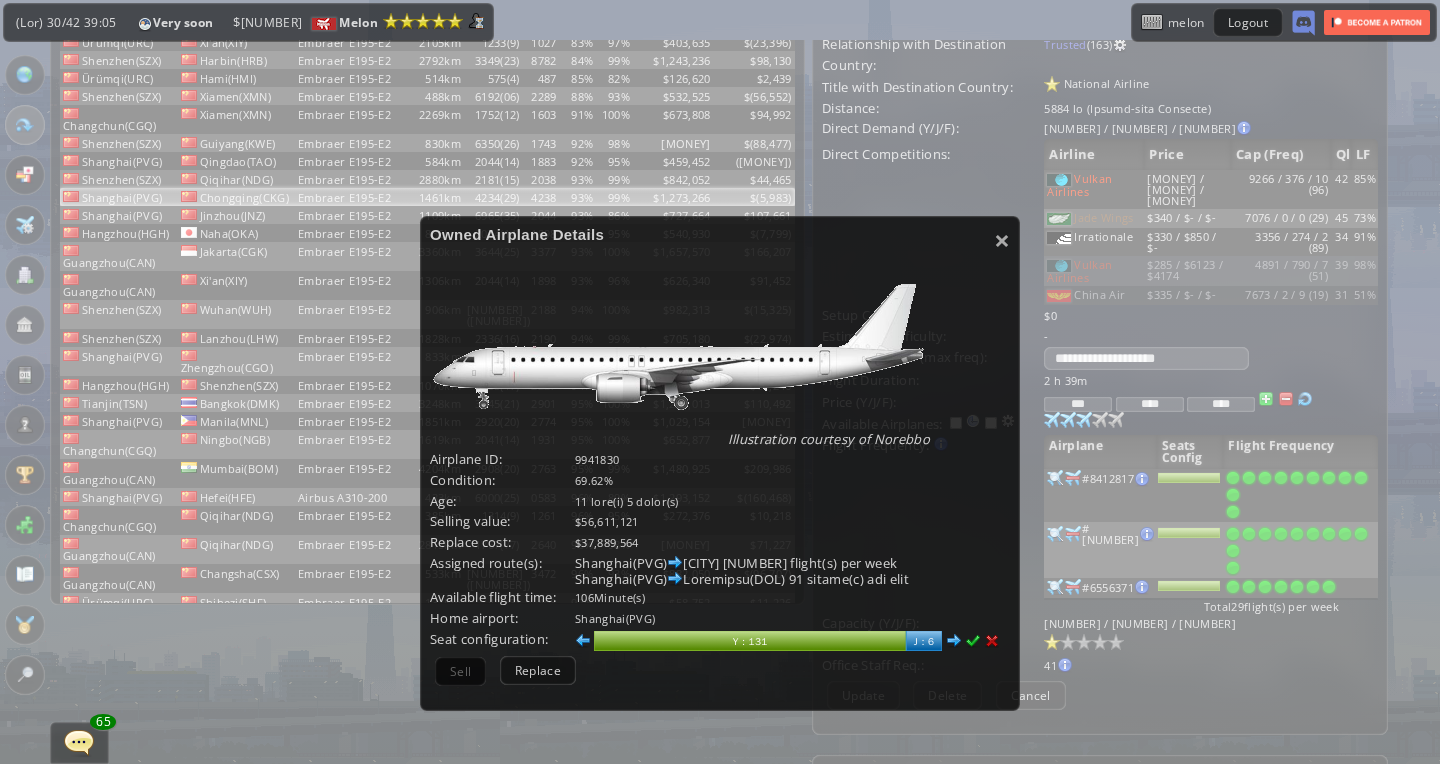click at bounding box center [954, 641] 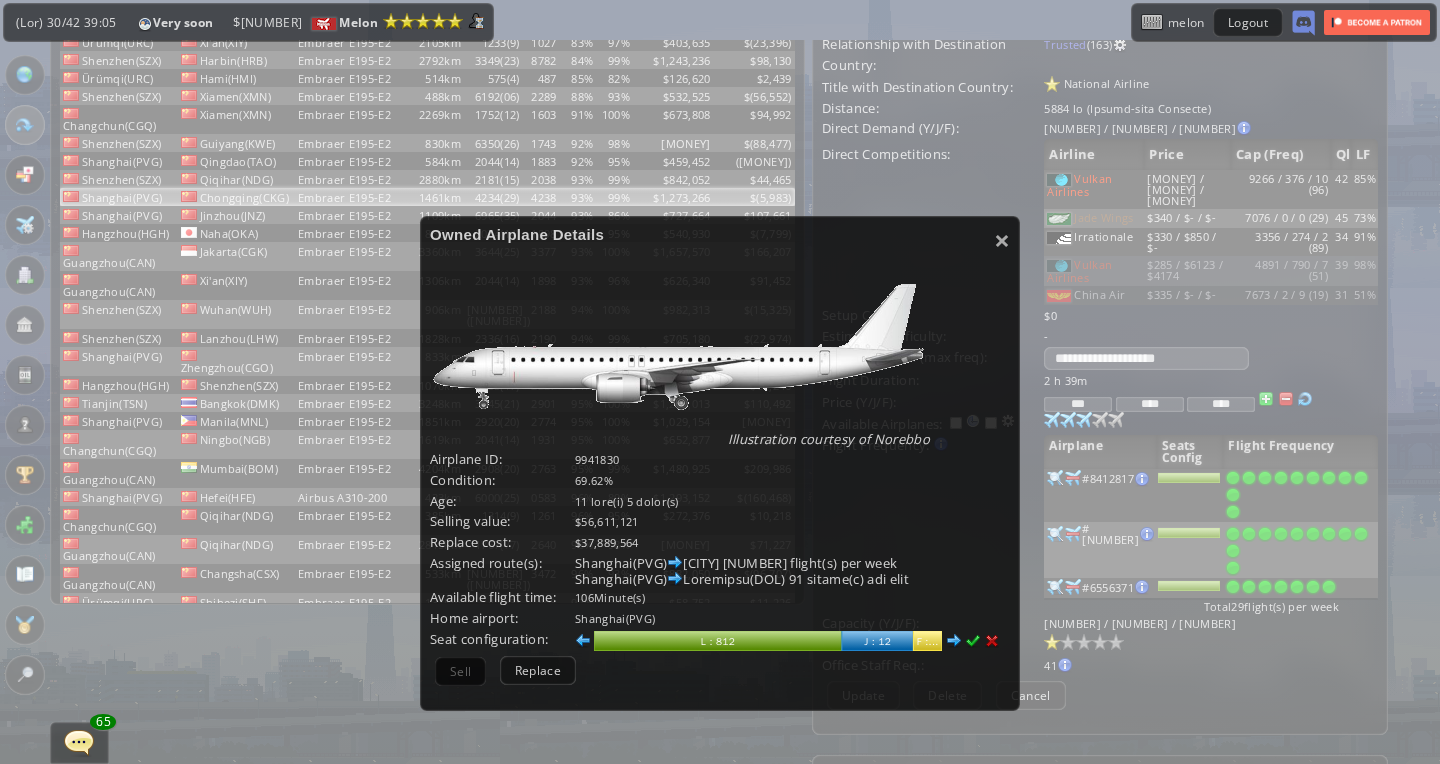 click at bounding box center (954, 641) 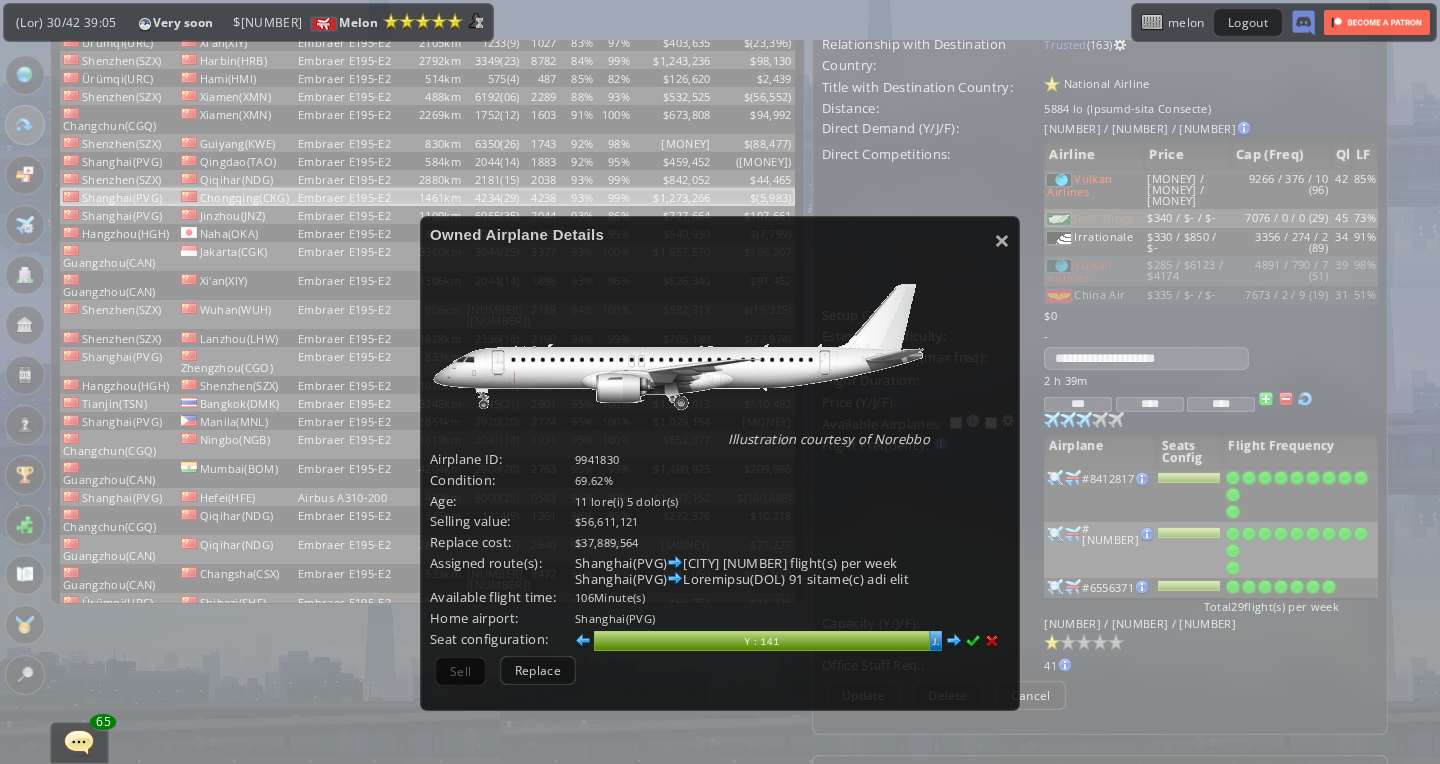 click at bounding box center [973, 641] 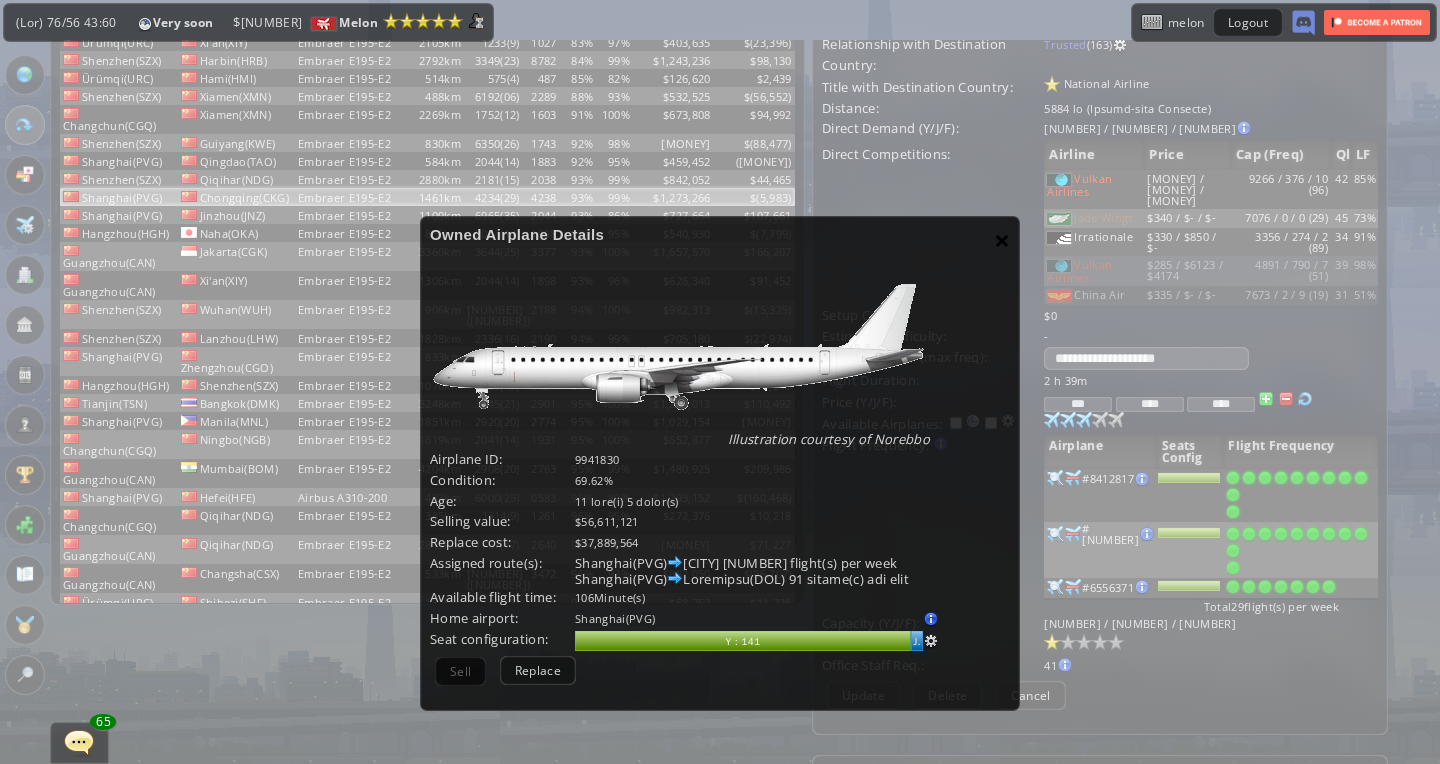 click on "×" at bounding box center [1002, 240] 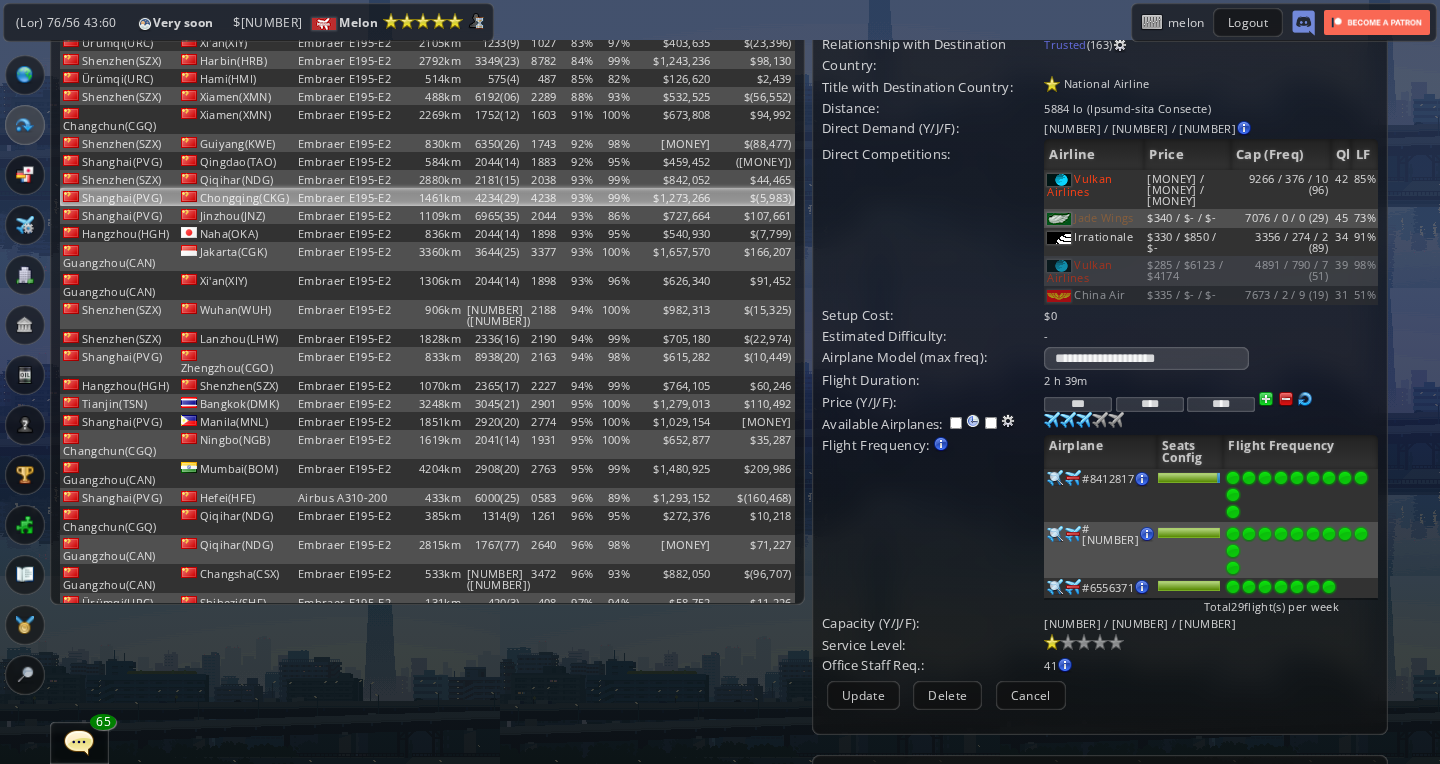 drag, startPoint x: 1129, startPoint y: 383, endPoint x: 1253, endPoint y: 395, distance: 124.57929 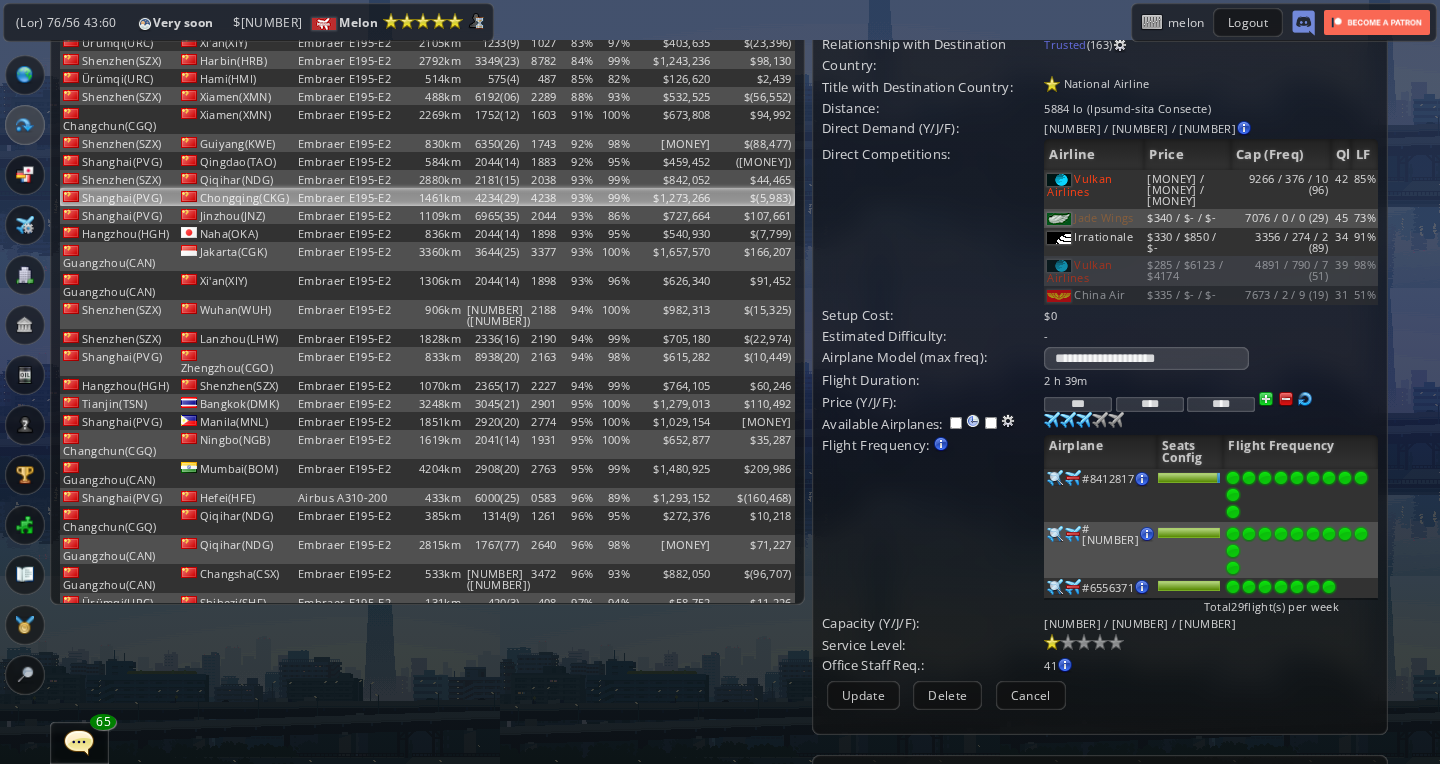 click on "Flight Duration:
[NUMBER] h [NUMBER]m
Price (Y/J/F):
***
****
****
Available Airplanes:
Purchase airplane
[NUMBER]" at bounding box center [1100, 523] 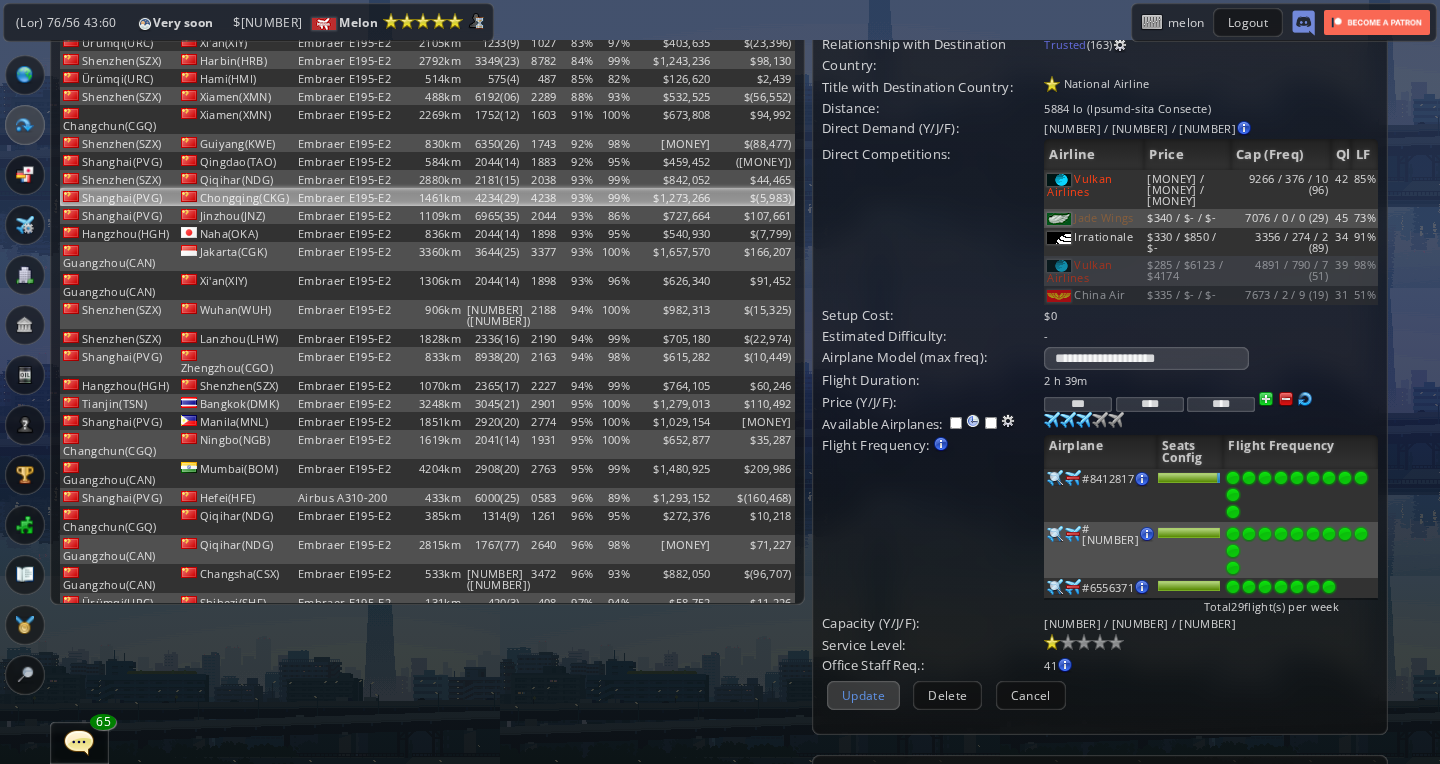 click on "Update" at bounding box center [863, 695] 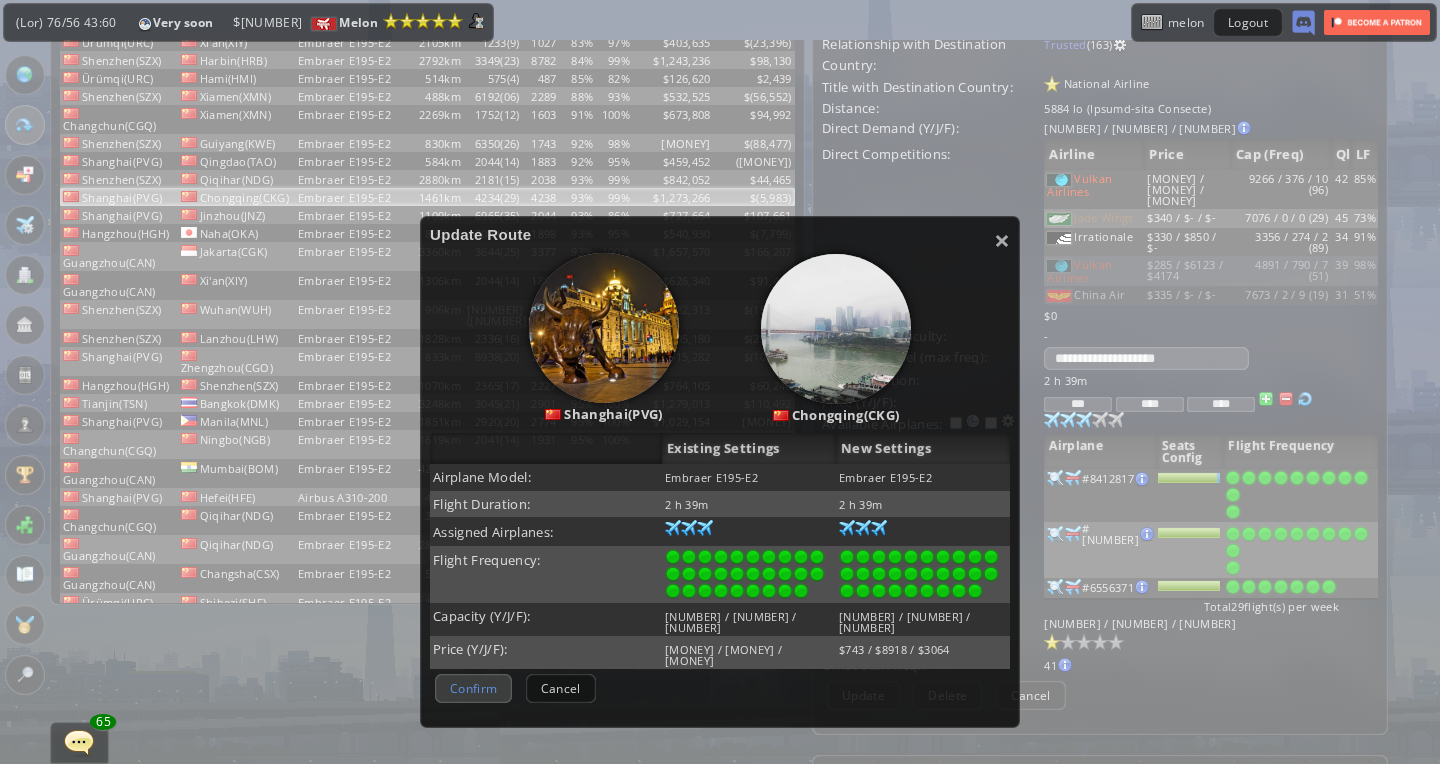 click on "Confirm" at bounding box center [473, 688] 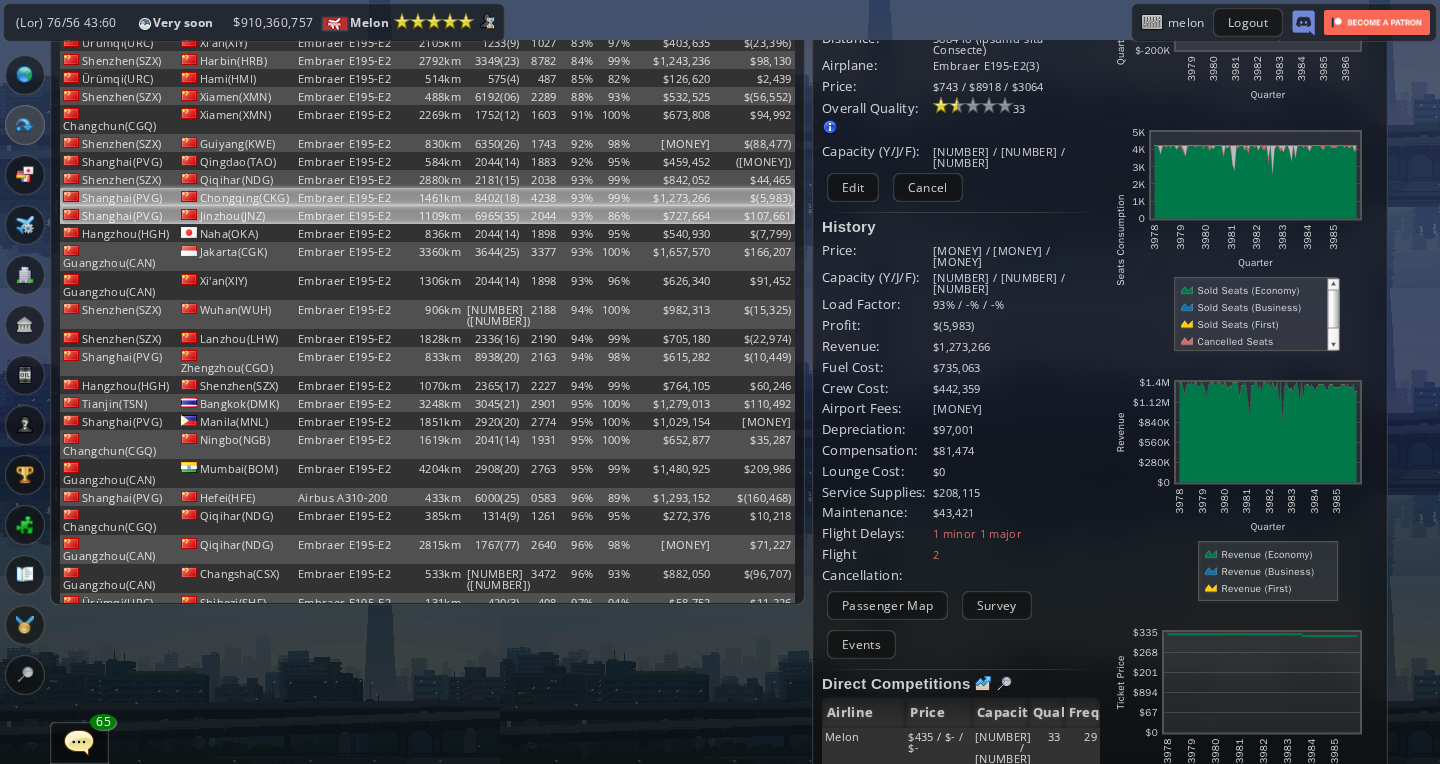 click on "1109km" at bounding box center [434, -5] 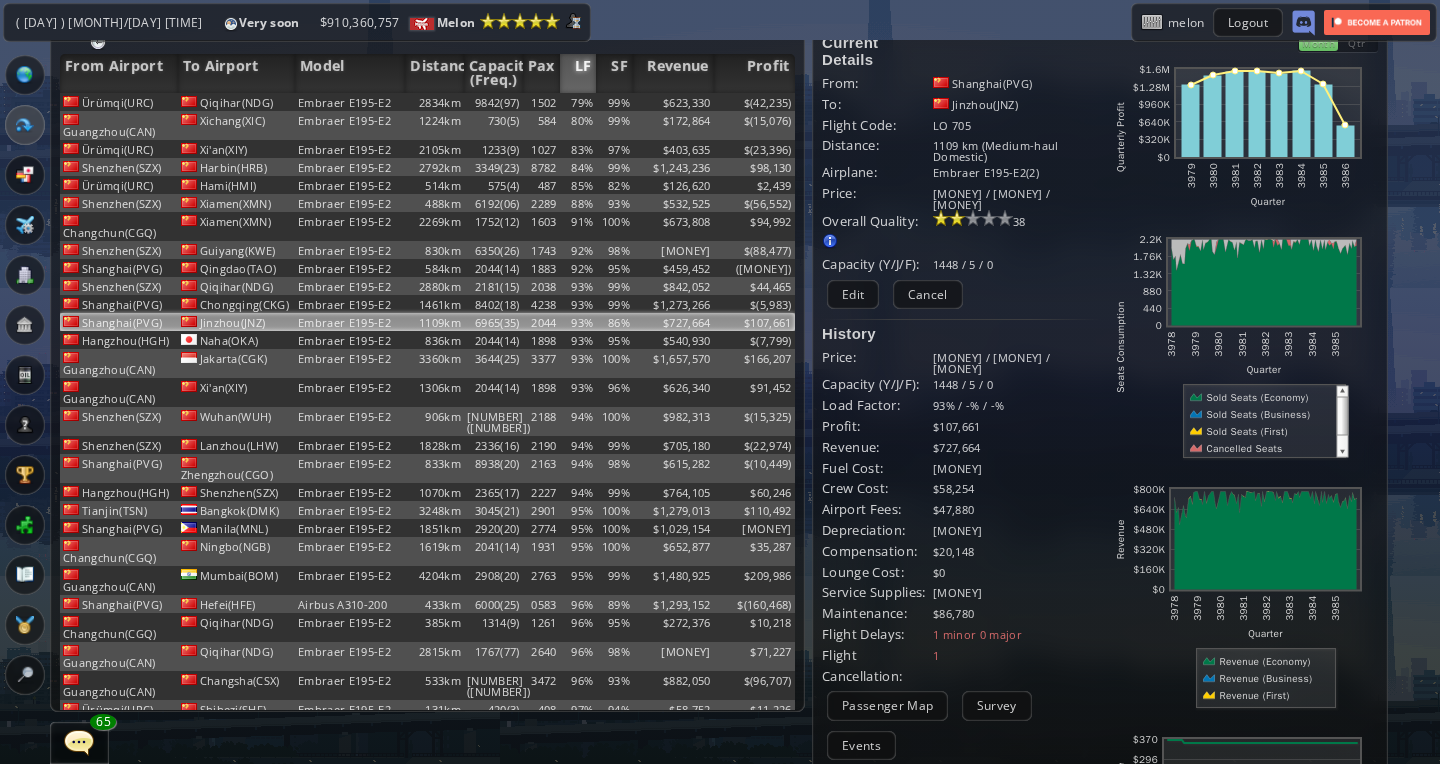 scroll, scrollTop: 23, scrollLeft: 0, axis: vertical 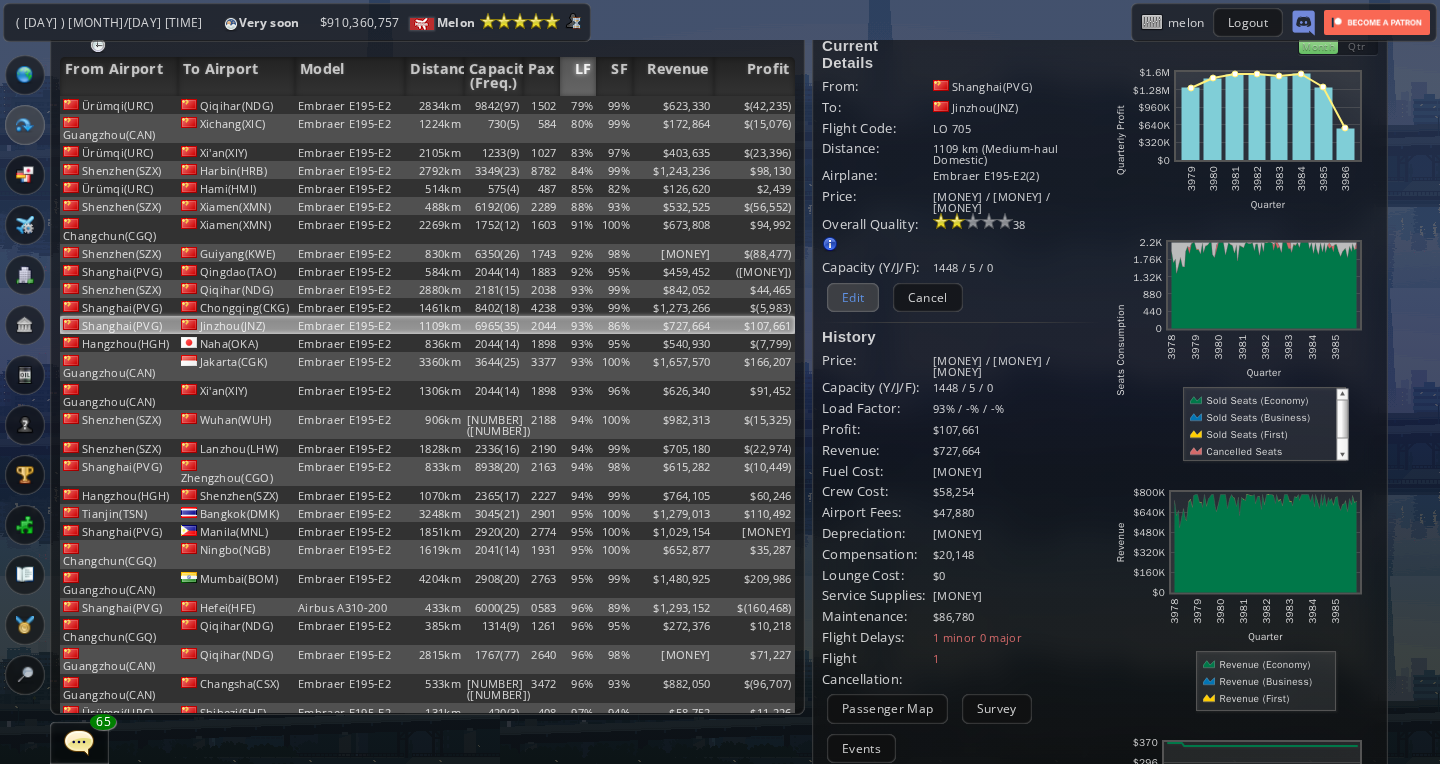 click on "Edit" at bounding box center (853, 297) 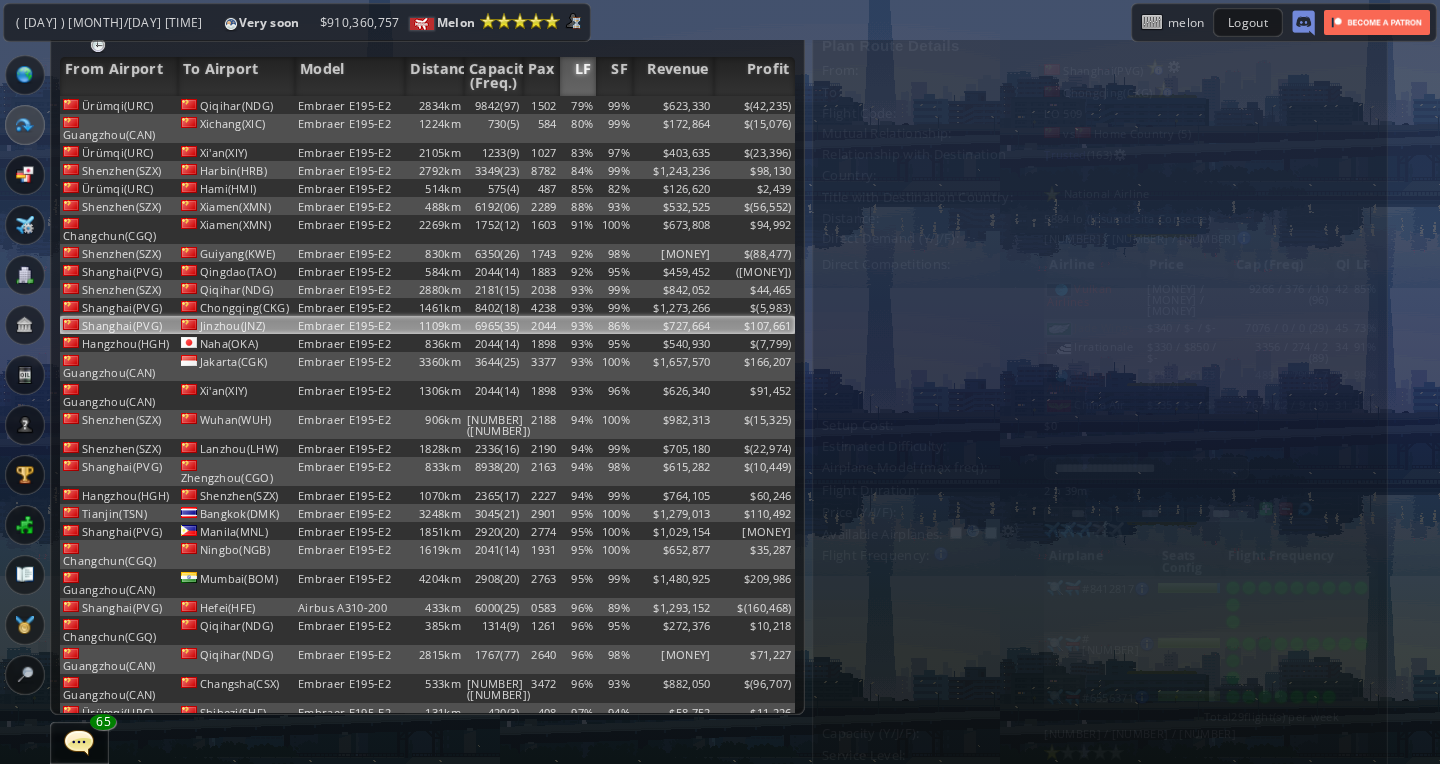 scroll, scrollTop: 0, scrollLeft: 0, axis: both 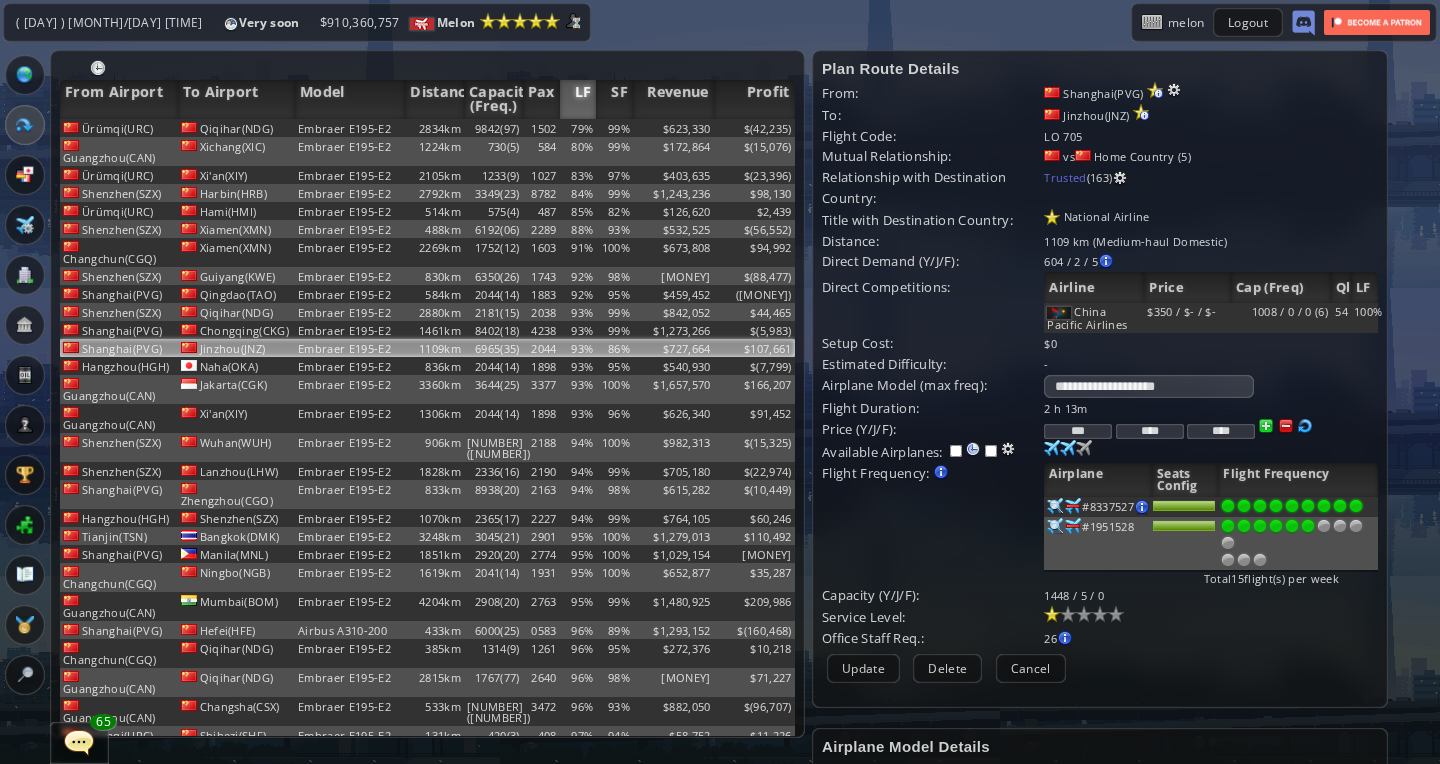 click at bounding box center (1055, 506) 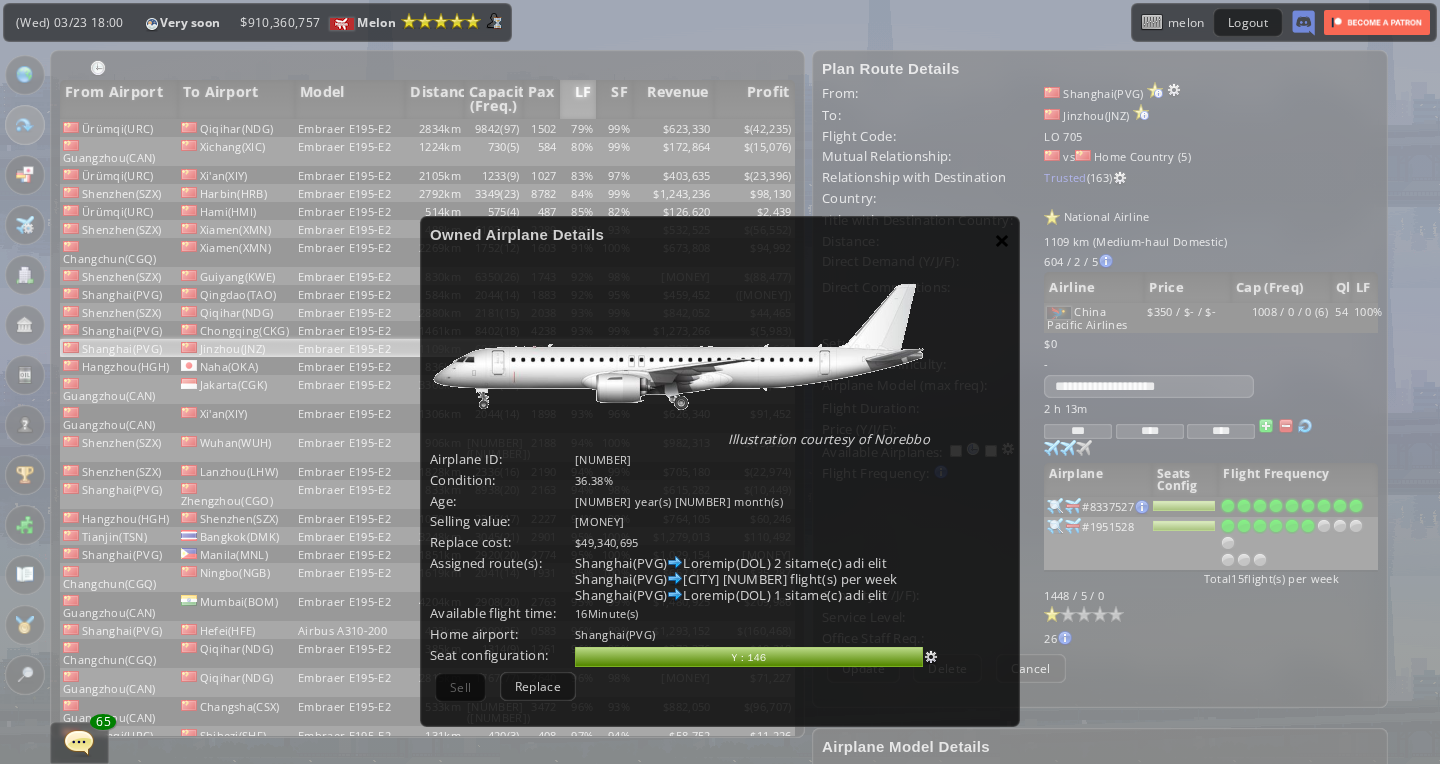 click on "×" at bounding box center [1002, 240] 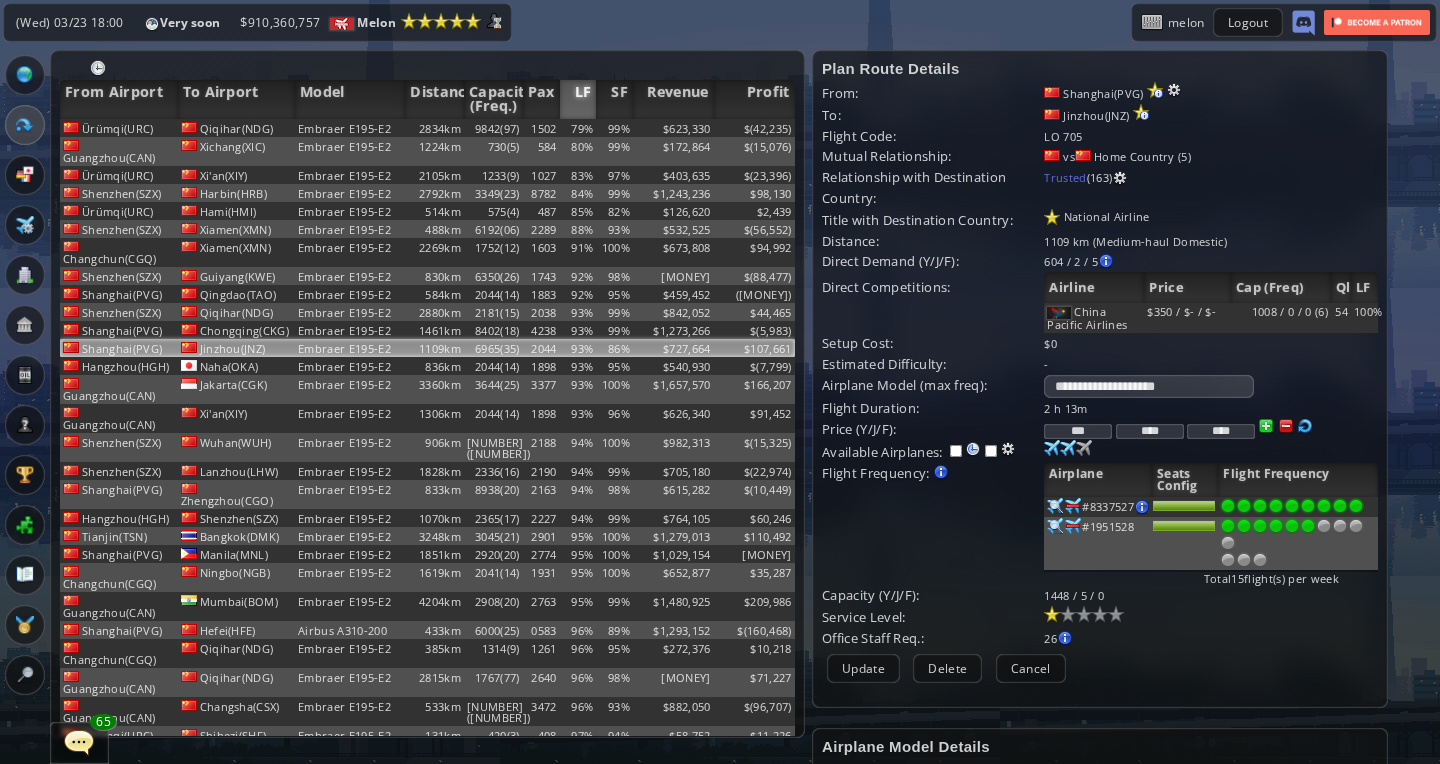click at bounding box center (1055, 506) 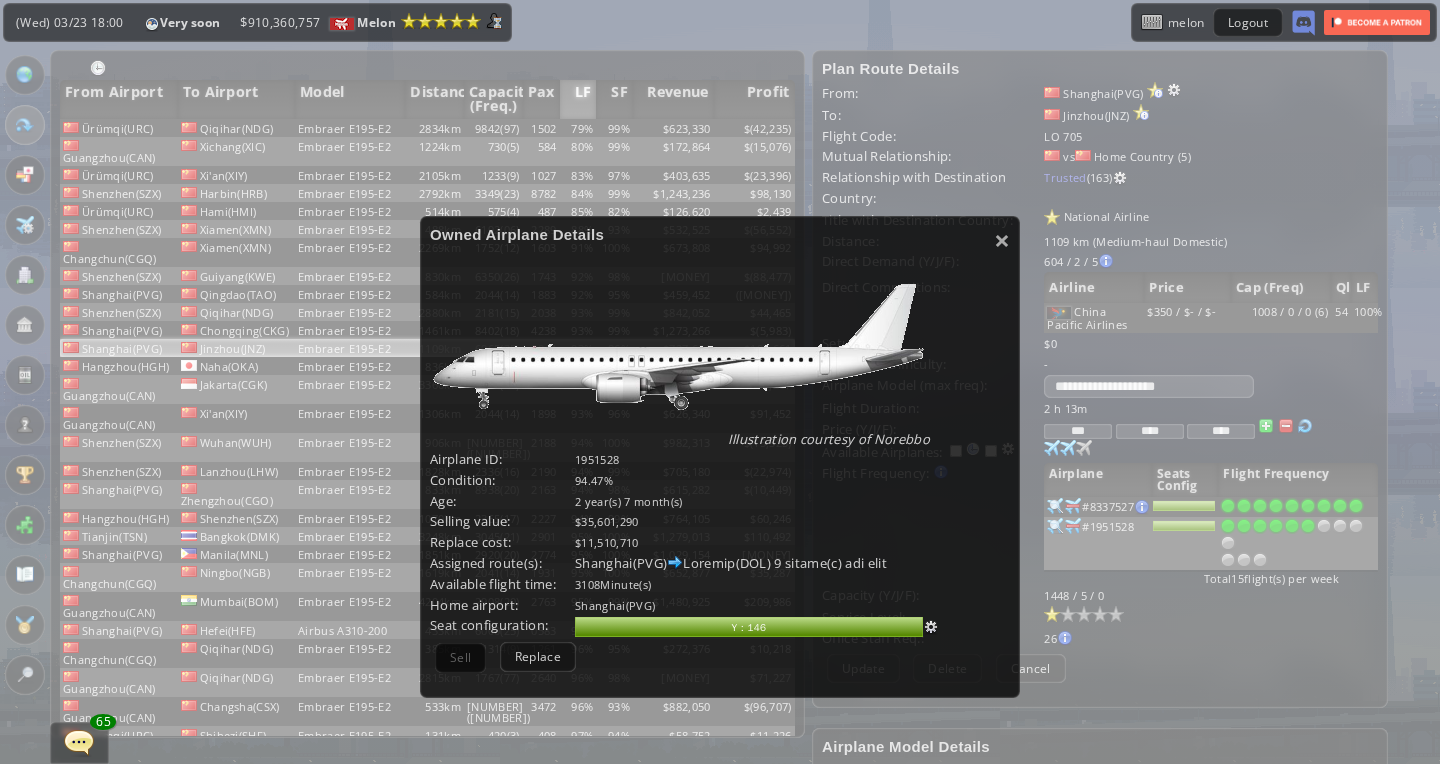 click at bounding box center (931, 627) 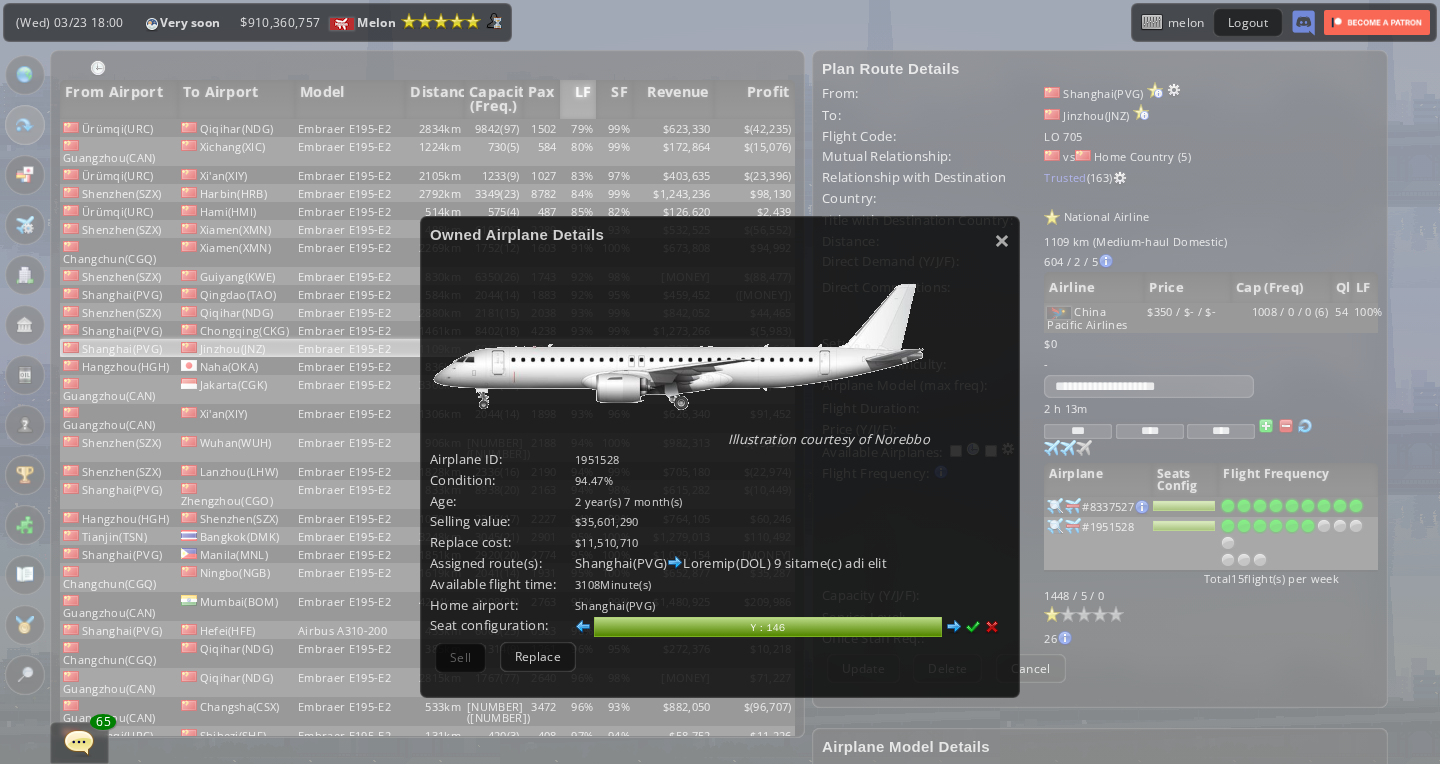 click at bounding box center (954, 627) 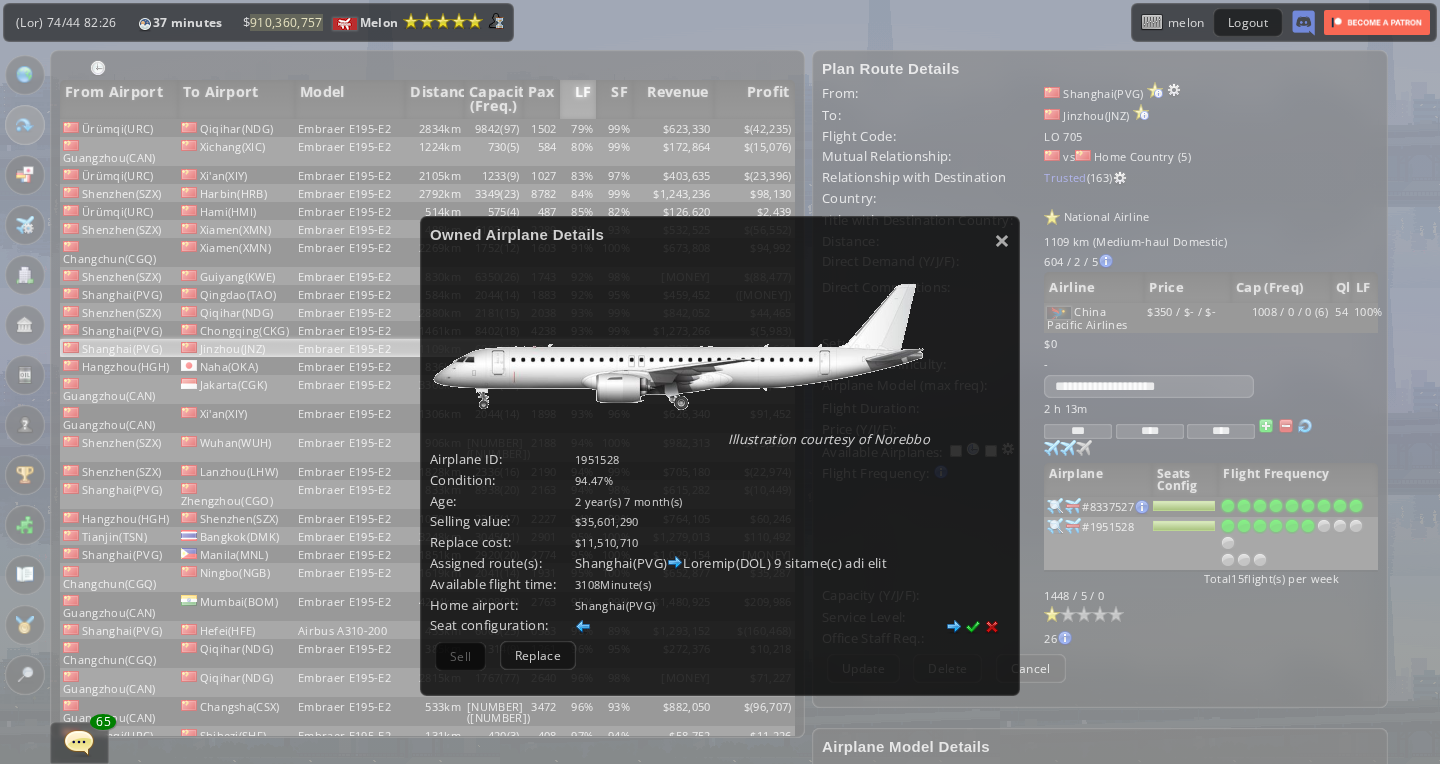 click at bounding box center (954, 627) 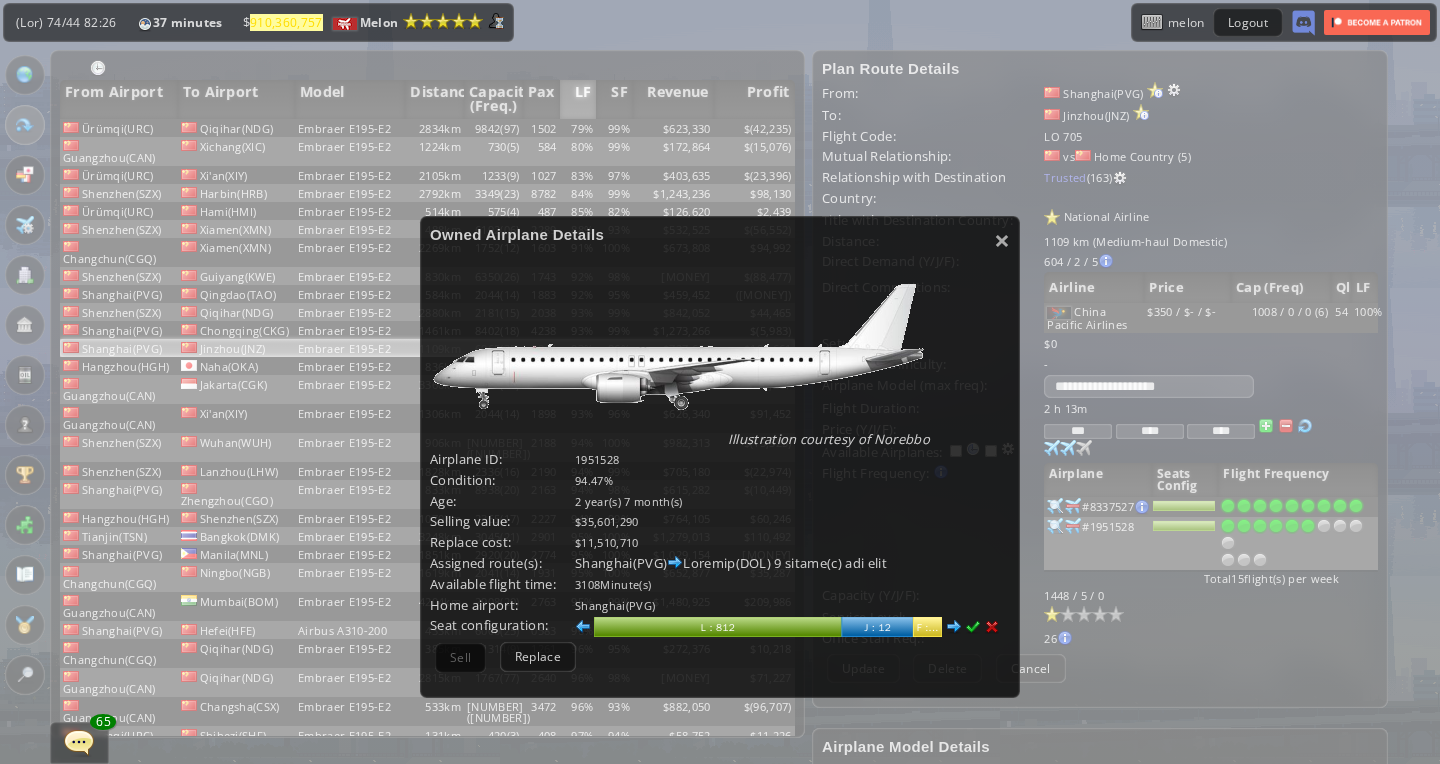 click at bounding box center (954, 627) 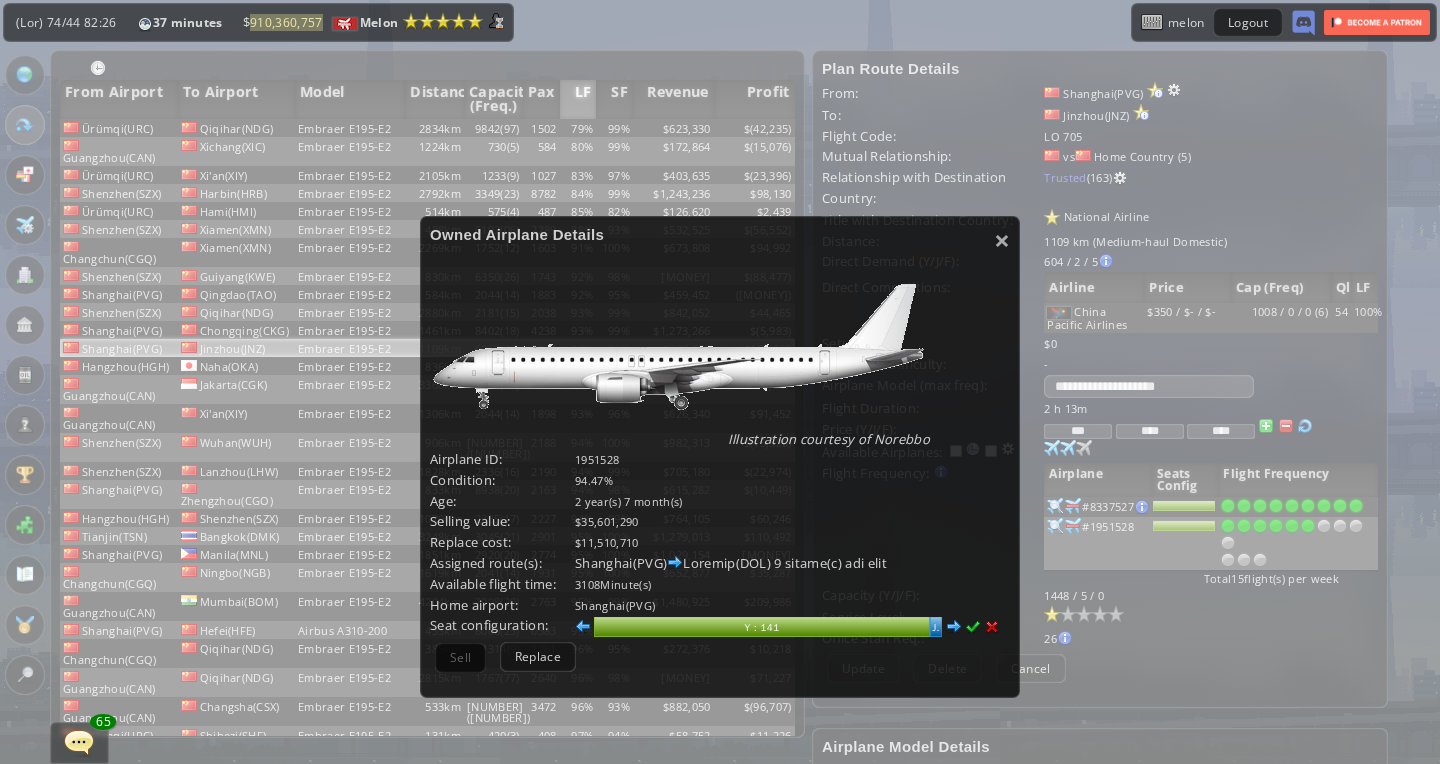 click at bounding box center [973, 627] 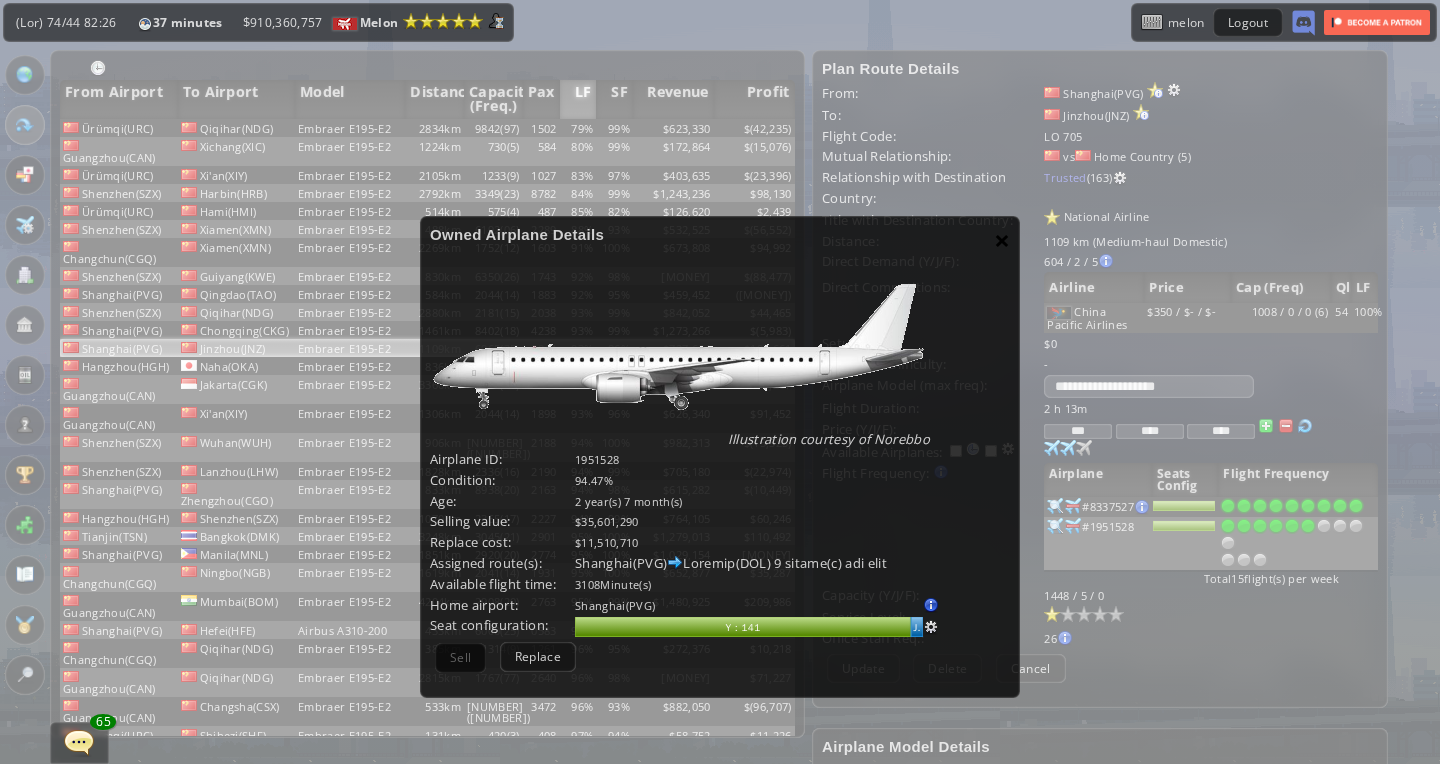click on "×" at bounding box center [1002, 240] 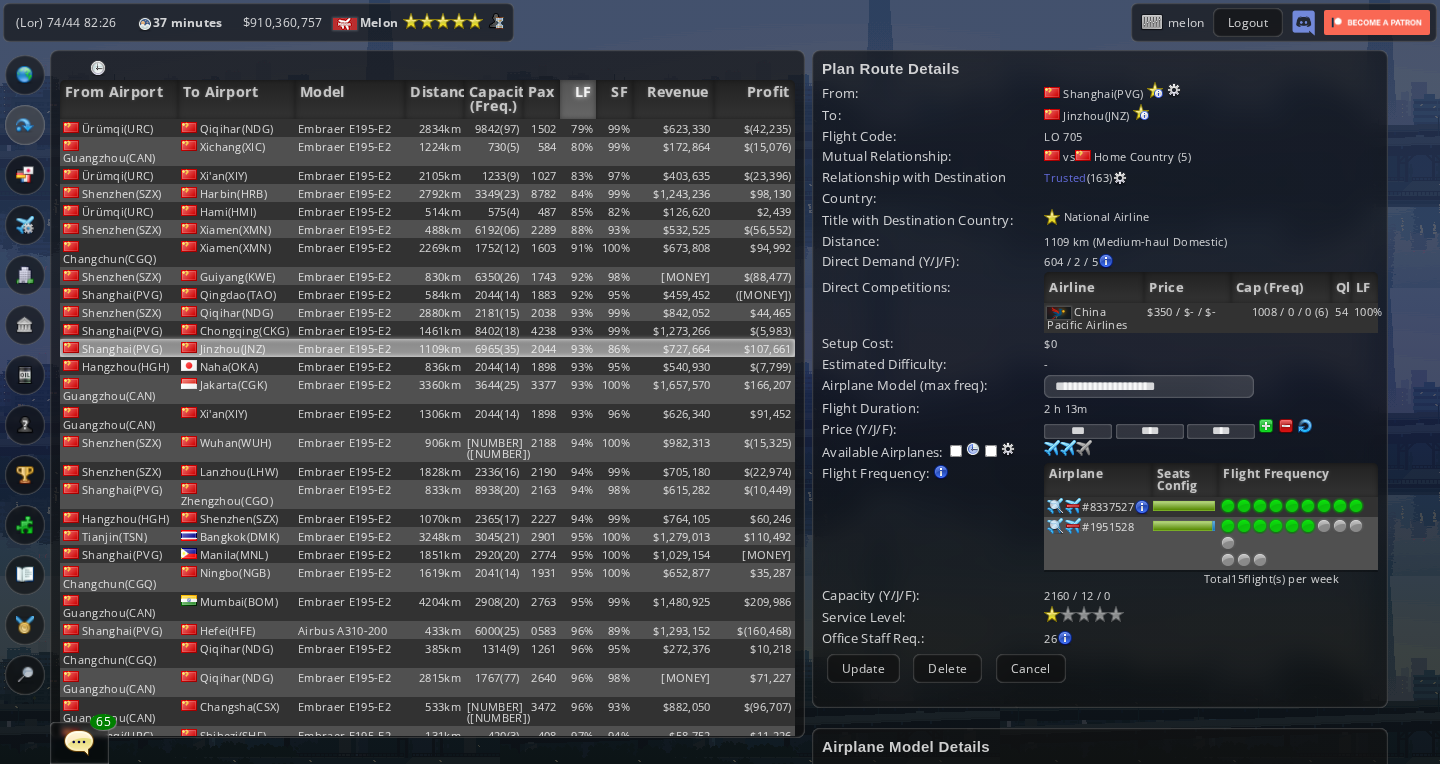 drag, startPoint x: 1126, startPoint y: 416, endPoint x: 1229, endPoint y: 421, distance: 103.121284 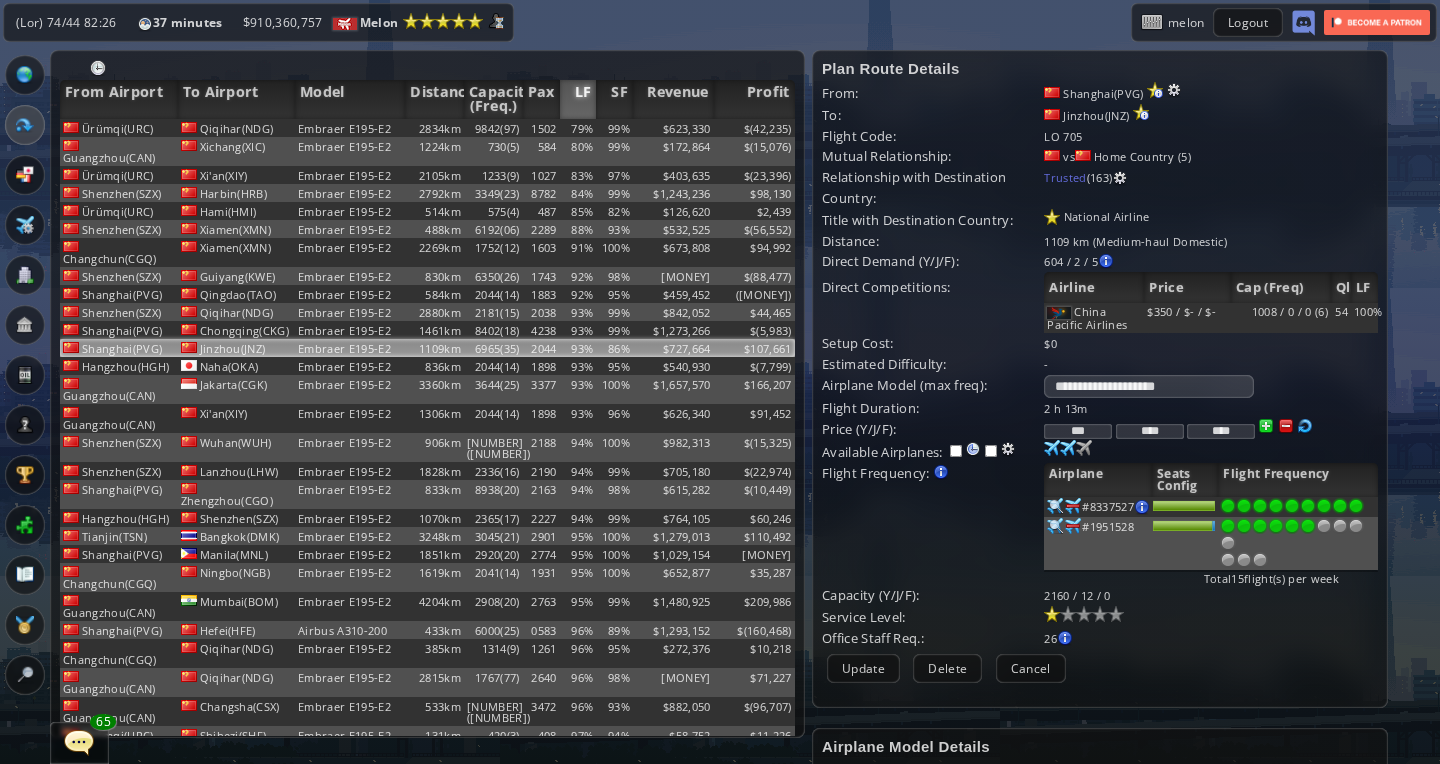 click on "***
****
****" at bounding box center [1210, 408] 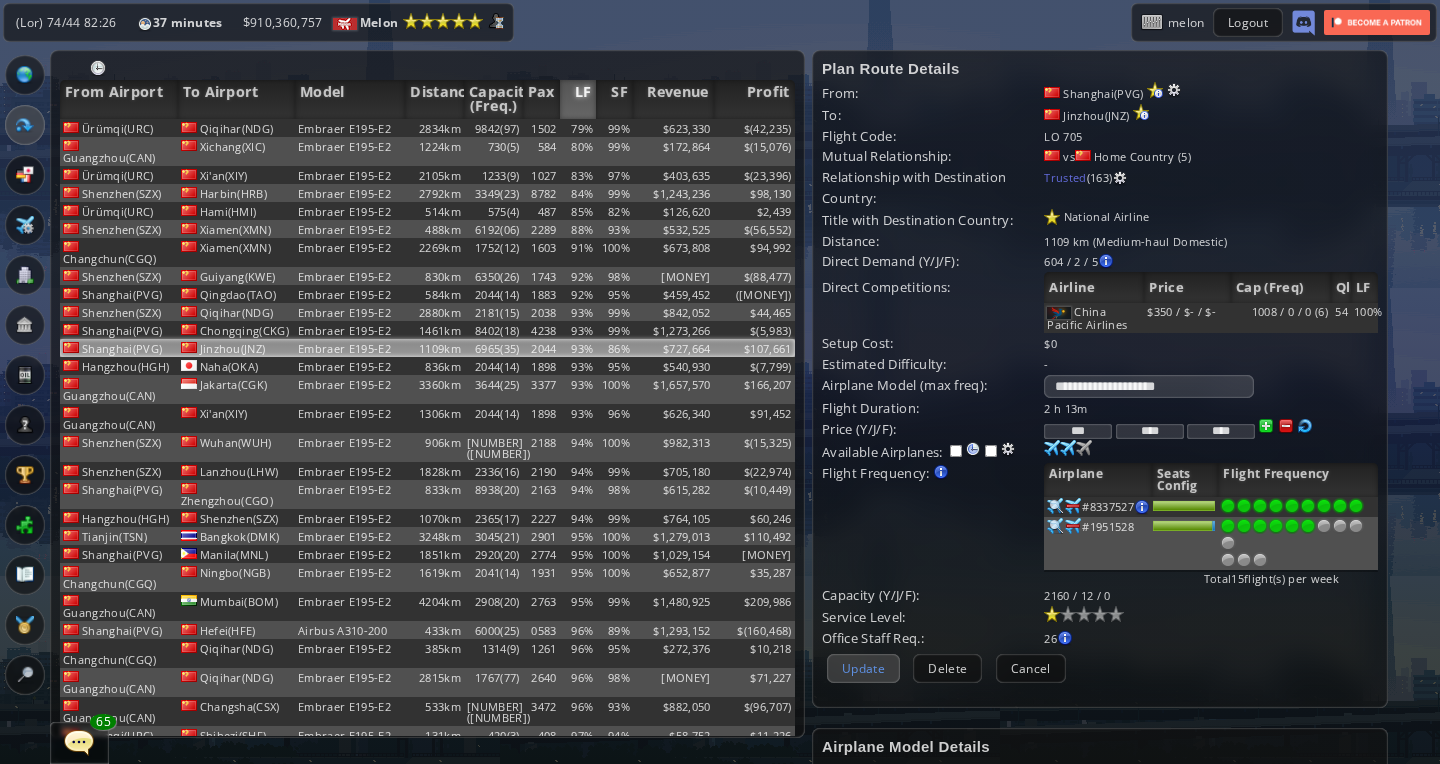 type on "****" 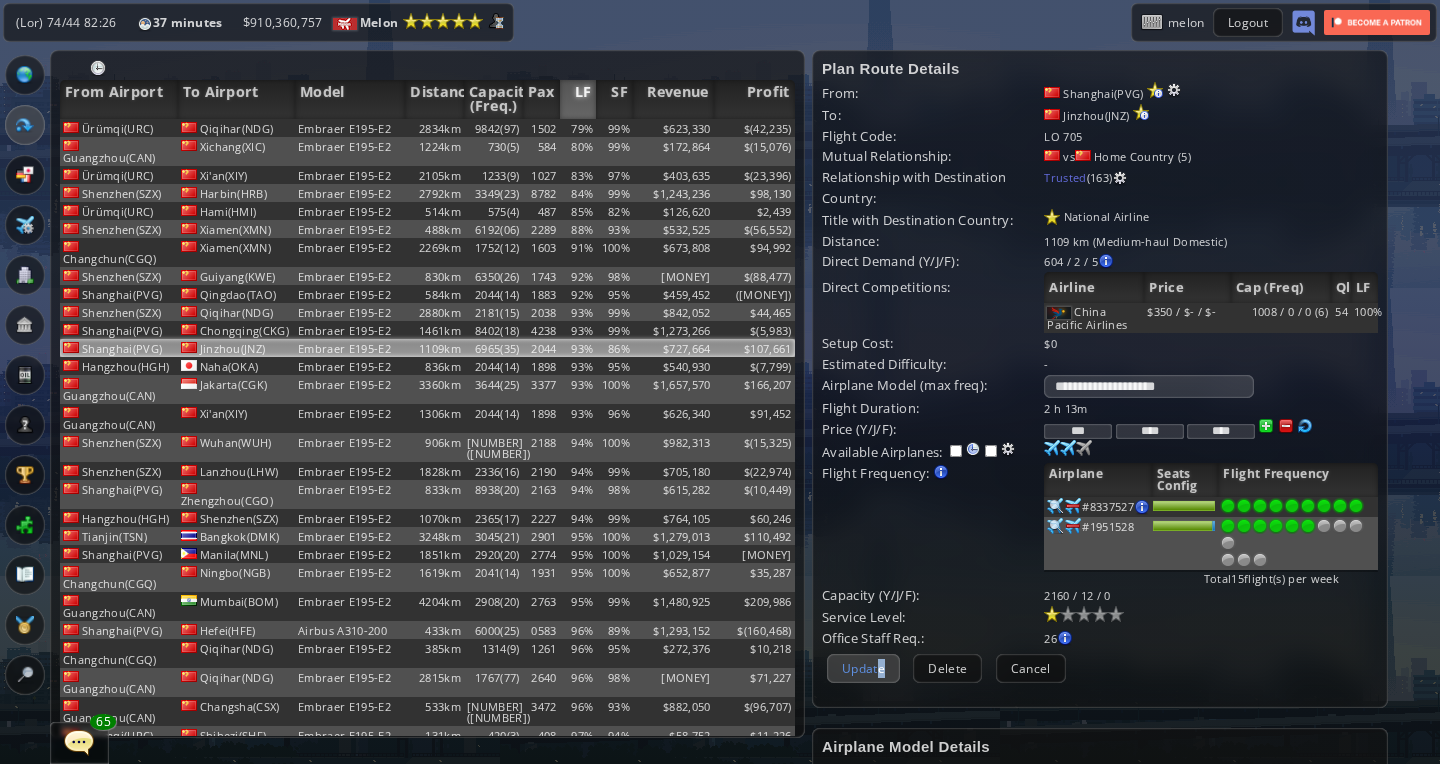 click on "Update" at bounding box center (863, 668) 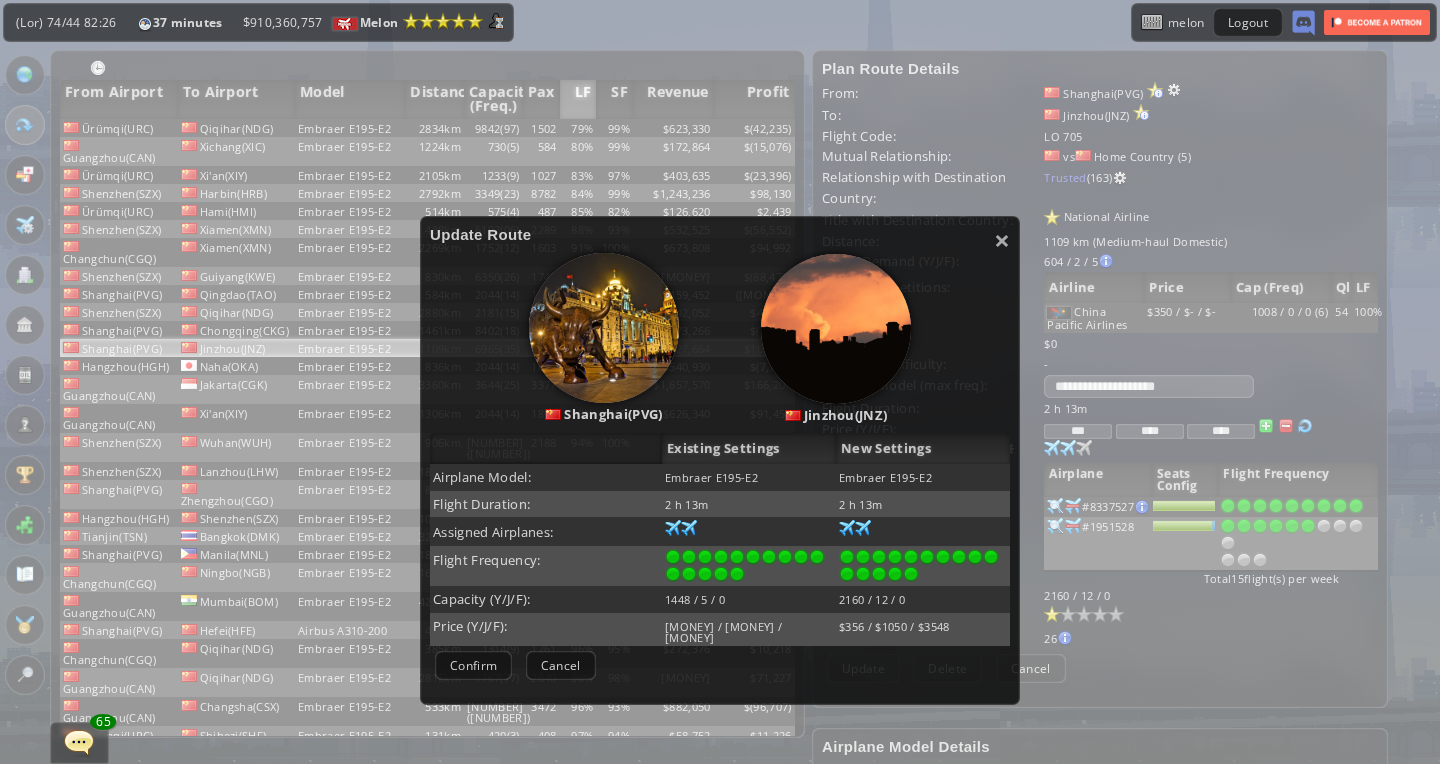 click on "Confirm
Negotiate
Cancel" at bounding box center (720, 665) 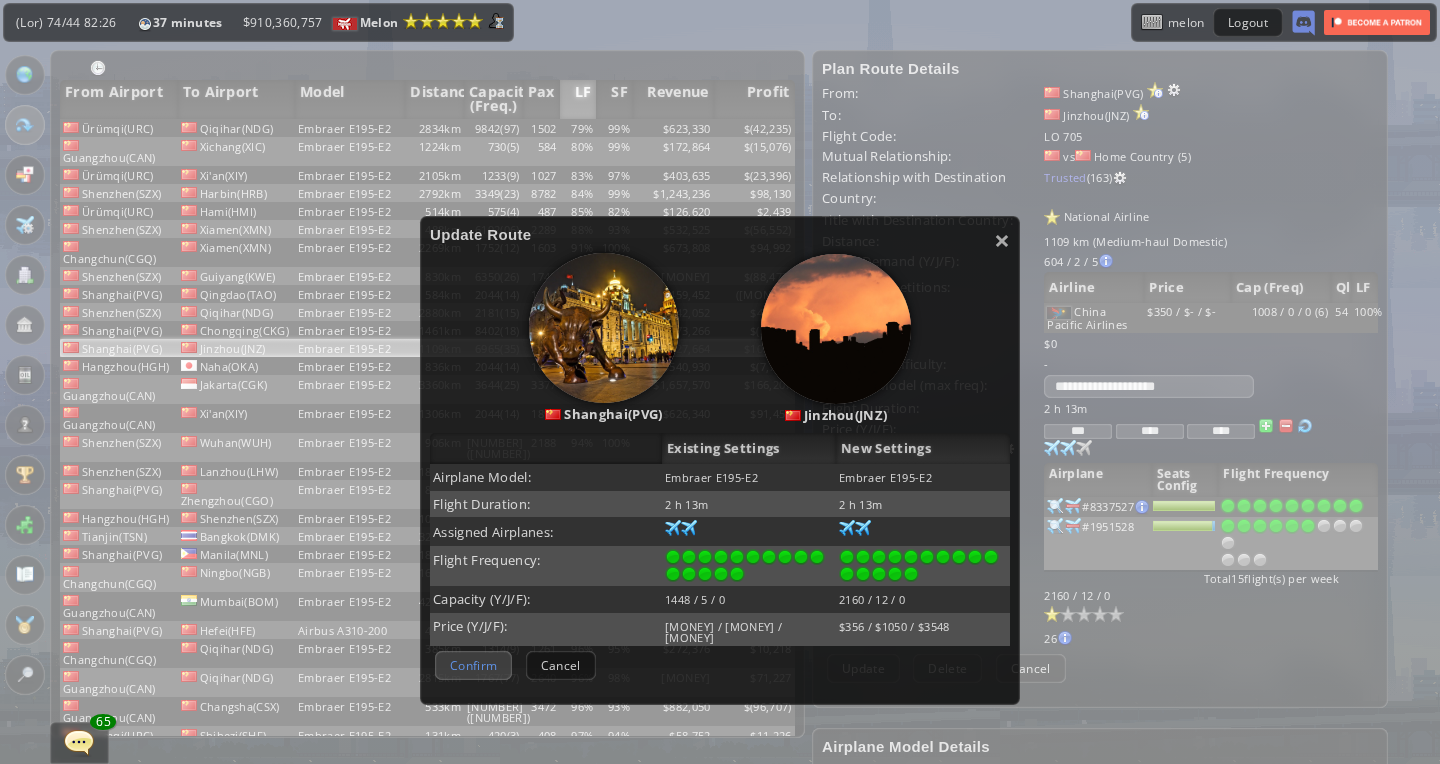 click on "Confirm" at bounding box center (473, 665) 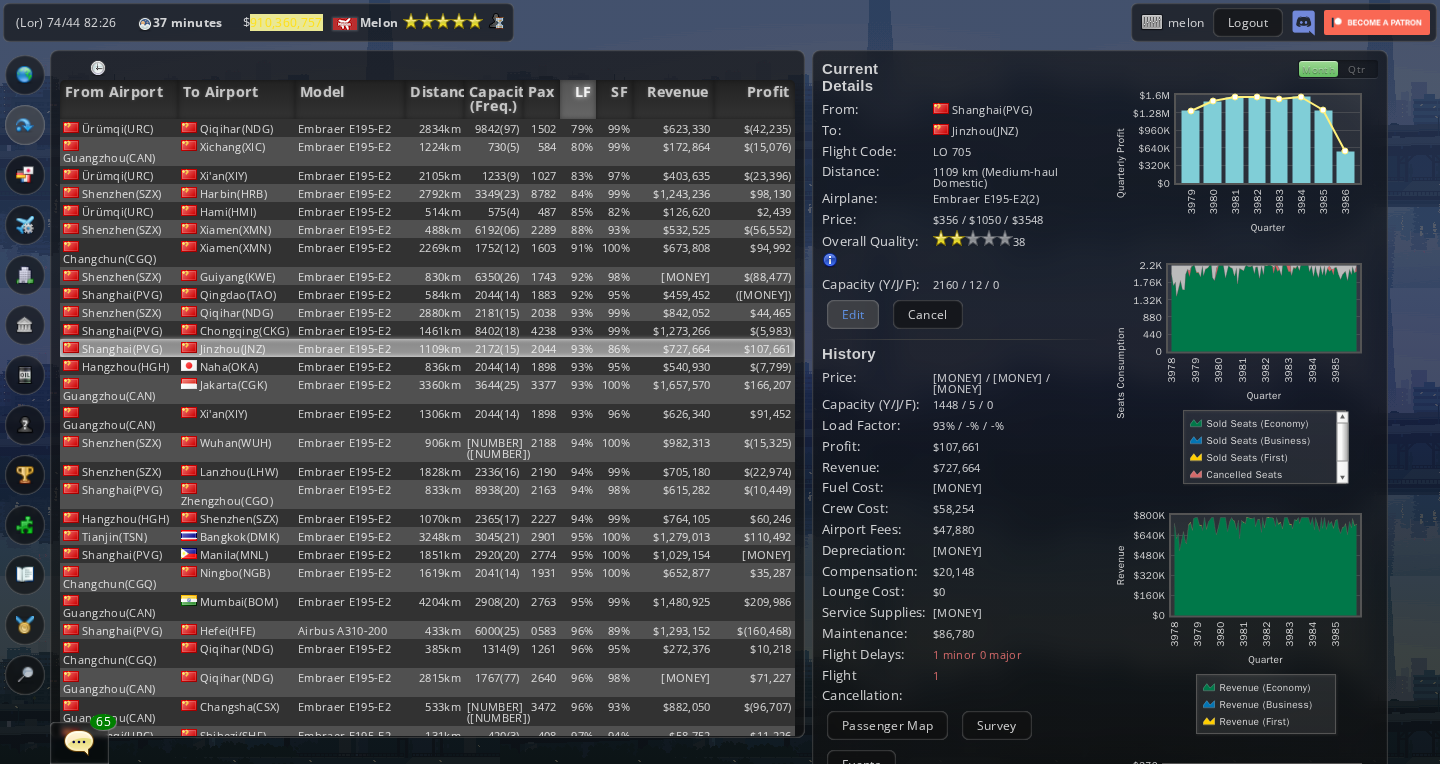 click on "Edit" at bounding box center (853, 314) 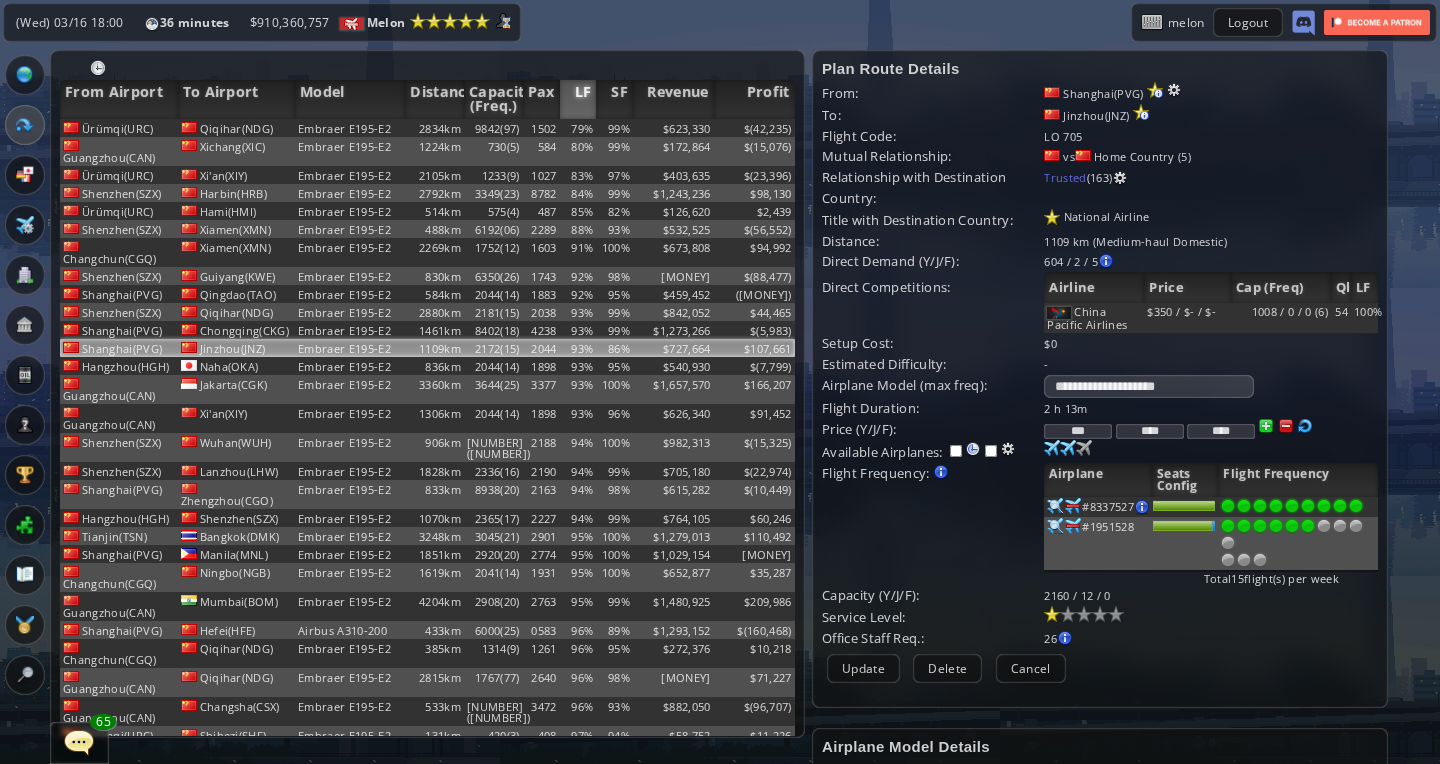 drag, startPoint x: 1082, startPoint y: 417, endPoint x: 1153, endPoint y: 422, distance: 71.17584 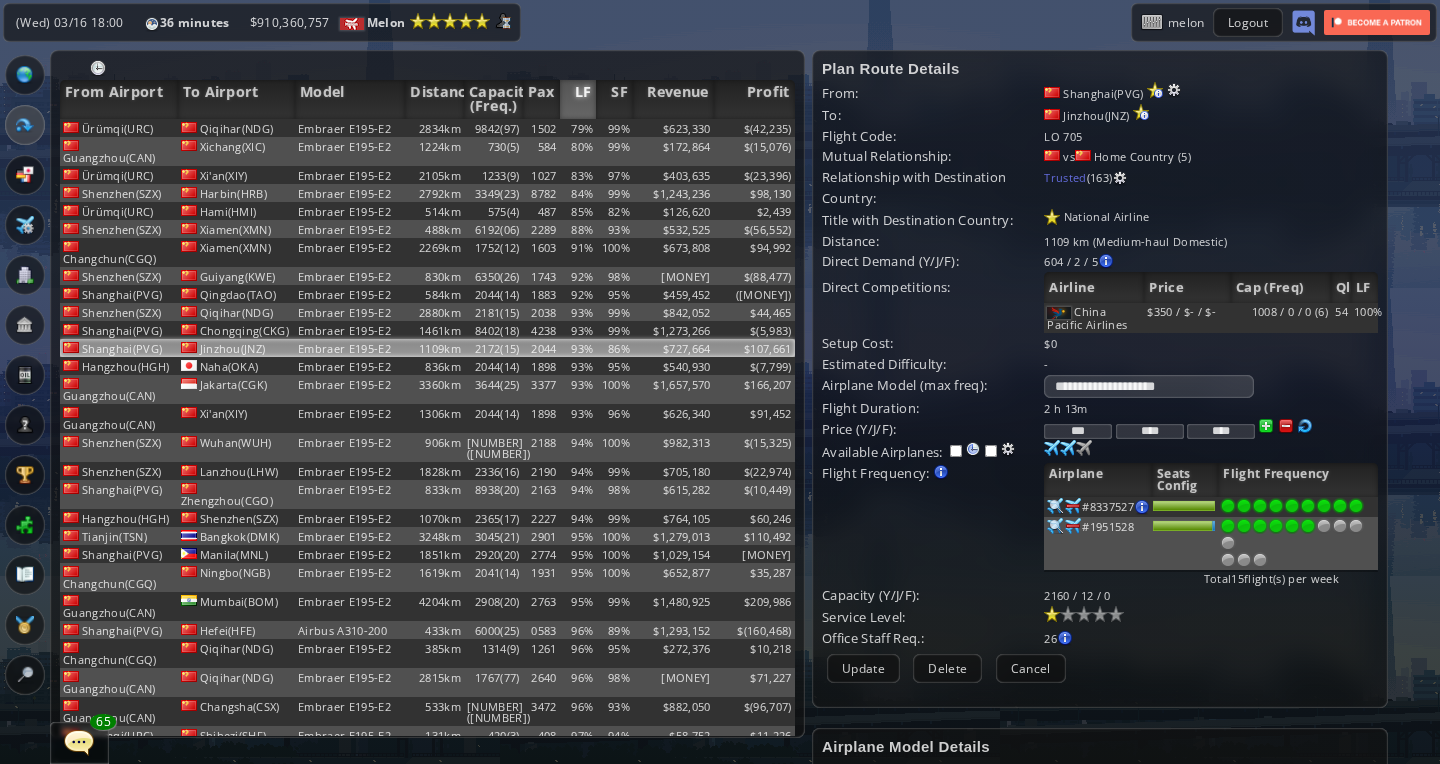 click on "***
****
****" at bounding box center (1210, 408) 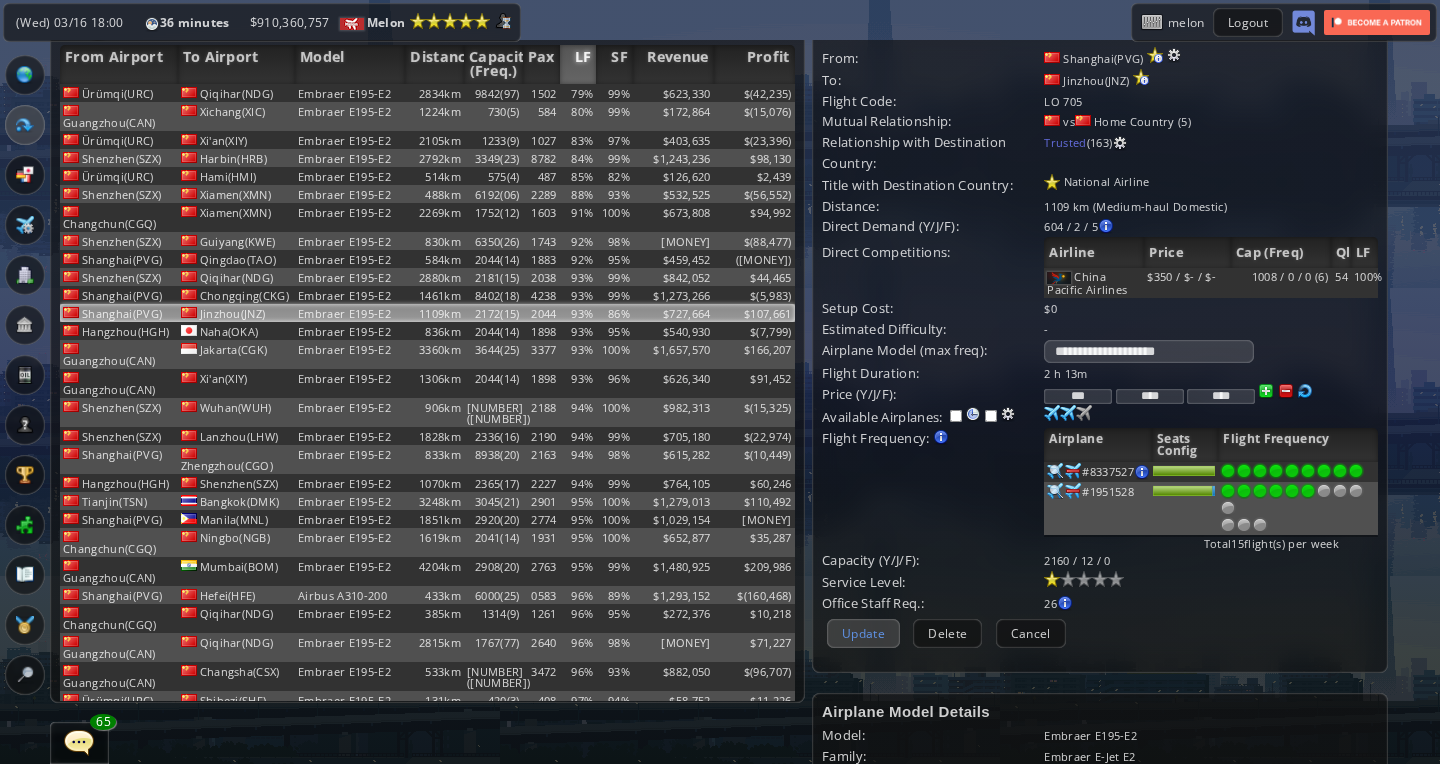 scroll, scrollTop: 37, scrollLeft: 0, axis: vertical 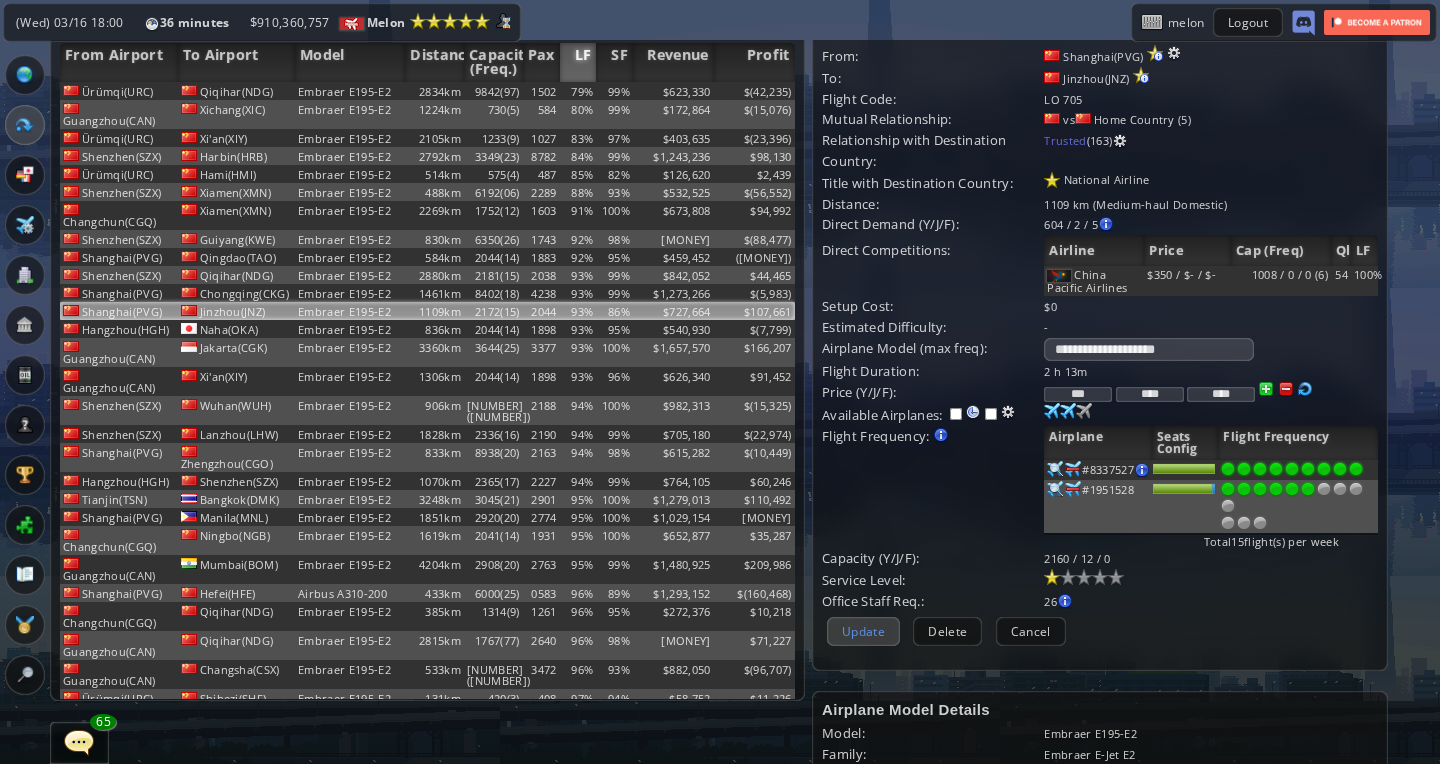 type on "***" 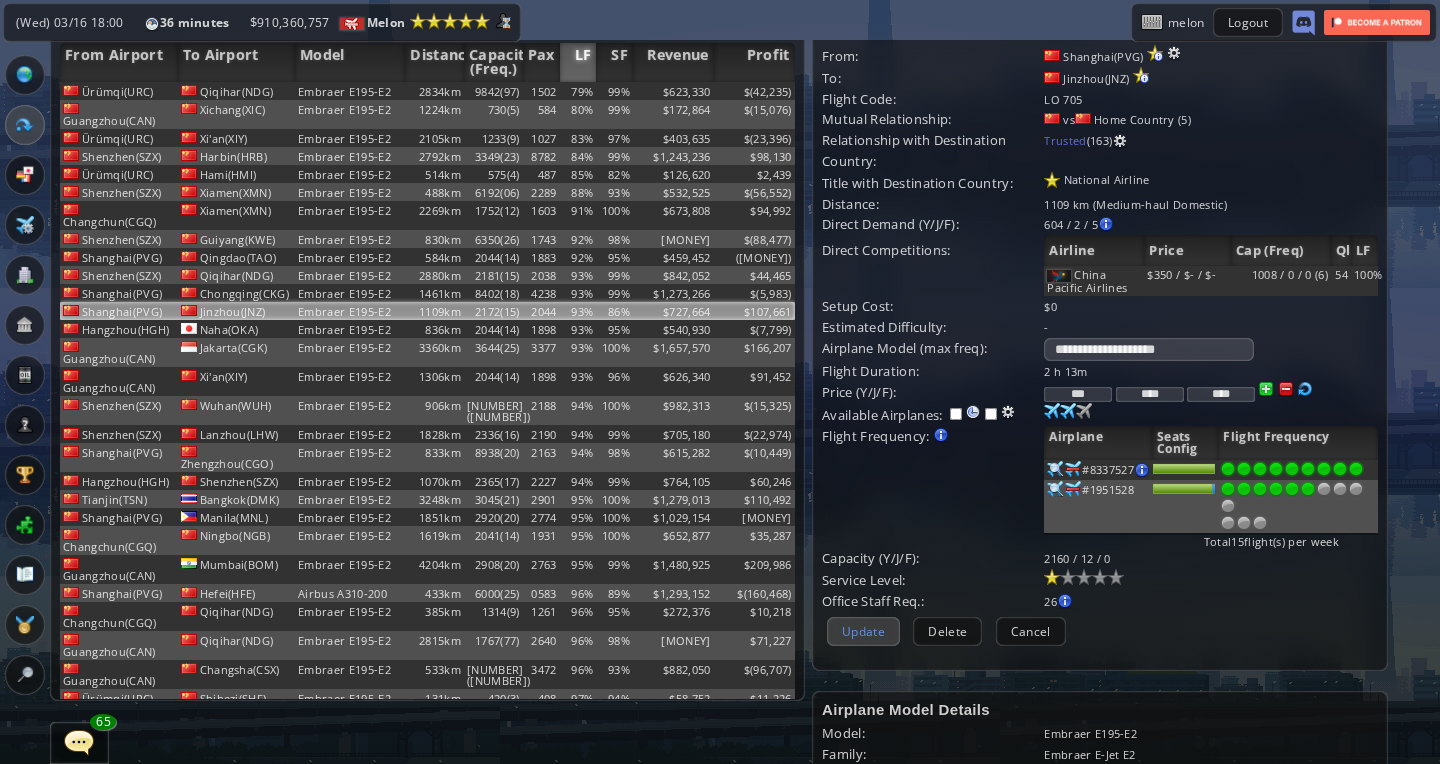 click on "Update" at bounding box center (863, 631) 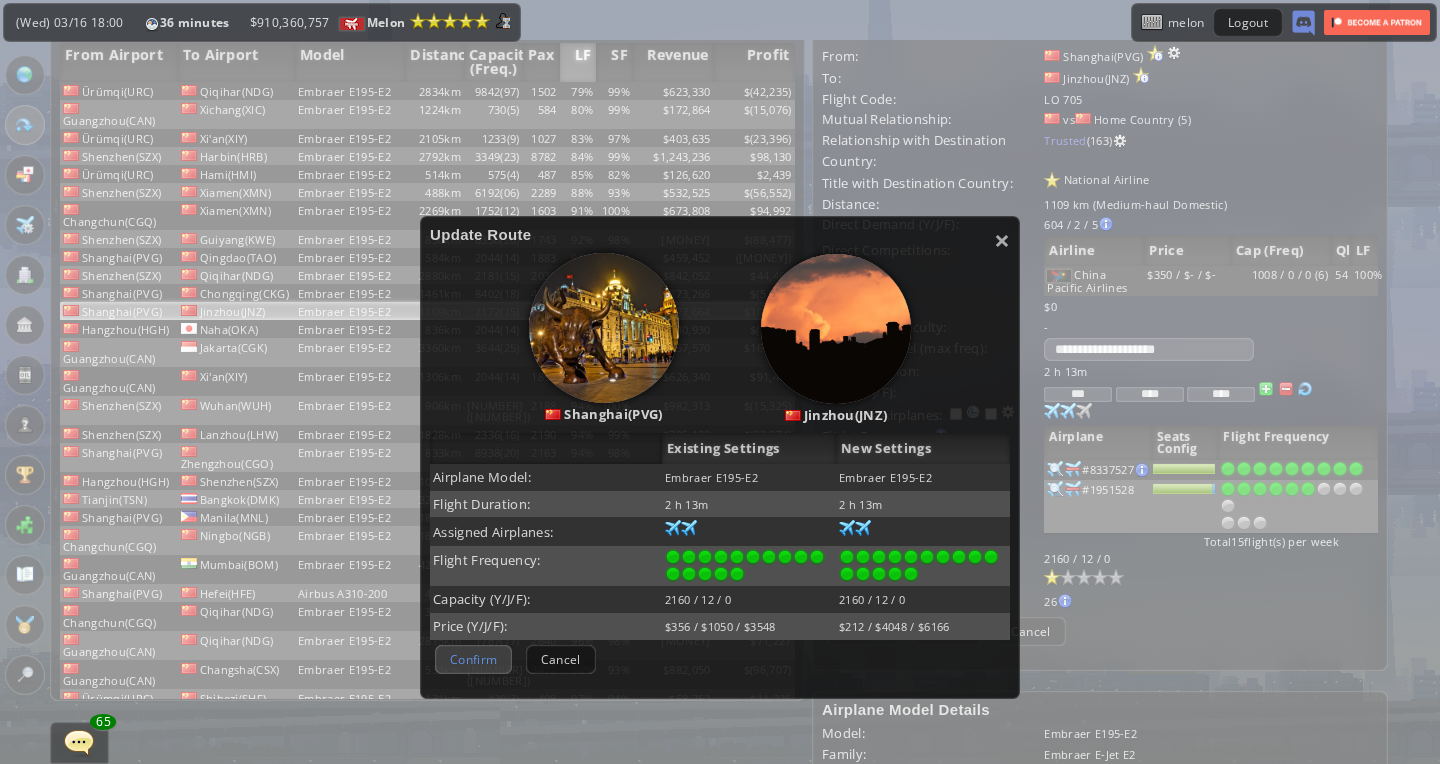 click on "Confirm" at bounding box center (473, 659) 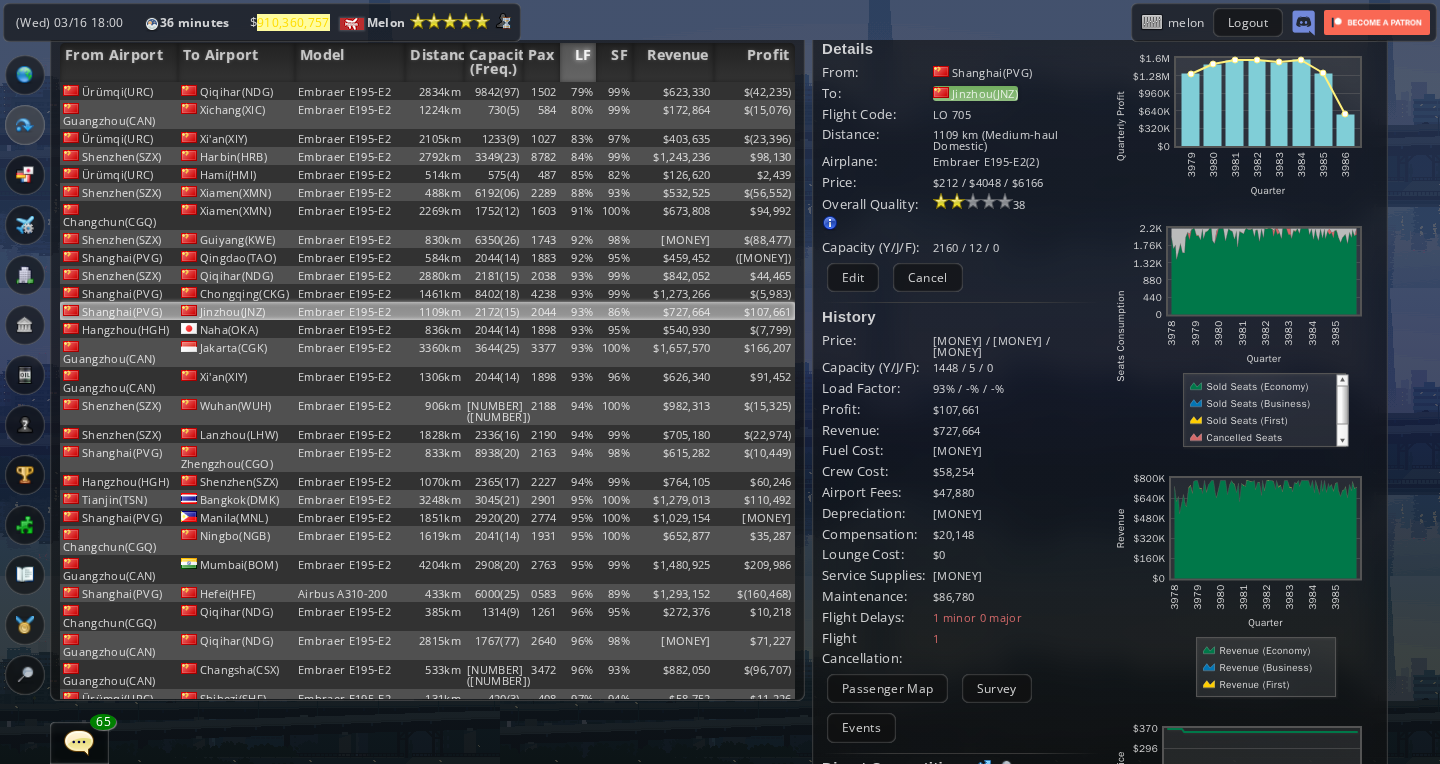 click on "Jinzhou(JNZ)" at bounding box center (975, 93) 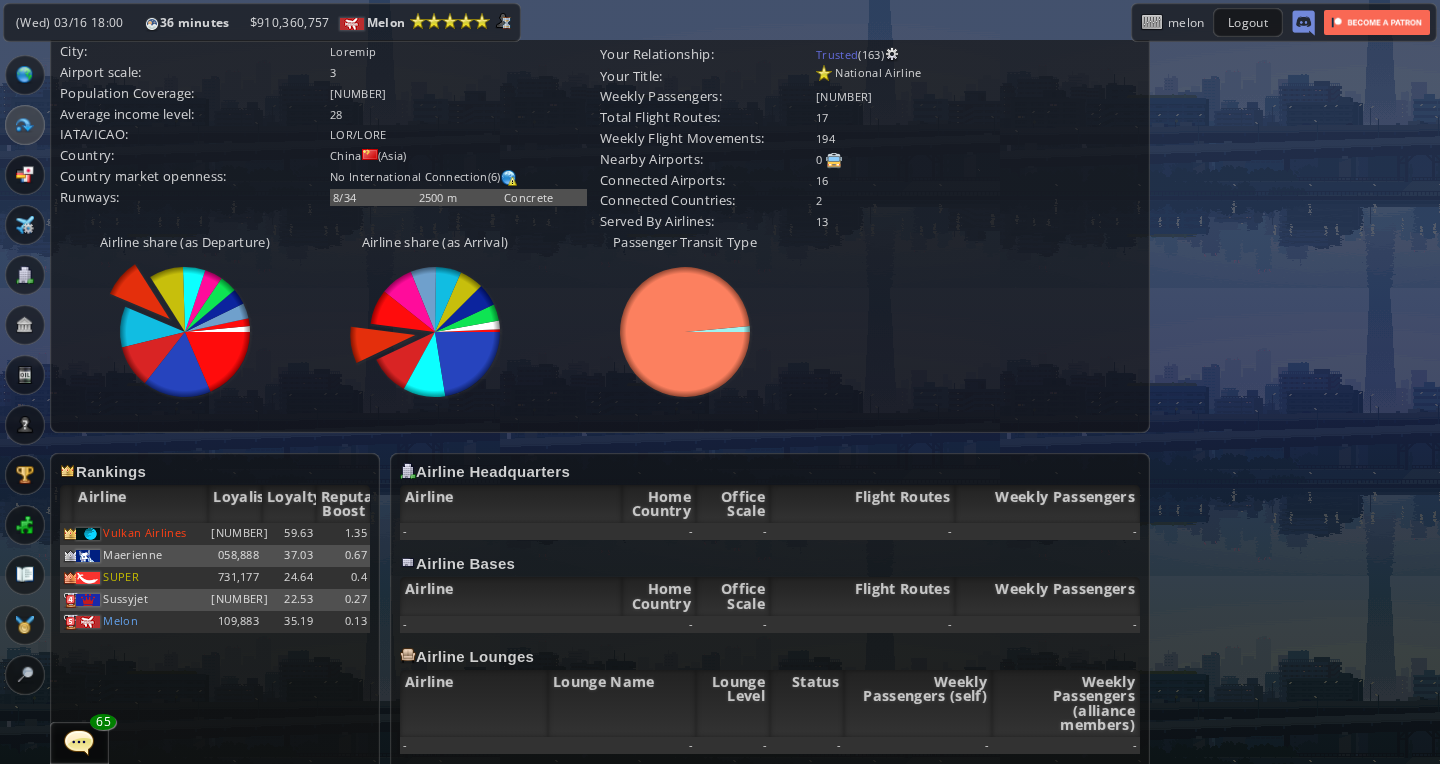 scroll, scrollTop: 510, scrollLeft: 0, axis: vertical 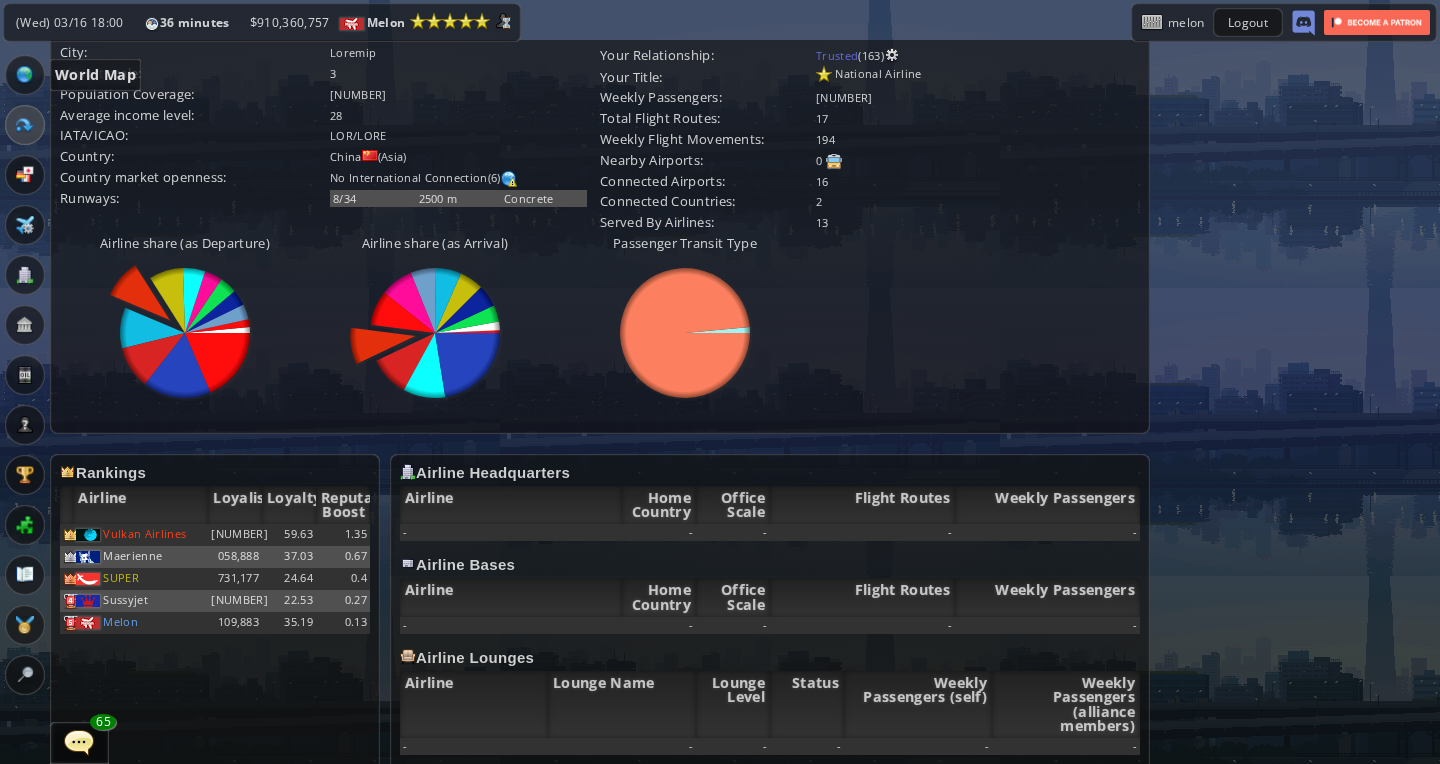 click at bounding box center (25, 75) 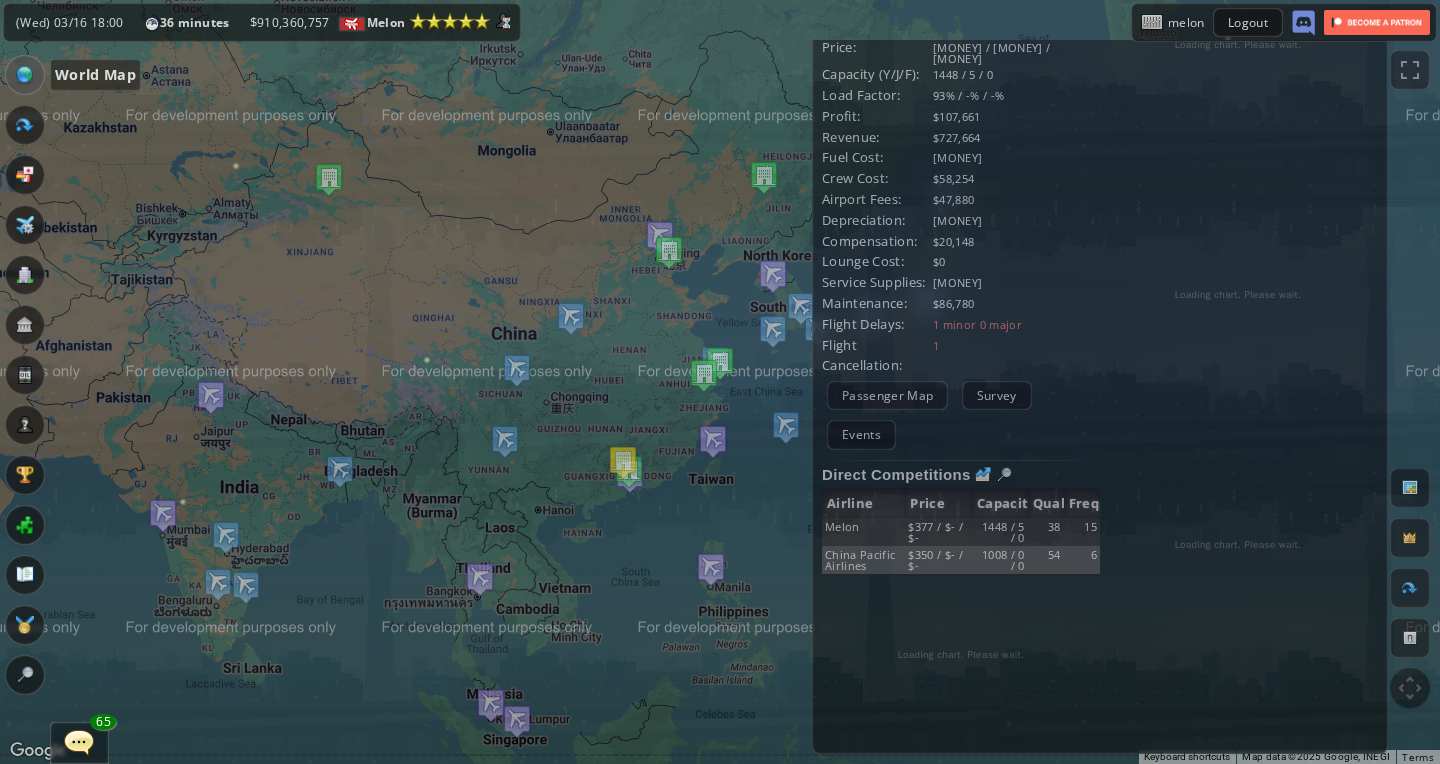 scroll, scrollTop: 264, scrollLeft: 0, axis: vertical 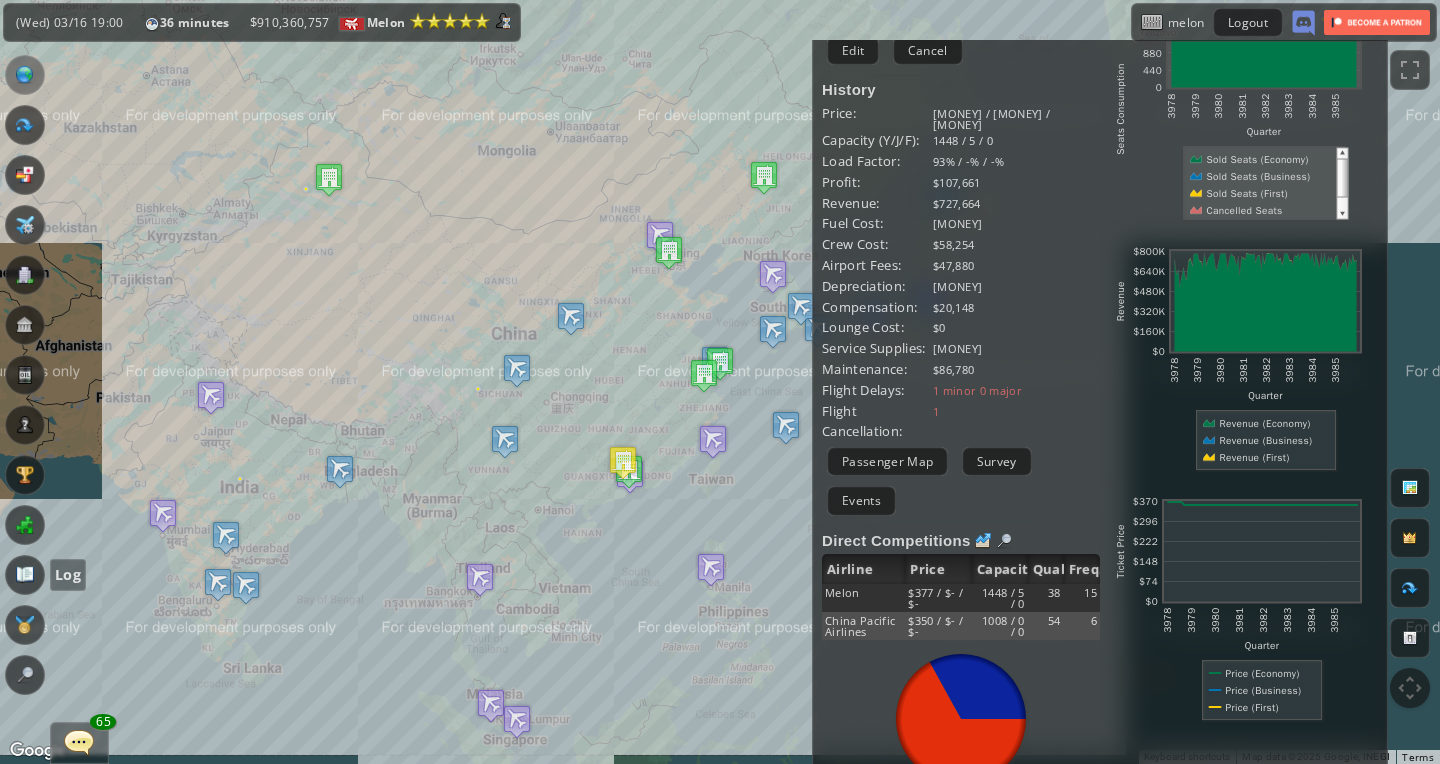 click at bounding box center (25, 575) 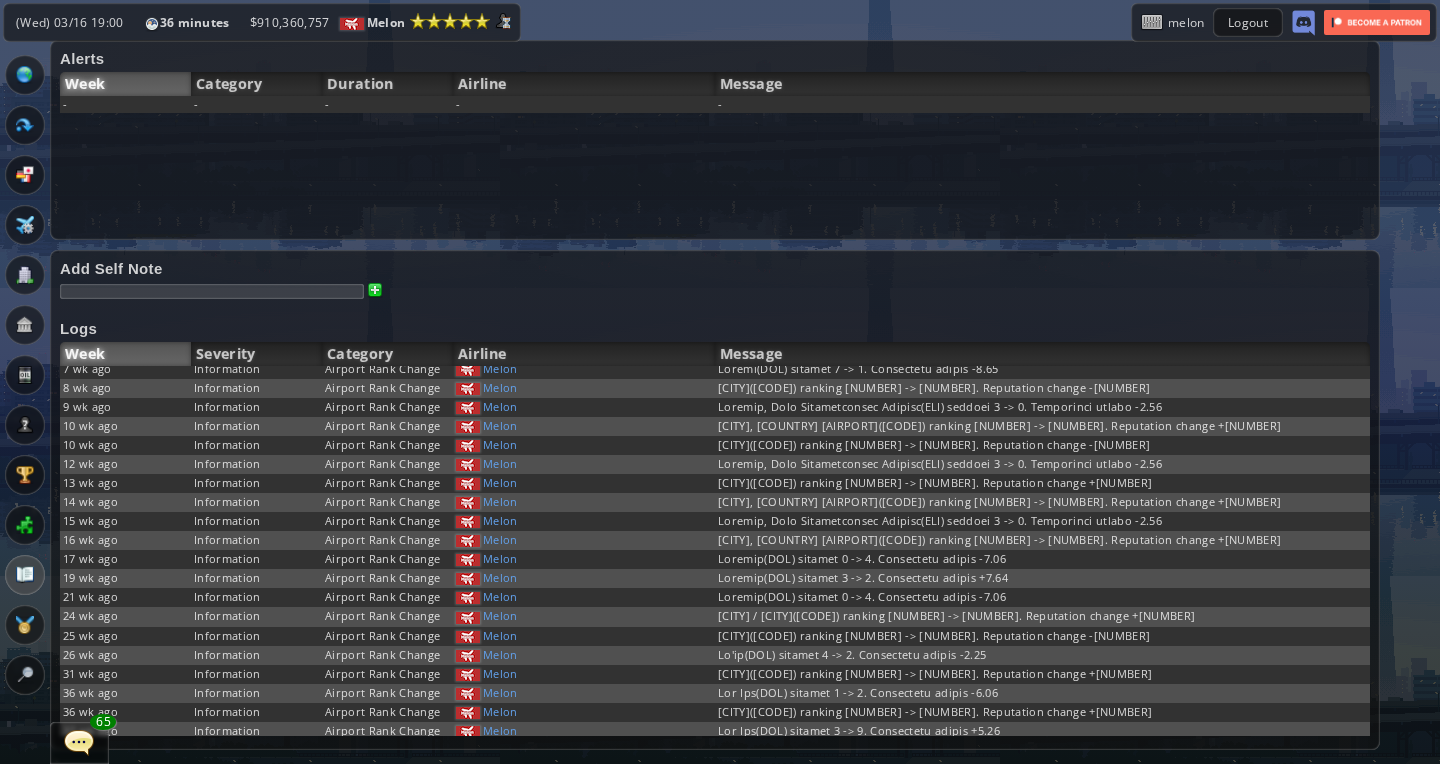 scroll, scrollTop: 119, scrollLeft: 0, axis: vertical 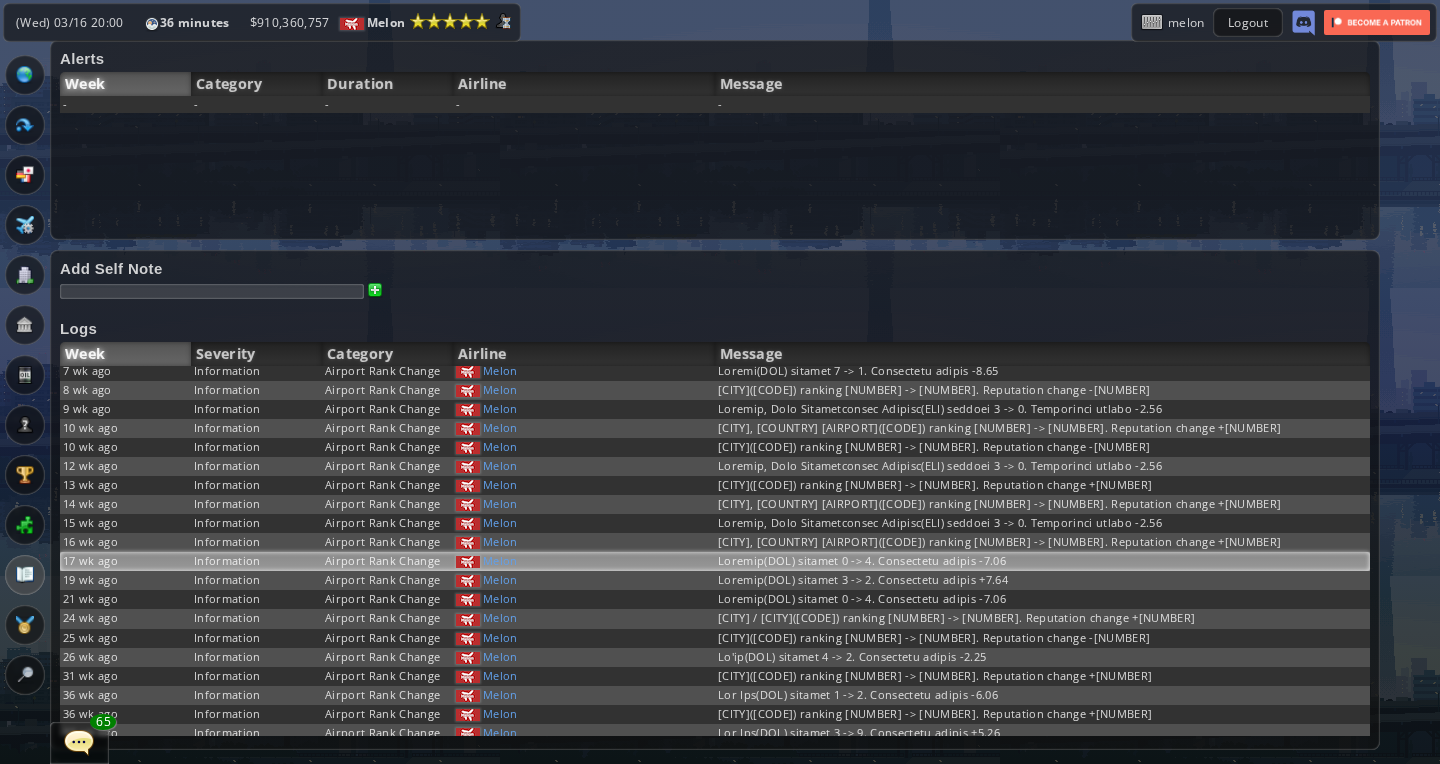 click on "Loremip(DOL) sitamet 0 -> 4. Consectetu adipis -7.06" at bounding box center [1042, 256] 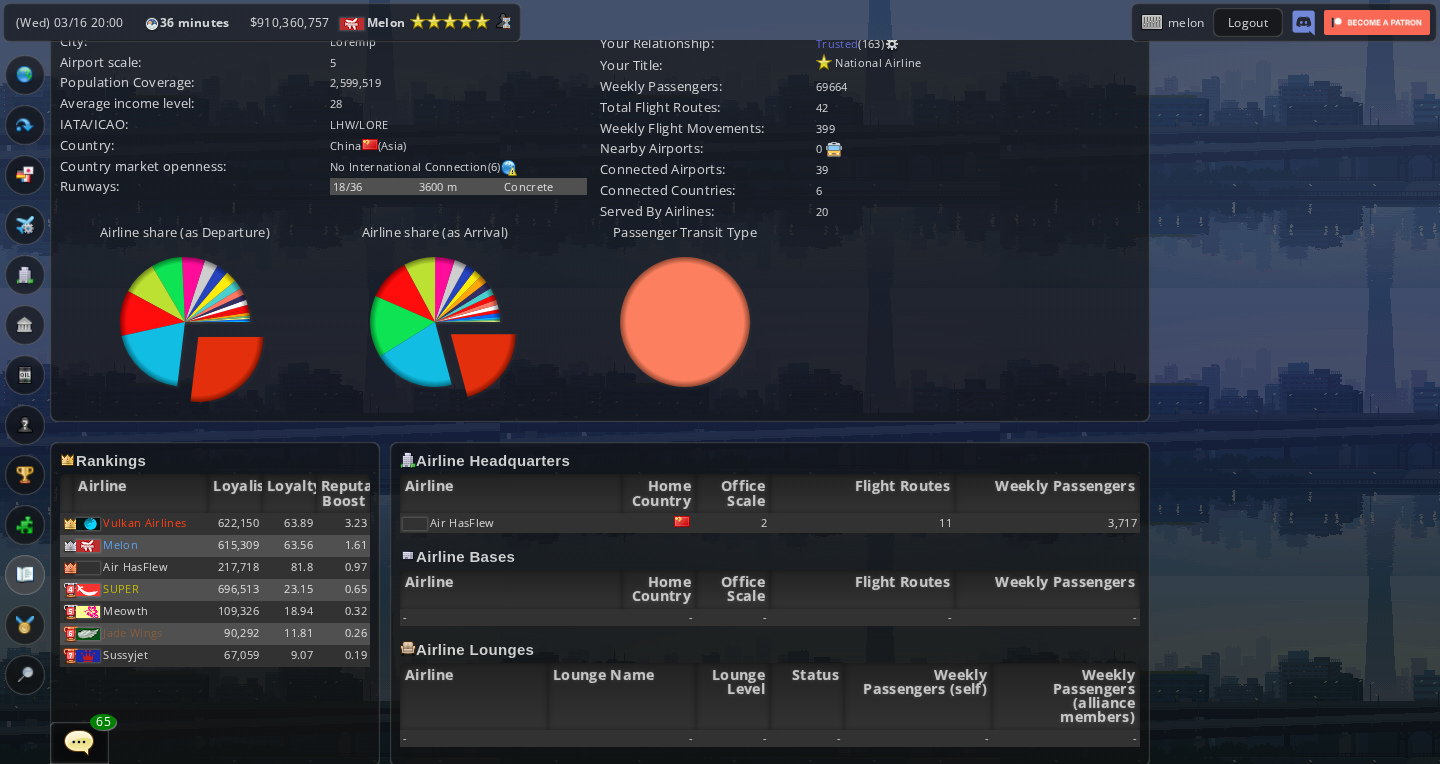 scroll, scrollTop: 575, scrollLeft: 0, axis: vertical 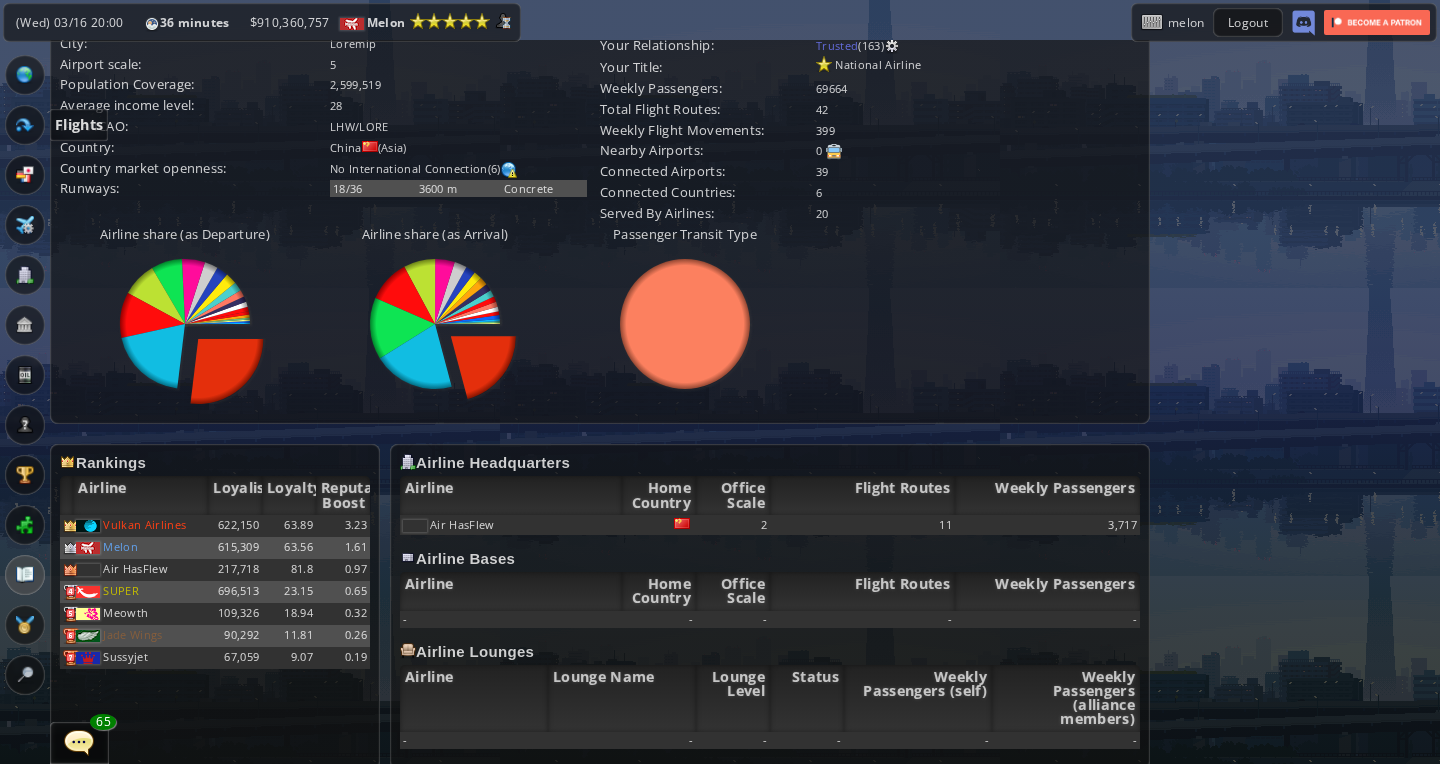 click at bounding box center [25, 125] 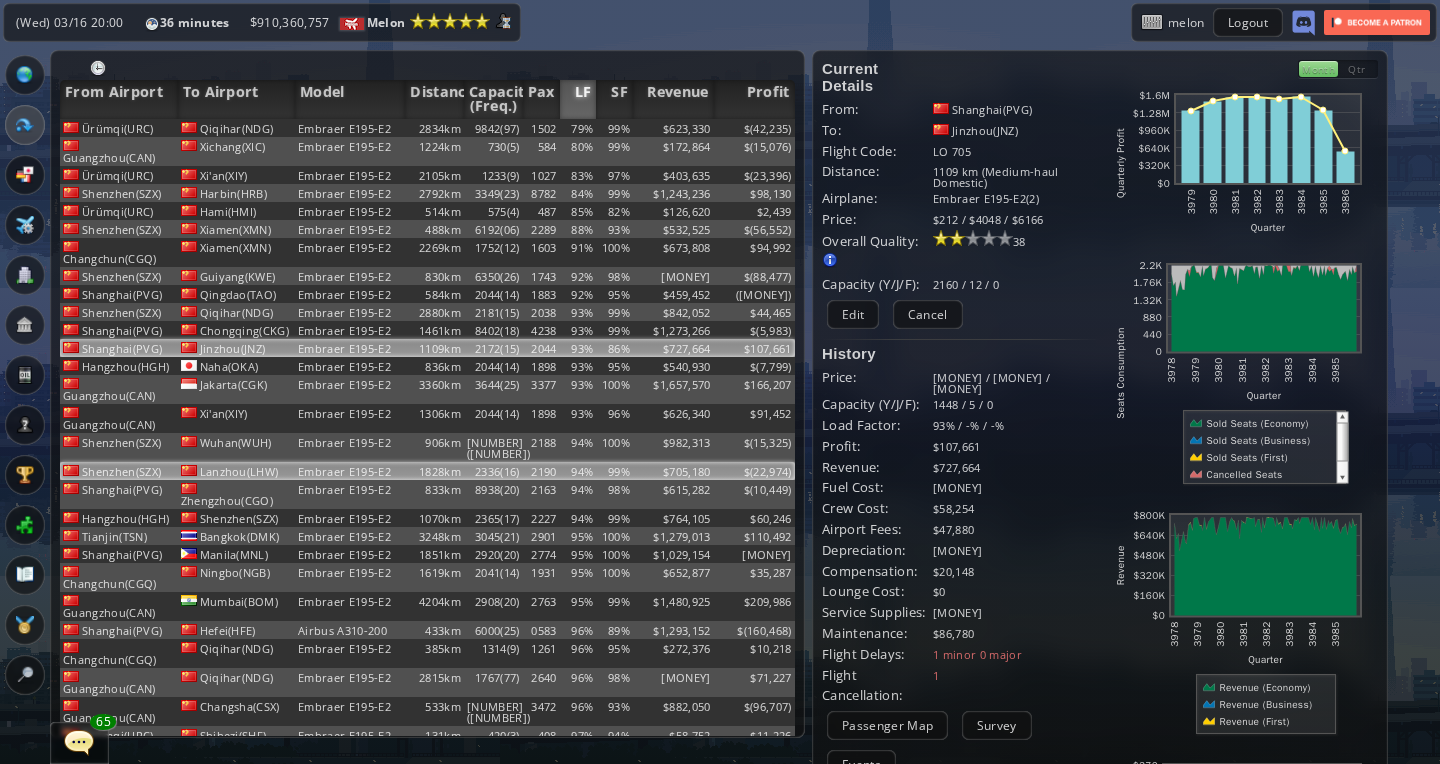 scroll, scrollTop: 0, scrollLeft: 0, axis: both 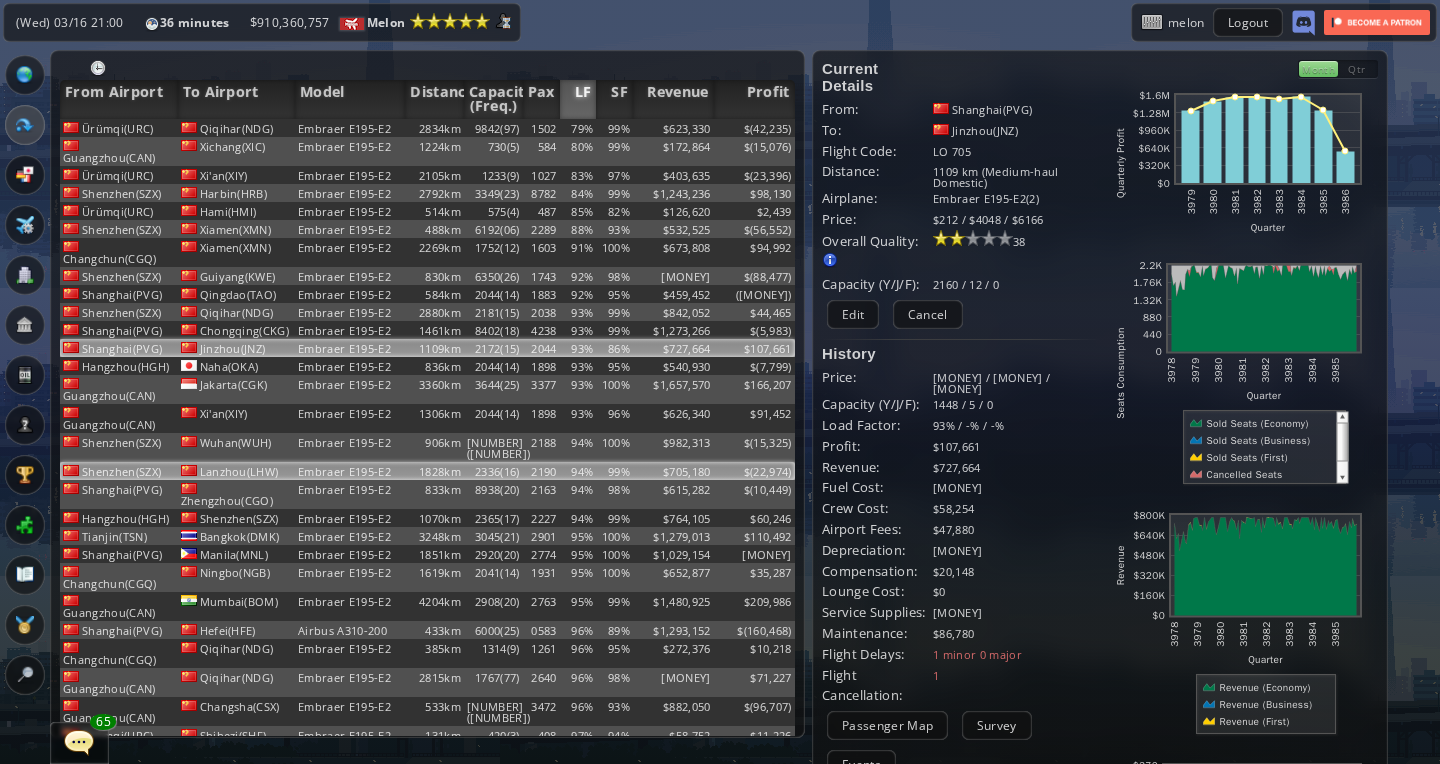 click on "Lanzhou(LHW)" at bounding box center [237, 128] 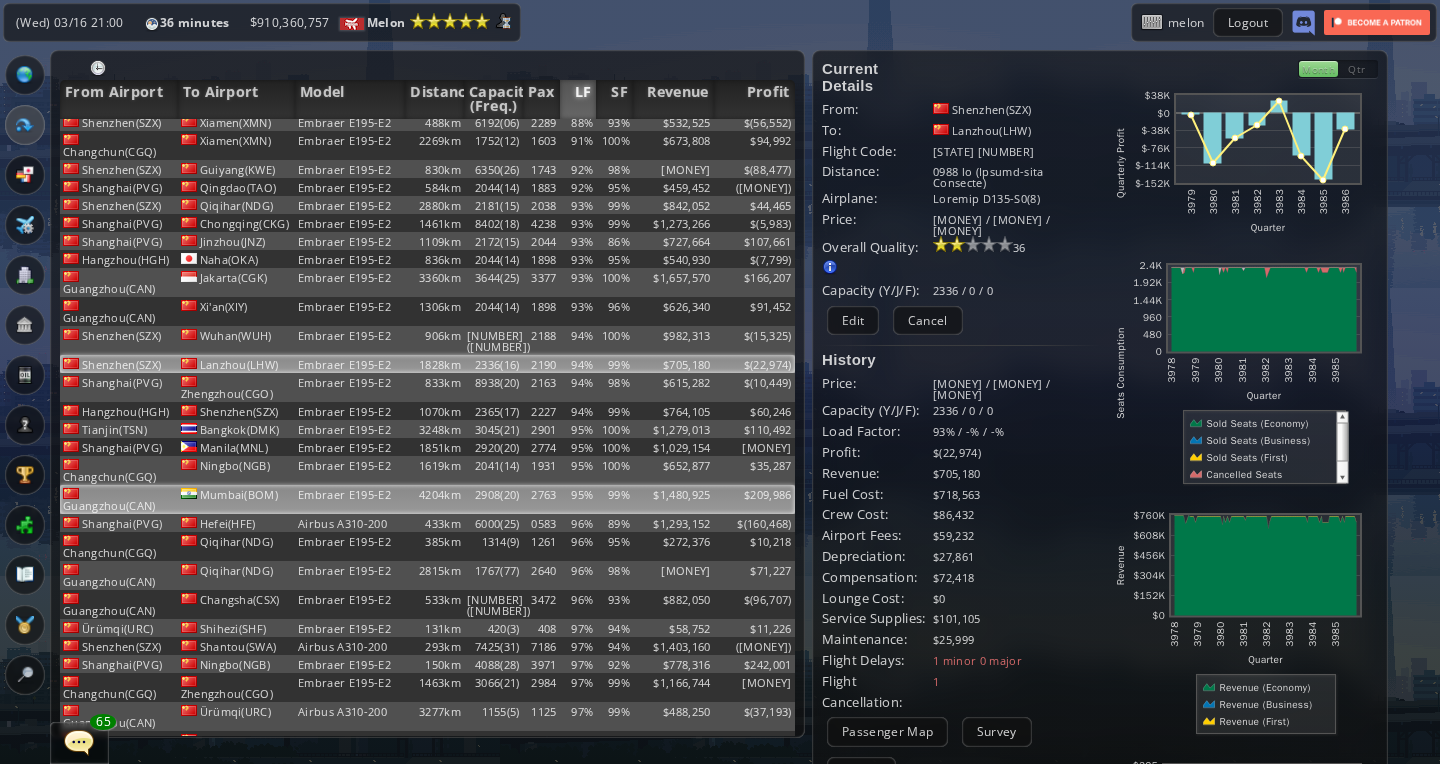 scroll, scrollTop: 106, scrollLeft: 0, axis: vertical 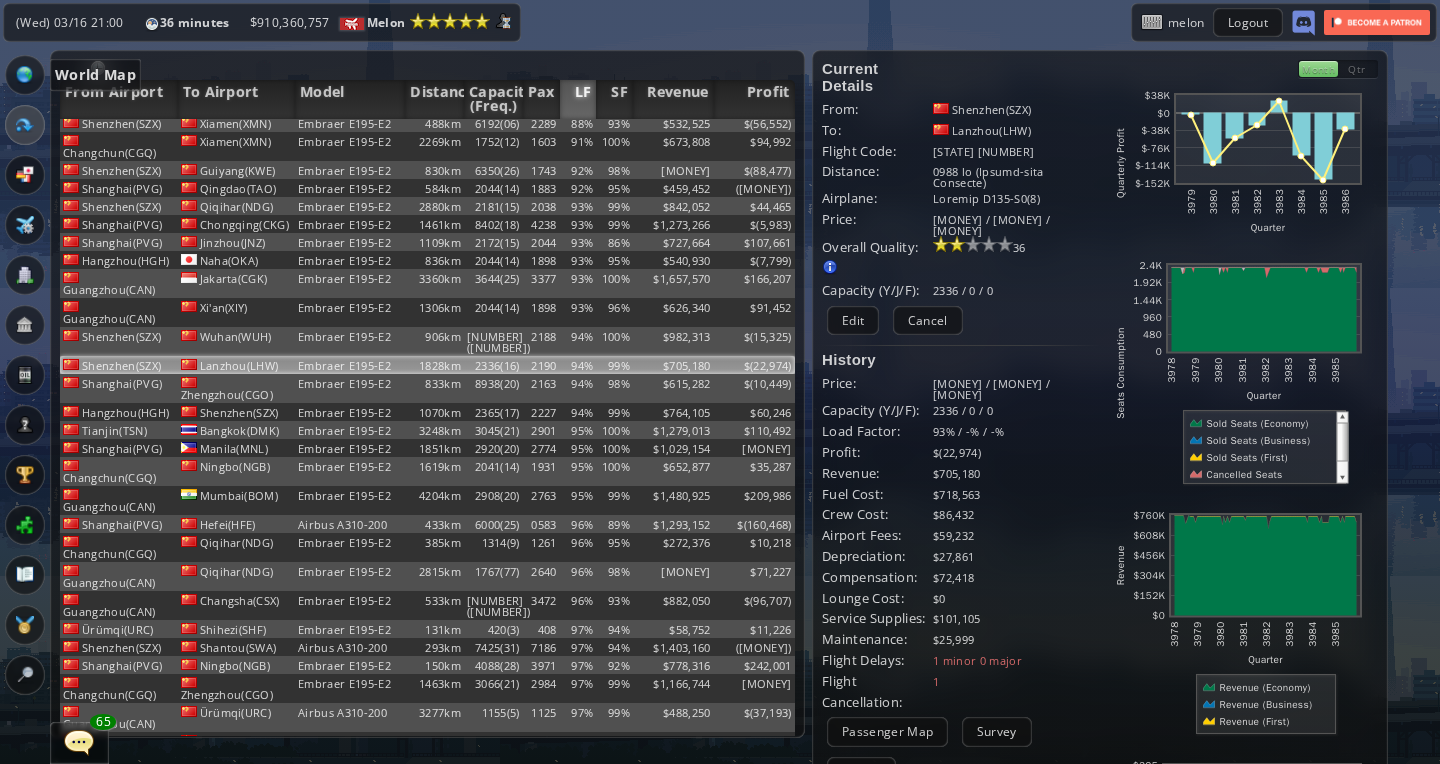click at bounding box center [25, 75] 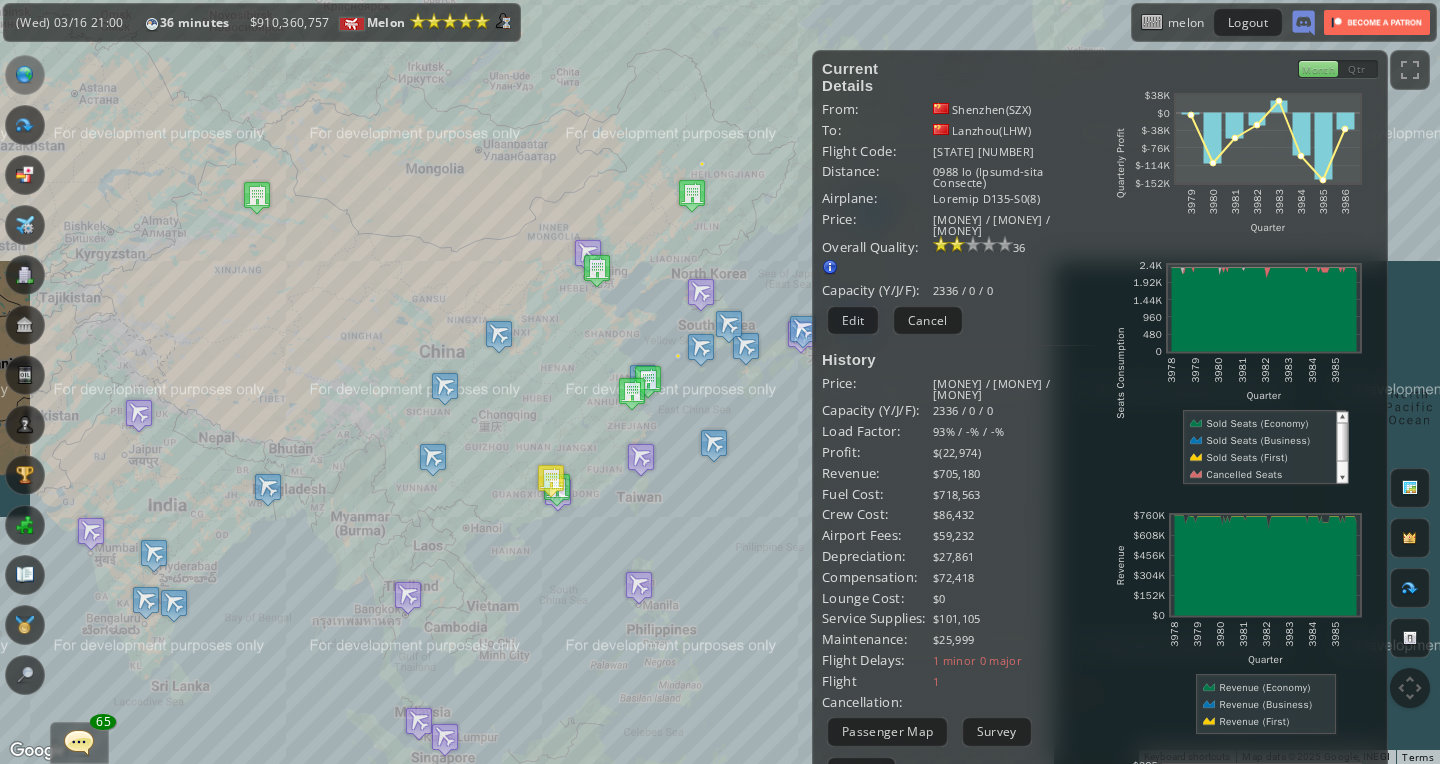 drag, startPoint x: 413, startPoint y: 249, endPoint x: 174, endPoint y: 384, distance: 274.49225 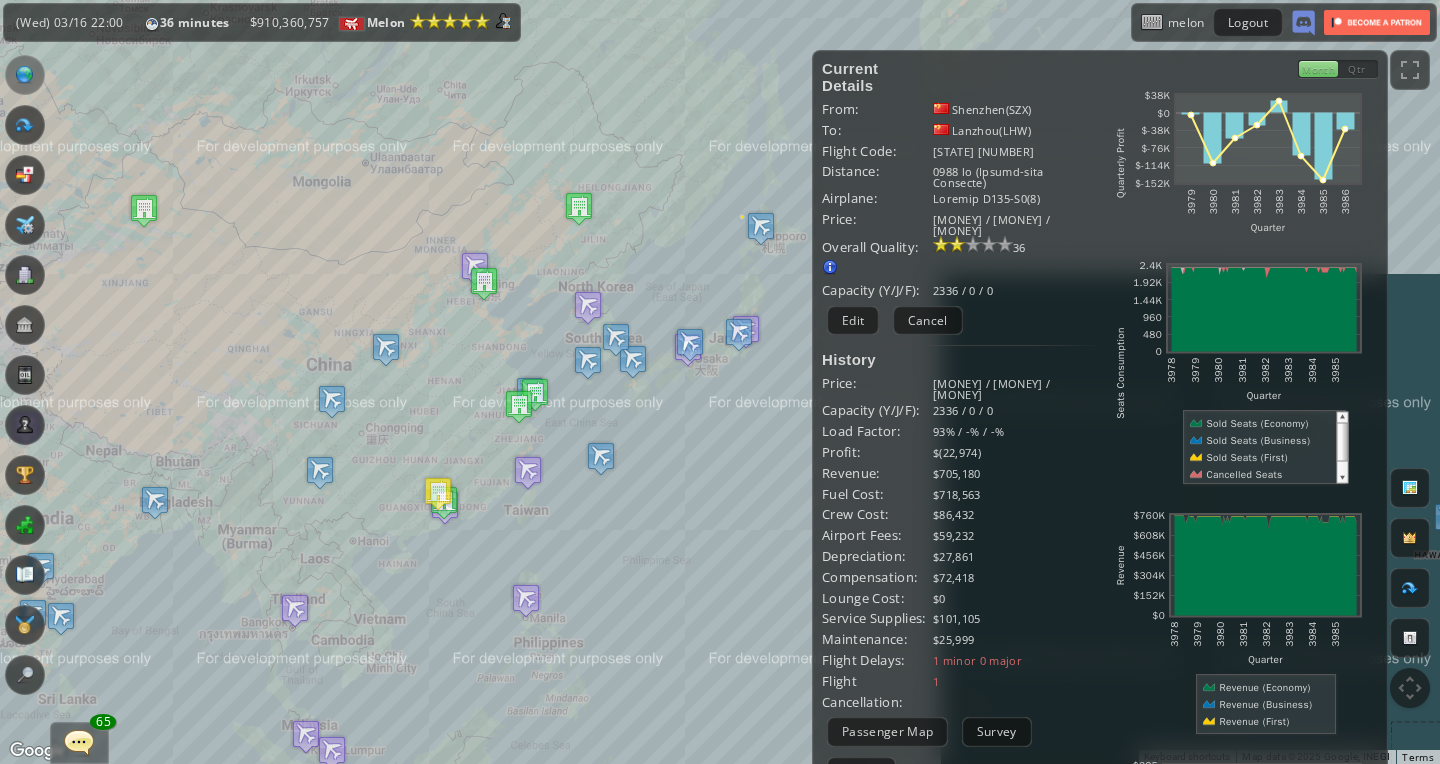 click on "To navigate, press the arrow keys." at bounding box center (720, 382) 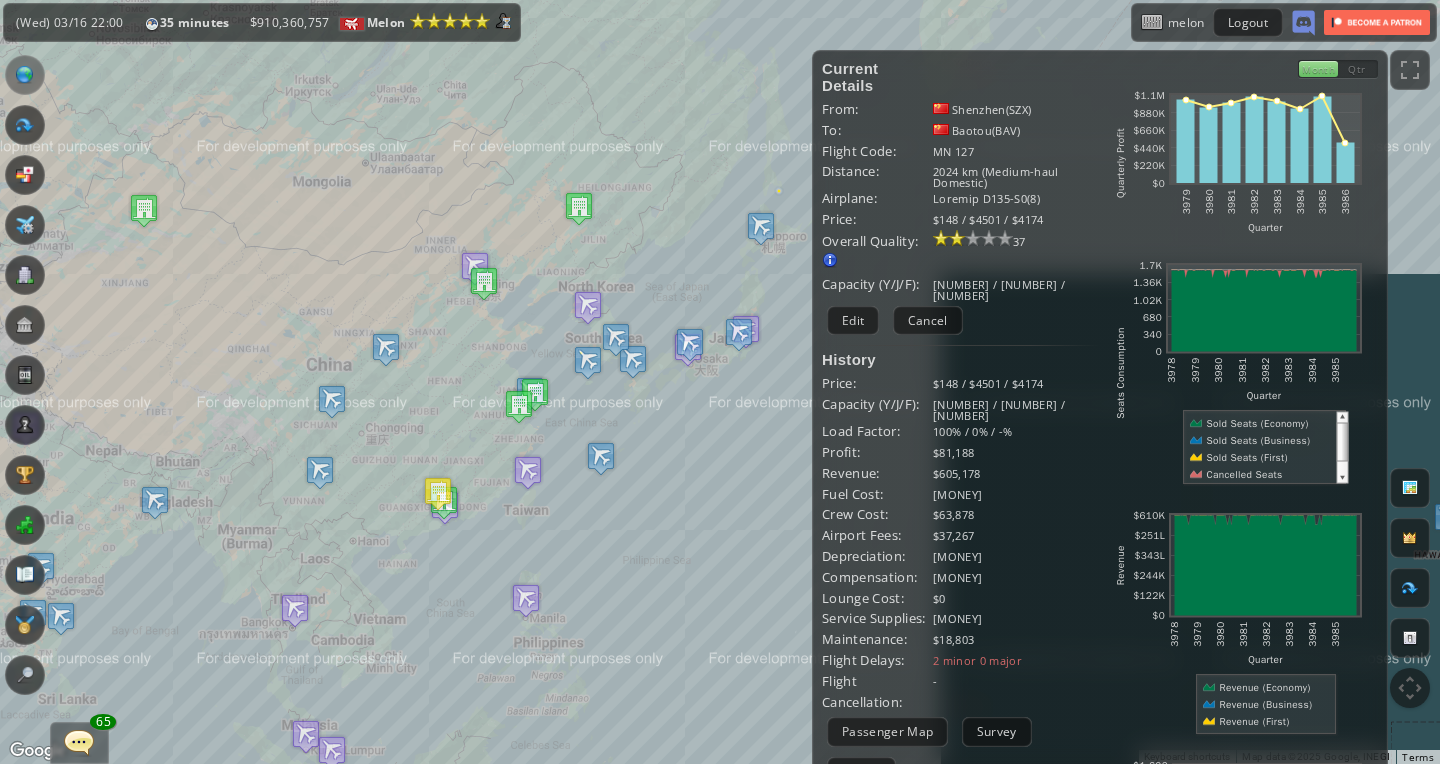 click on "To navigate, press the arrow keys." at bounding box center (720, 382) 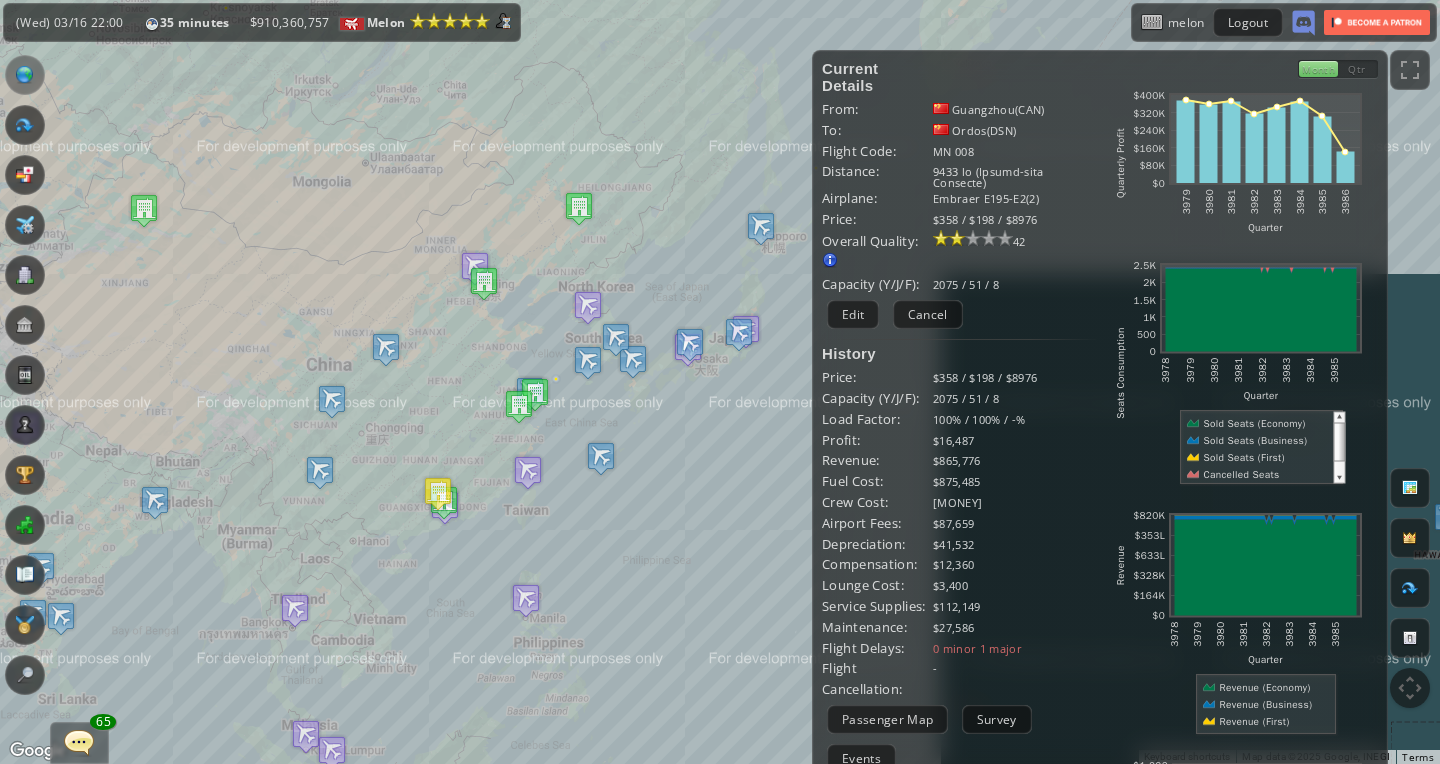 click at bounding box center (144, 210) 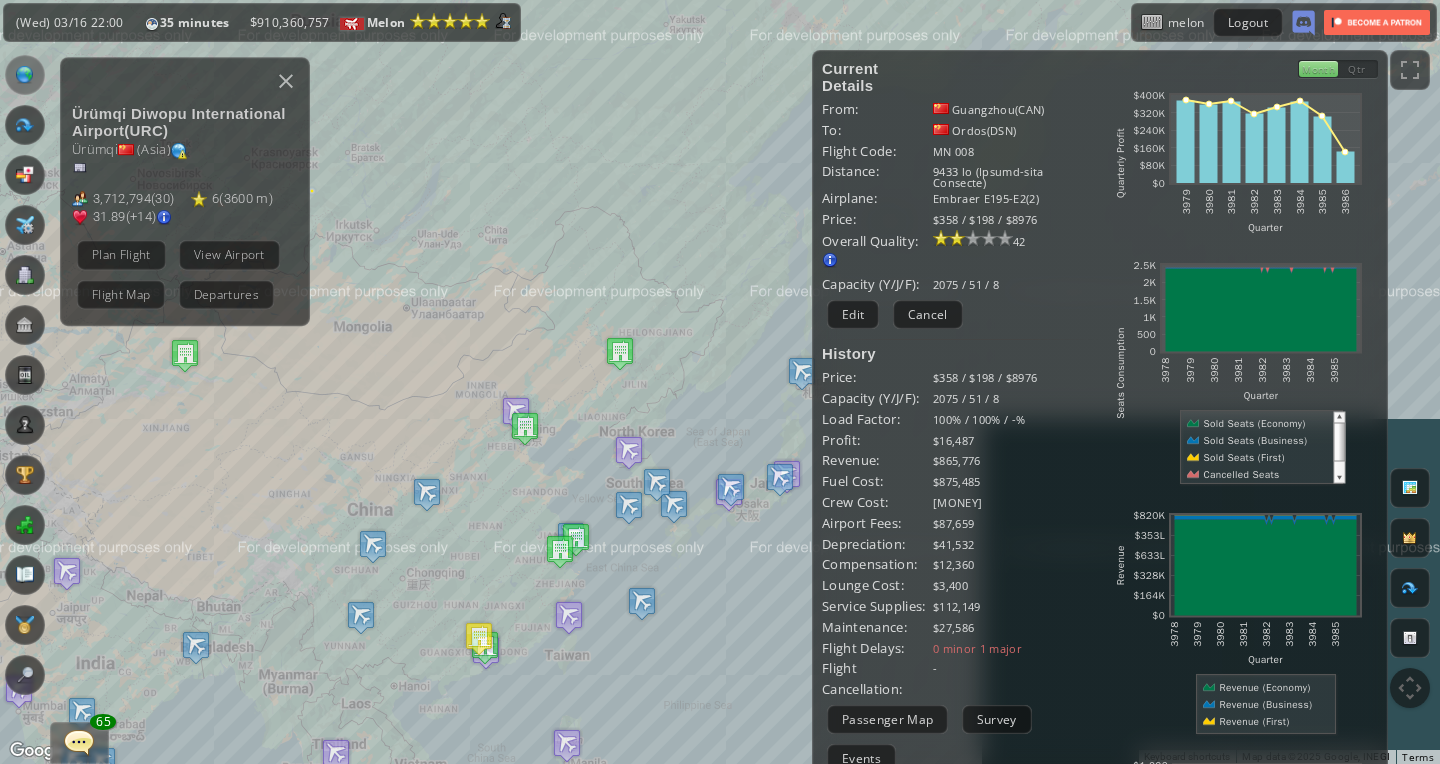 click on "Lo ipsumdol, sitam con adipi elit.
Seddoe Tempor Incididuntutl Etdolor  ( MAG )
Aliqua  ( Enim )
1,495,805  ( 38 )
8  ( 5385 a )
88.47
(+33)
Mini Veniam
Quis Nostrud
Exerci Ull
Laborisnis" at bounding box center (720, 382) 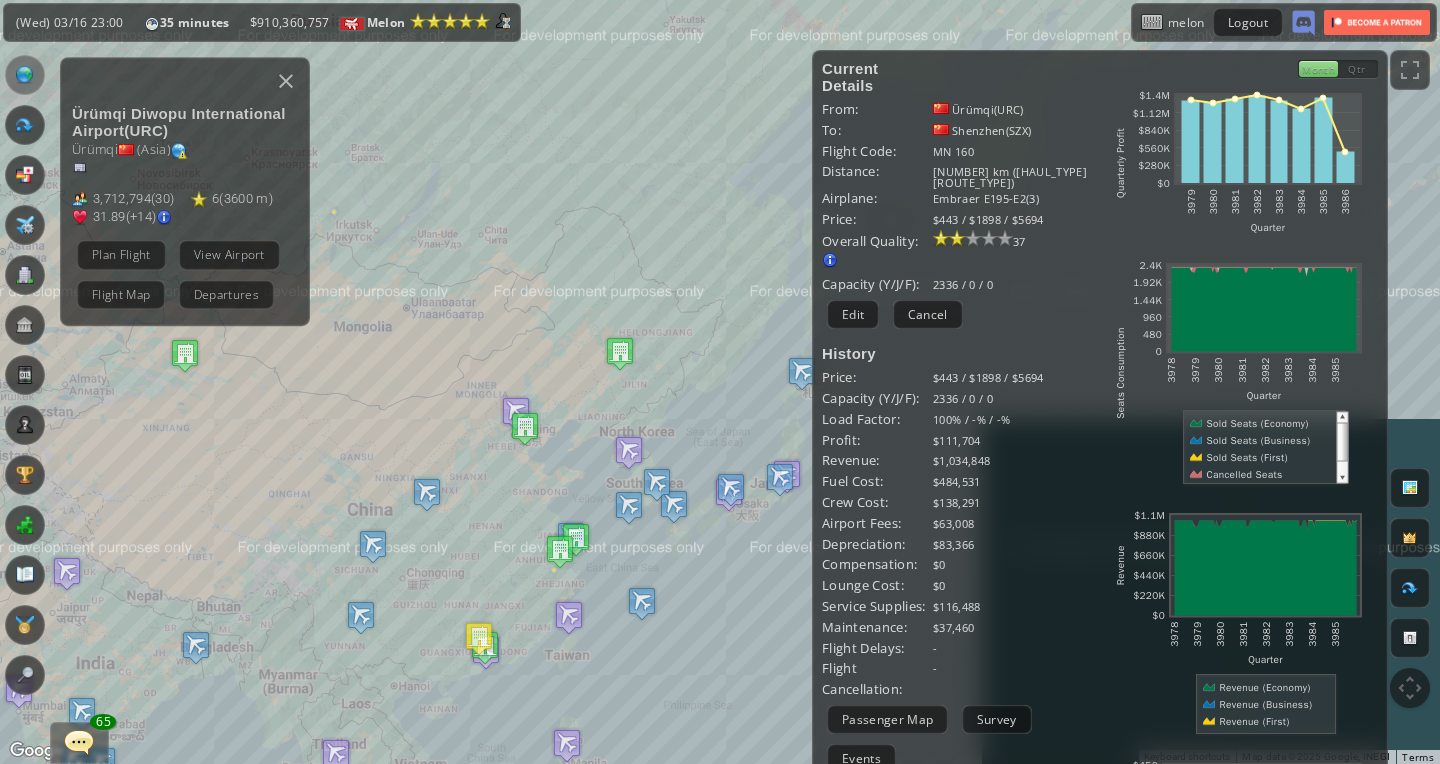 click on "Lo ipsumdol, sitam con adipi elit.
Seddoe Tempor Incididuntutl Etdolor  ( MAG )
Aliqua  ( Enim )
1,495,805  ( 38 )
8  ( 5385 a )
88.47
(+33)
Mini Veniam
Quis Nostrud
Exerci Ull
Laborisnis" at bounding box center [720, 382] 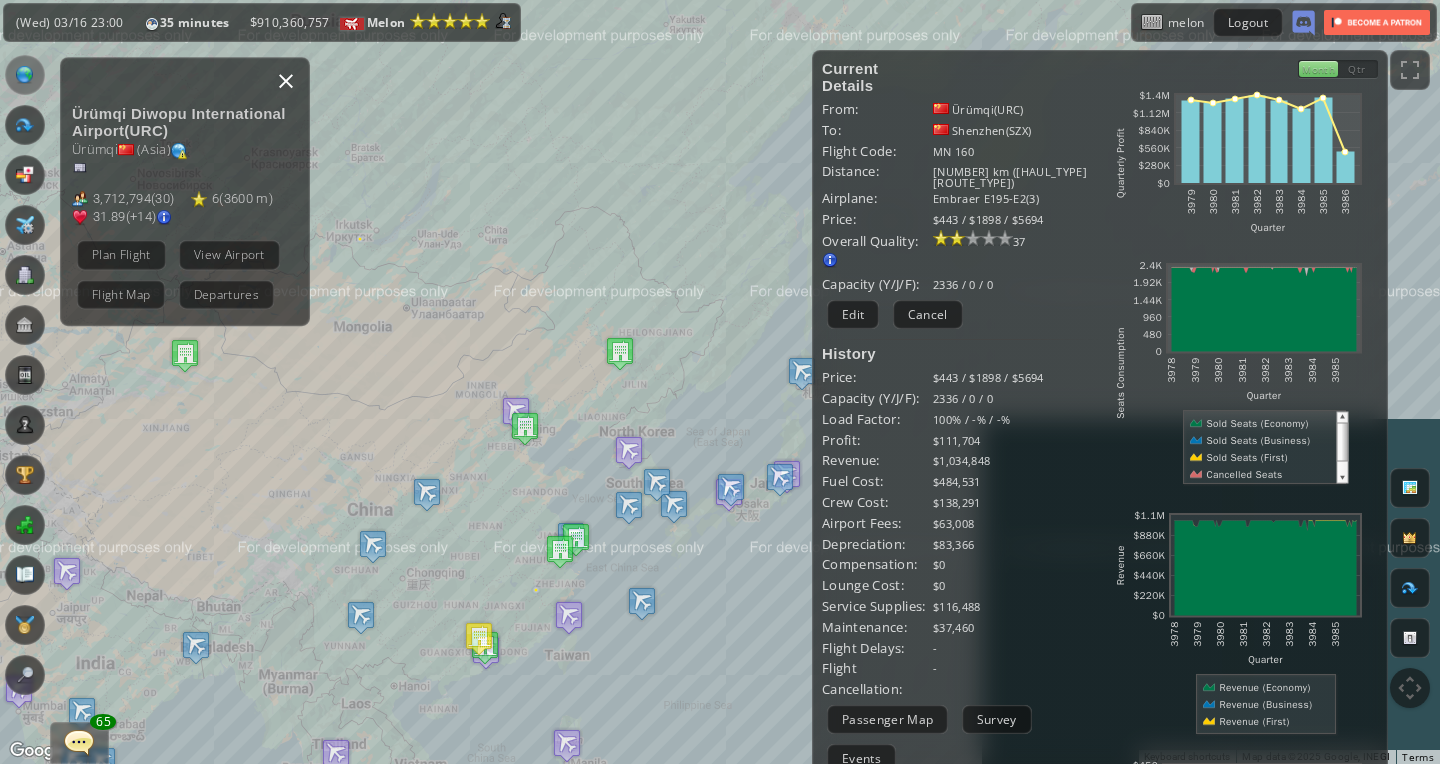 click at bounding box center (286, 81) 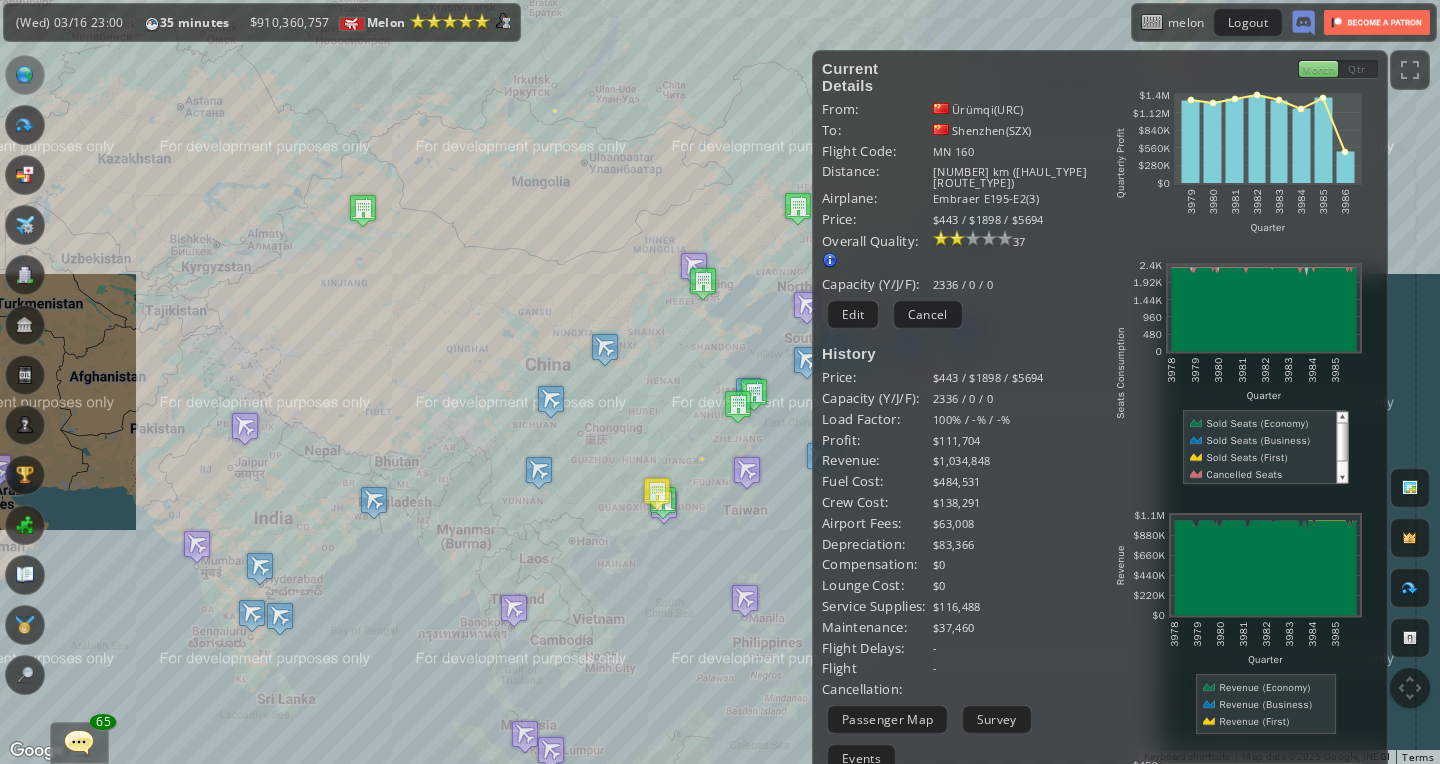 drag, startPoint x: 291, startPoint y: 194, endPoint x: 469, endPoint y: 47, distance: 230.85277 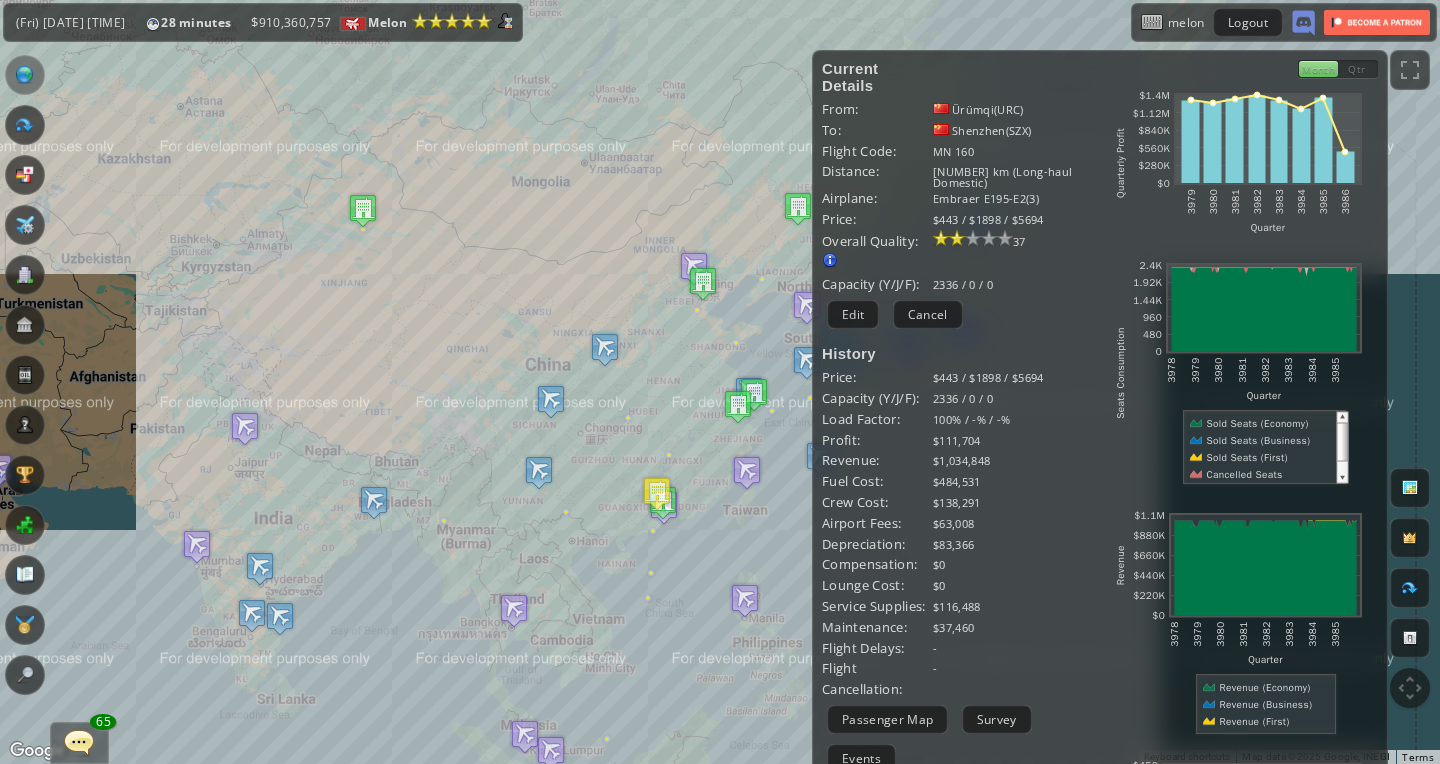 scroll, scrollTop: 0, scrollLeft: 0, axis: both 